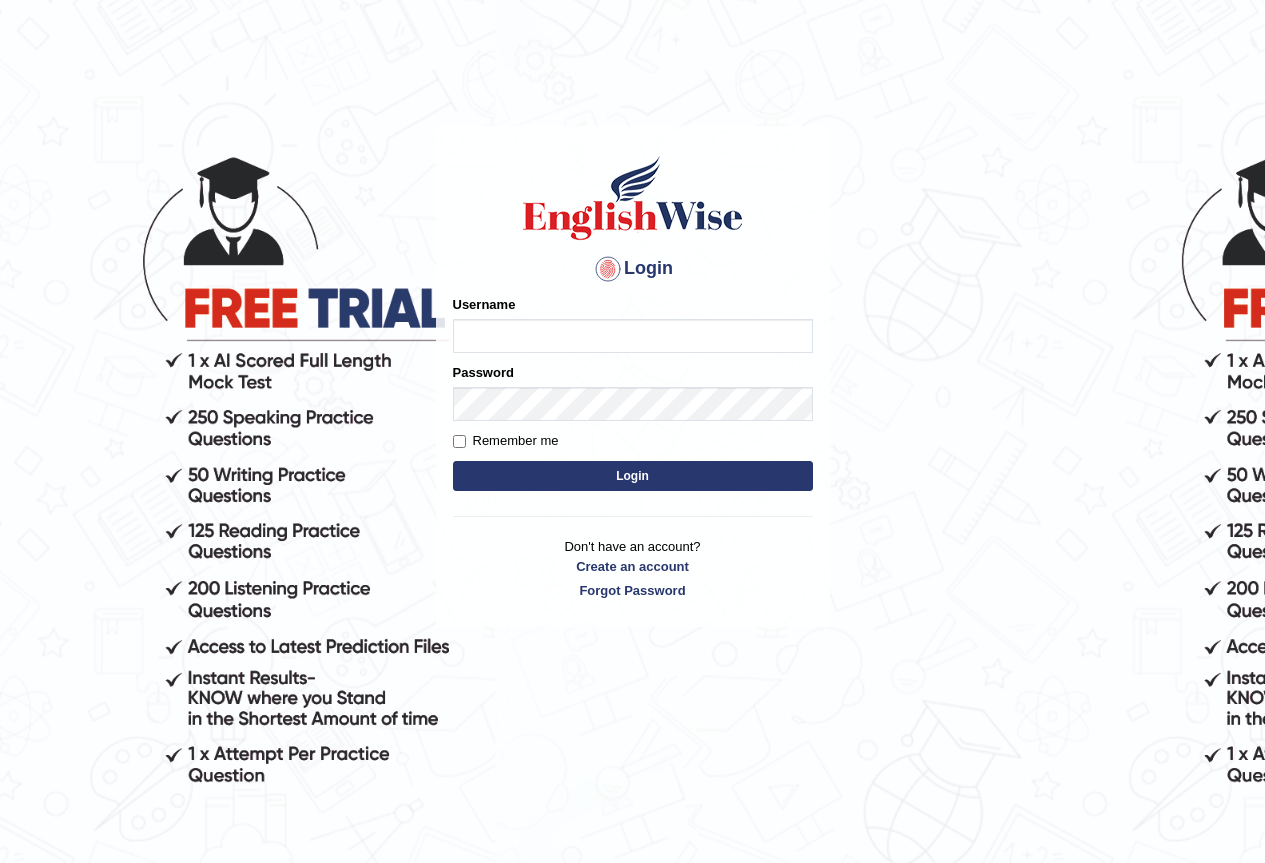 scroll, scrollTop: 0, scrollLeft: 0, axis: both 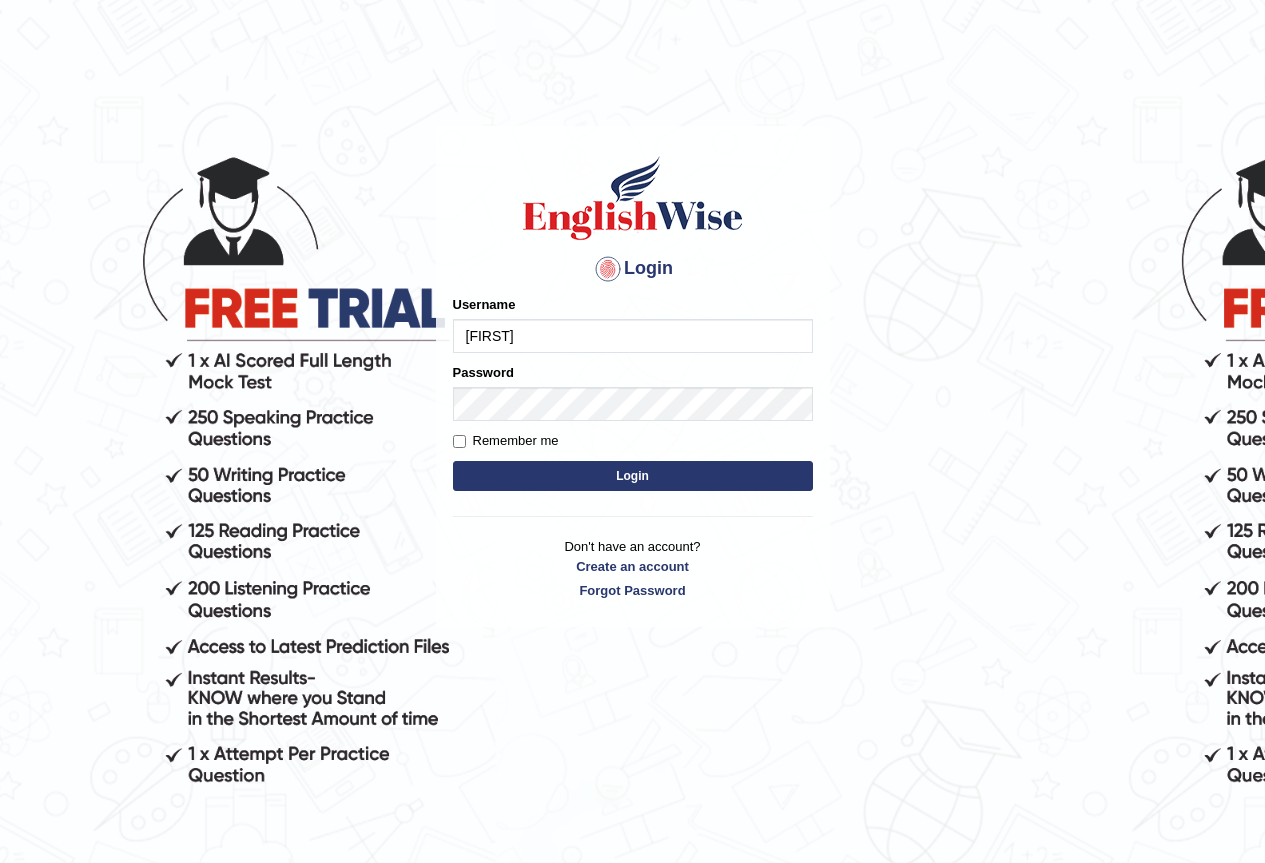 type on "ElliotM" 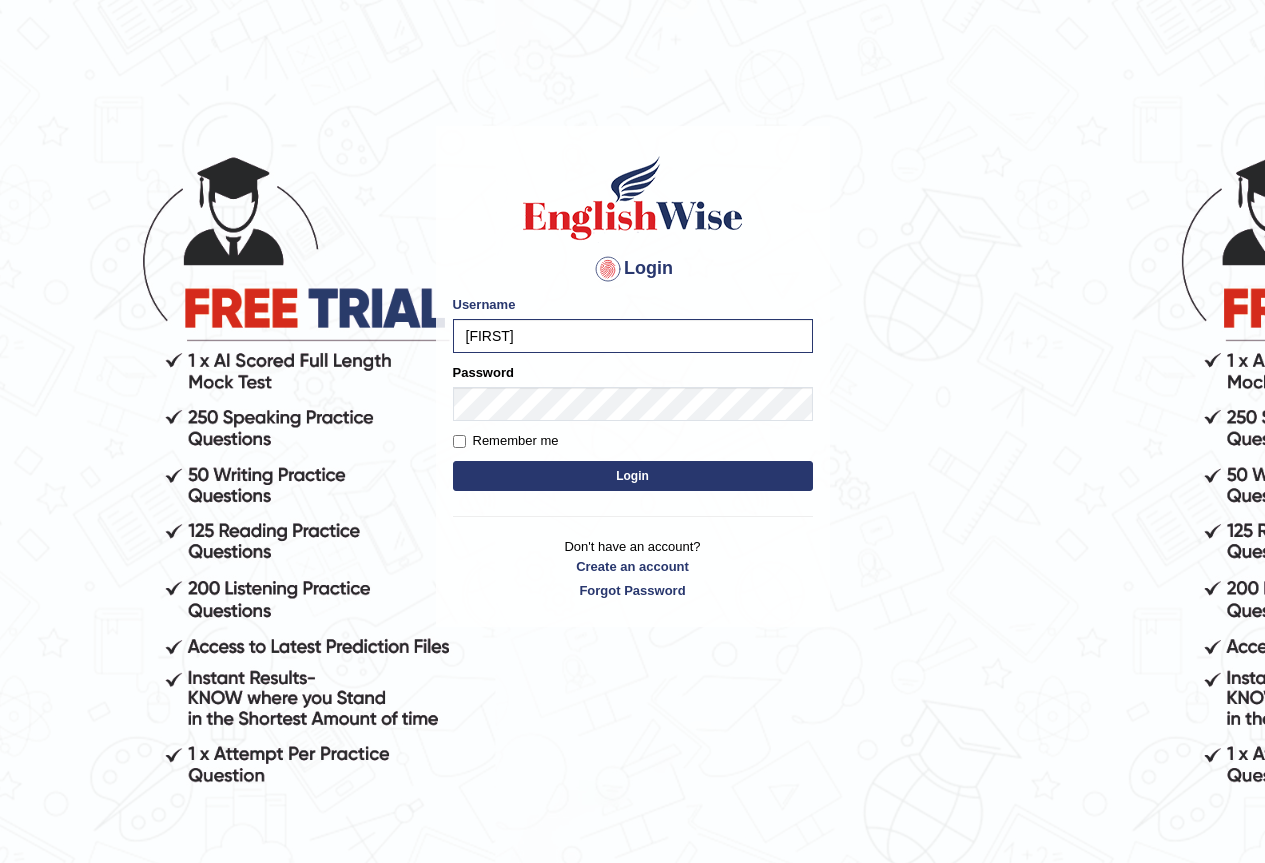 click on "Login" at bounding box center (633, 476) 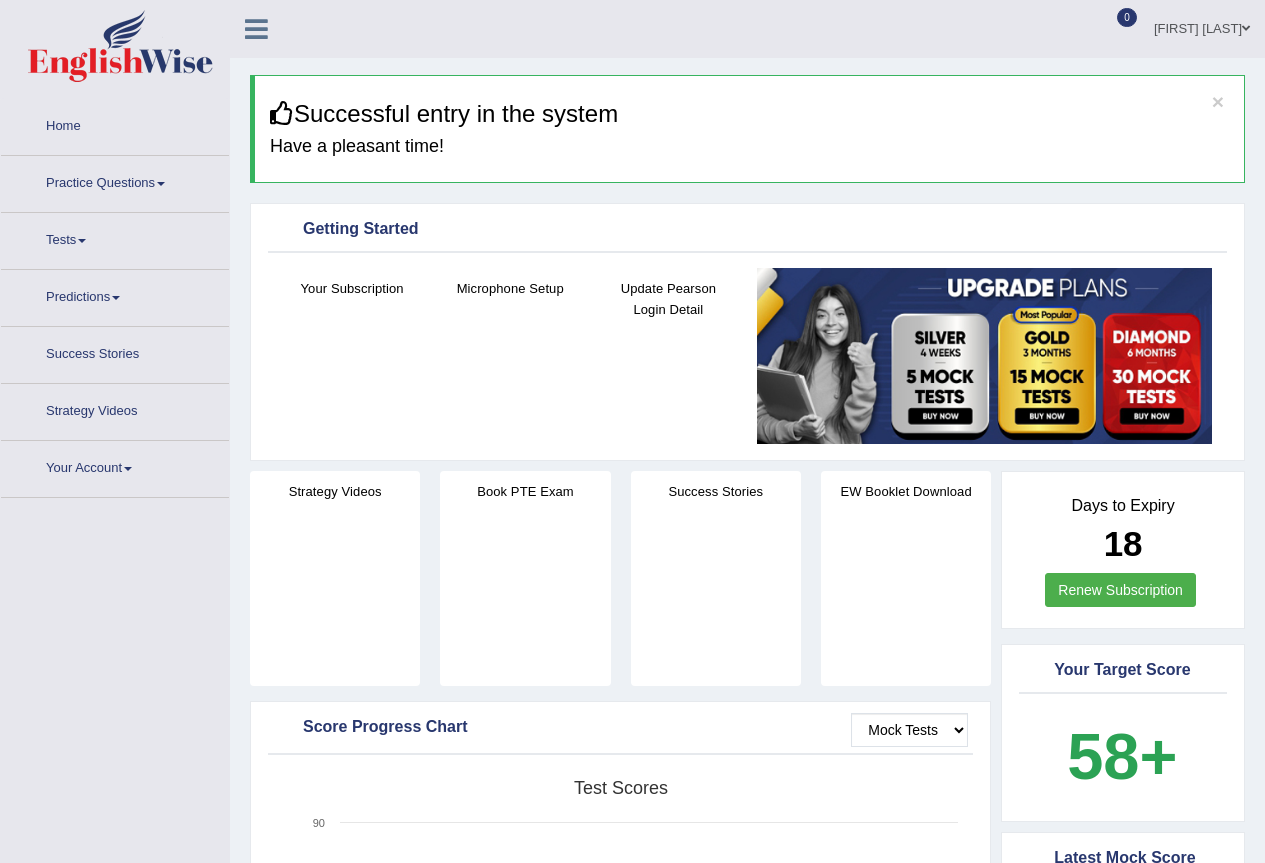 scroll, scrollTop: 0, scrollLeft: 0, axis: both 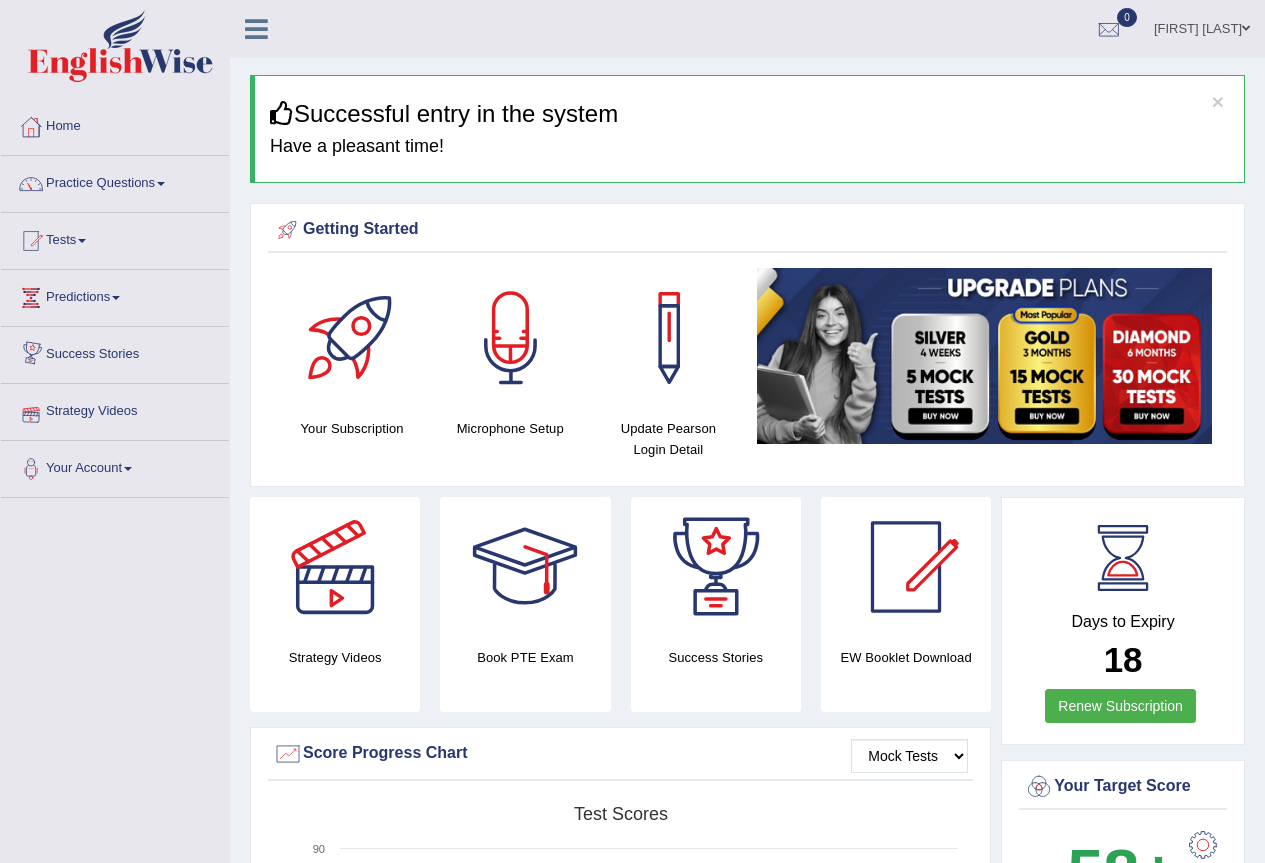 click on "Strategy Videos" at bounding box center (115, 409) 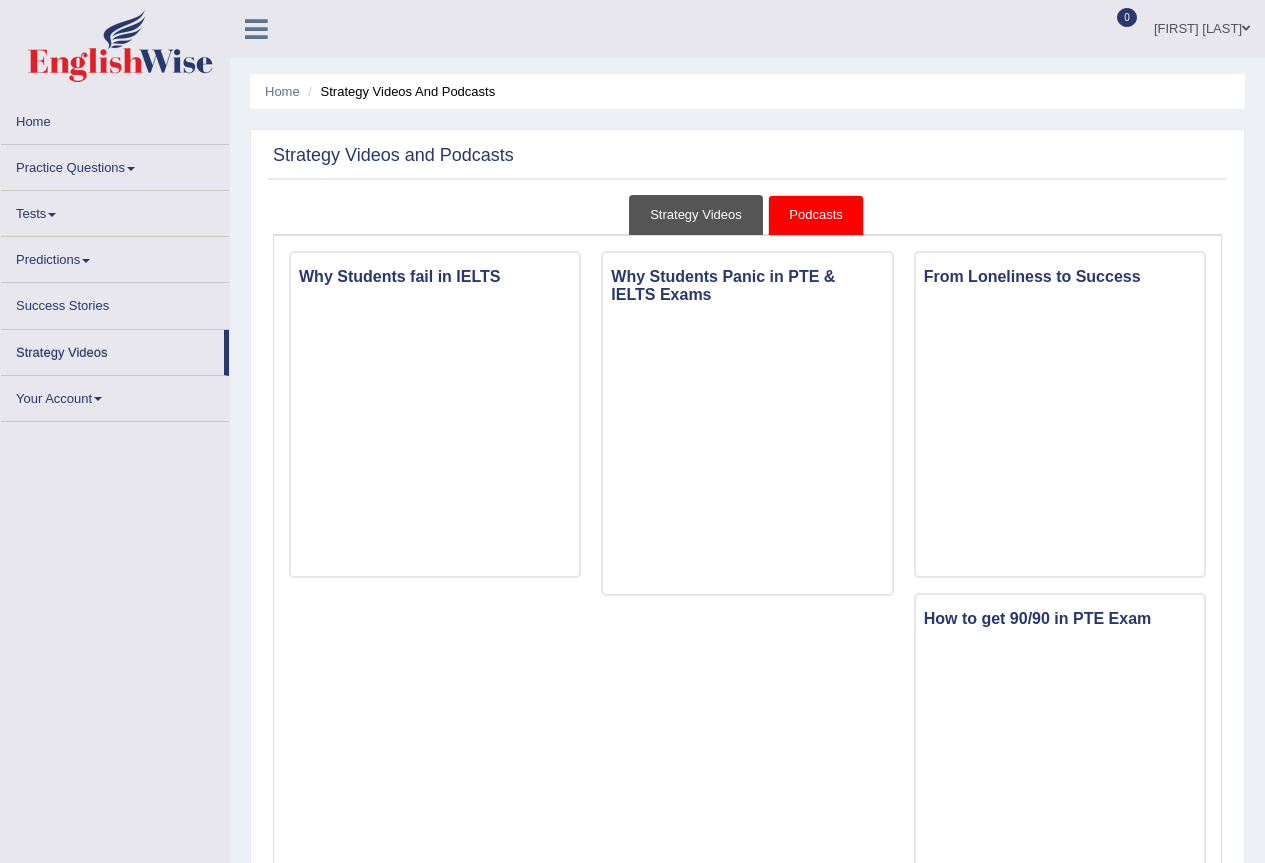 scroll, scrollTop: 0, scrollLeft: 0, axis: both 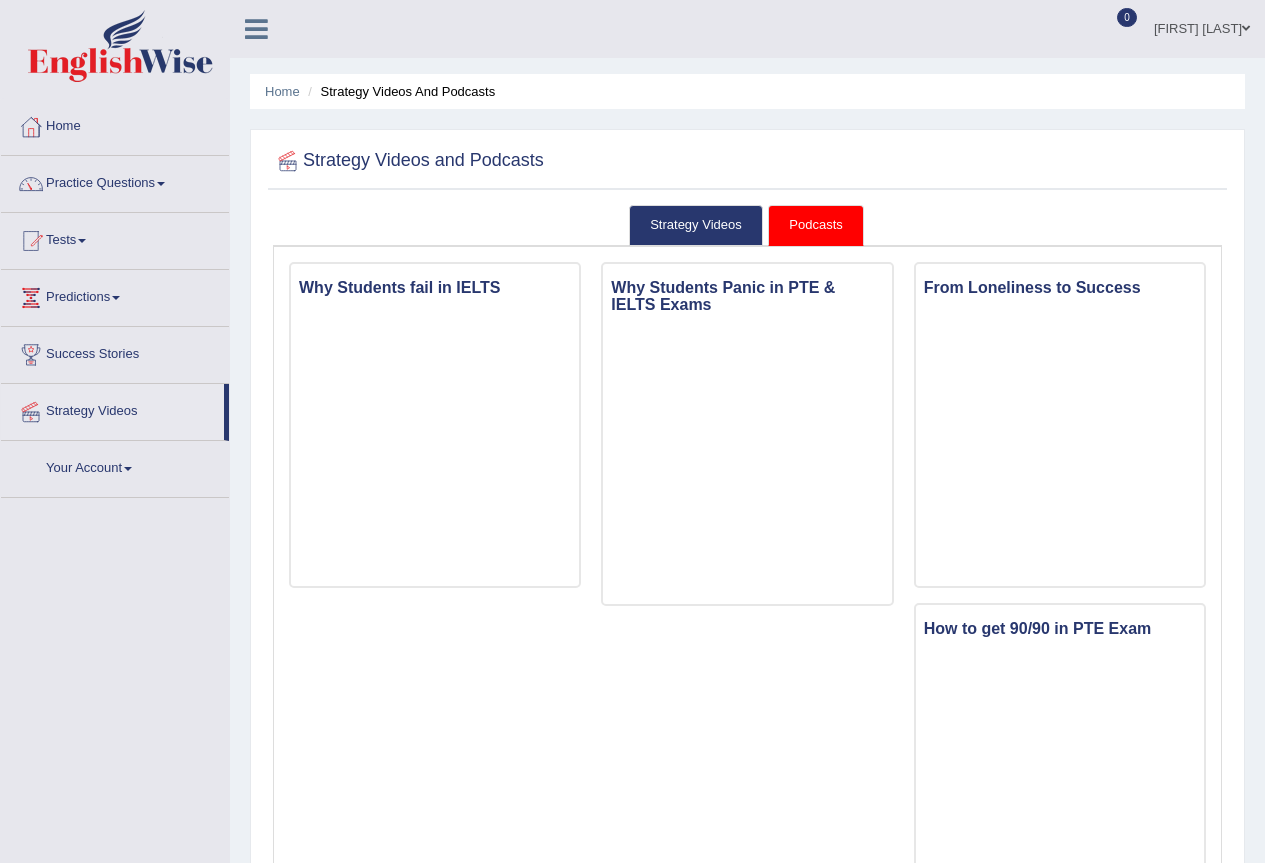 click on "Practice Questions" at bounding box center (115, 181) 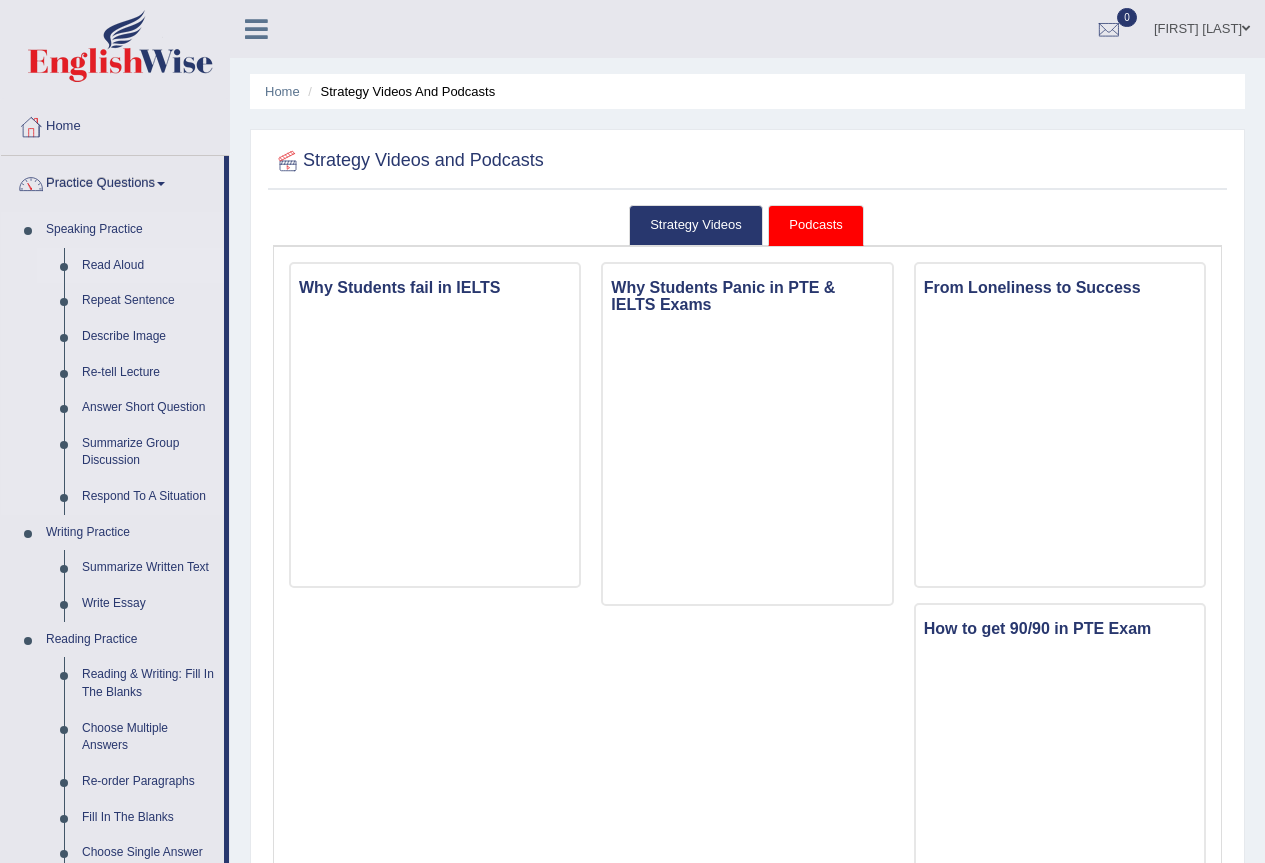 click on "Read Aloud" at bounding box center [148, 266] 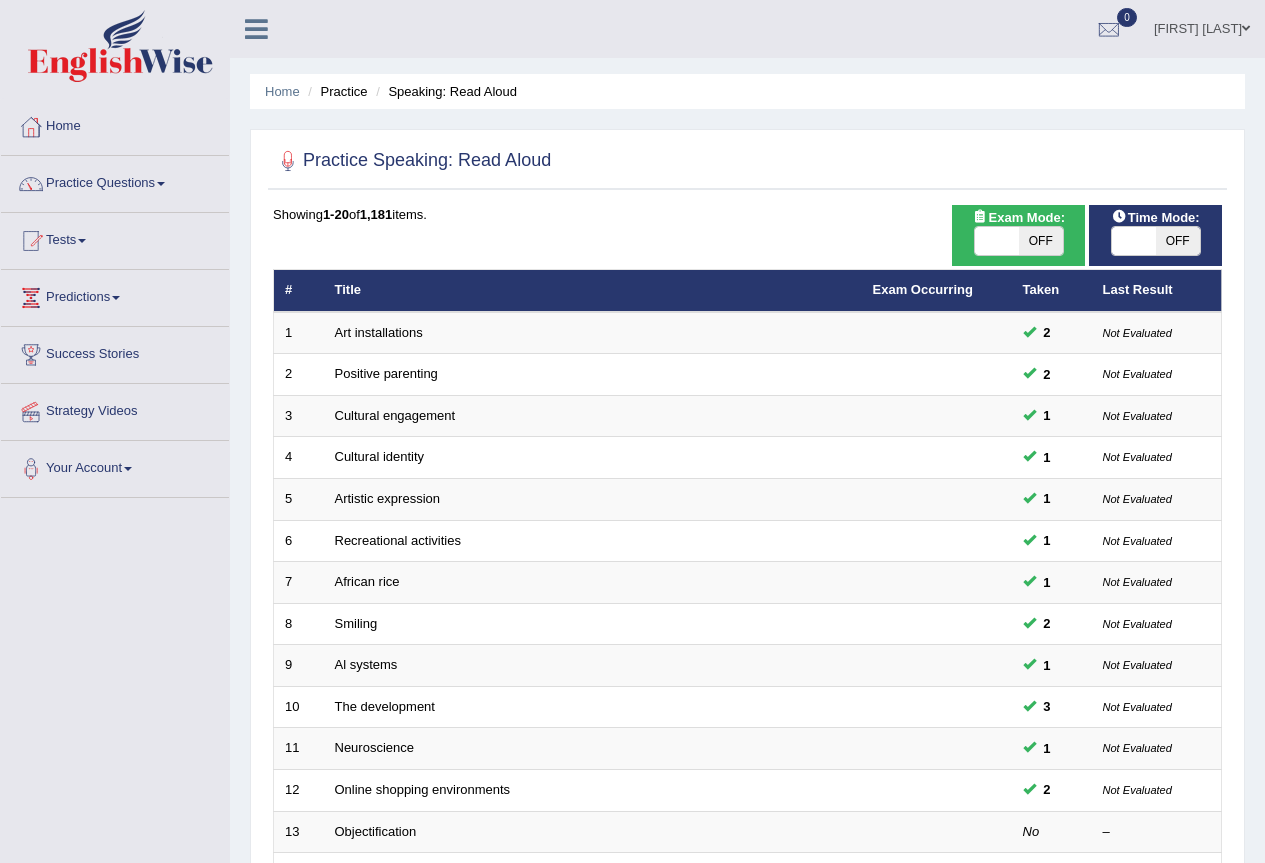 scroll, scrollTop: 0, scrollLeft: 0, axis: both 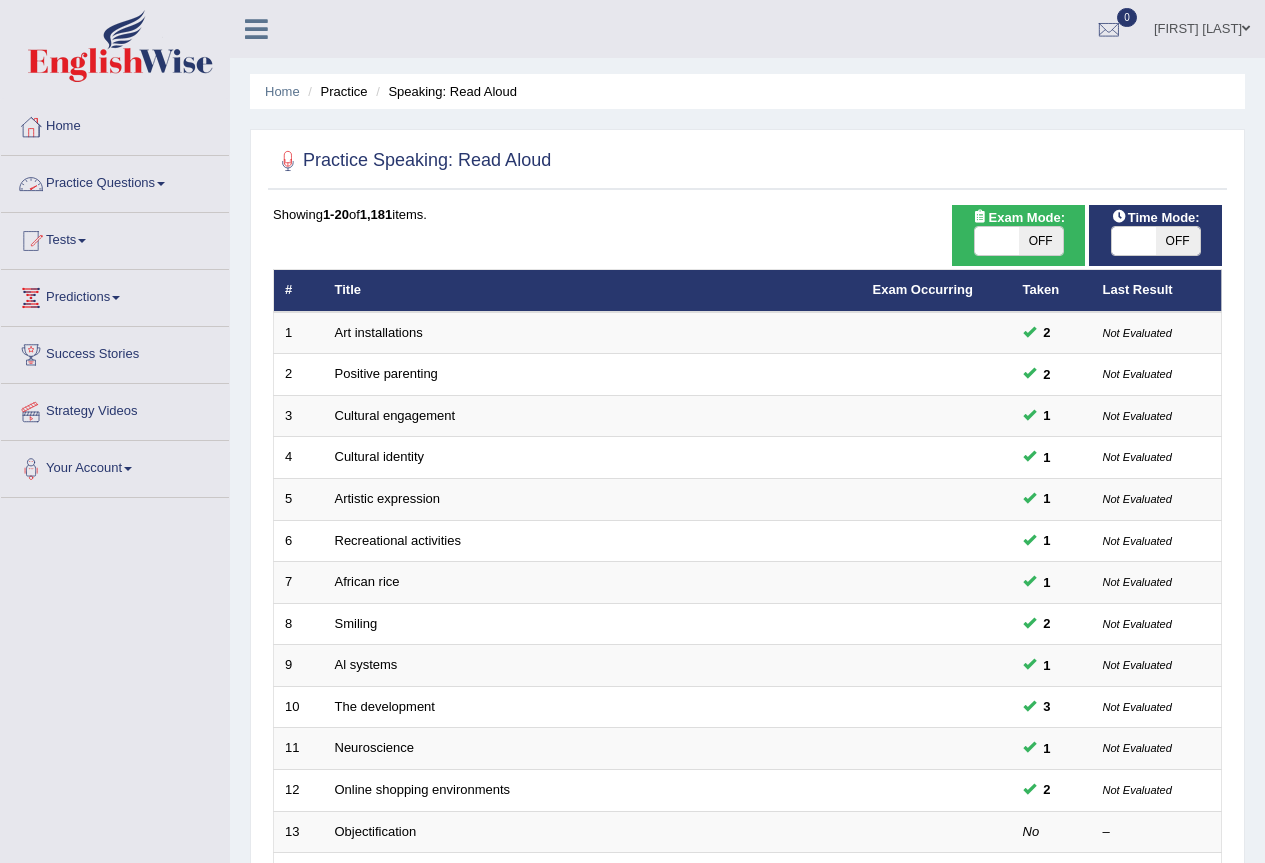 click on "Practice Questions" at bounding box center [115, 181] 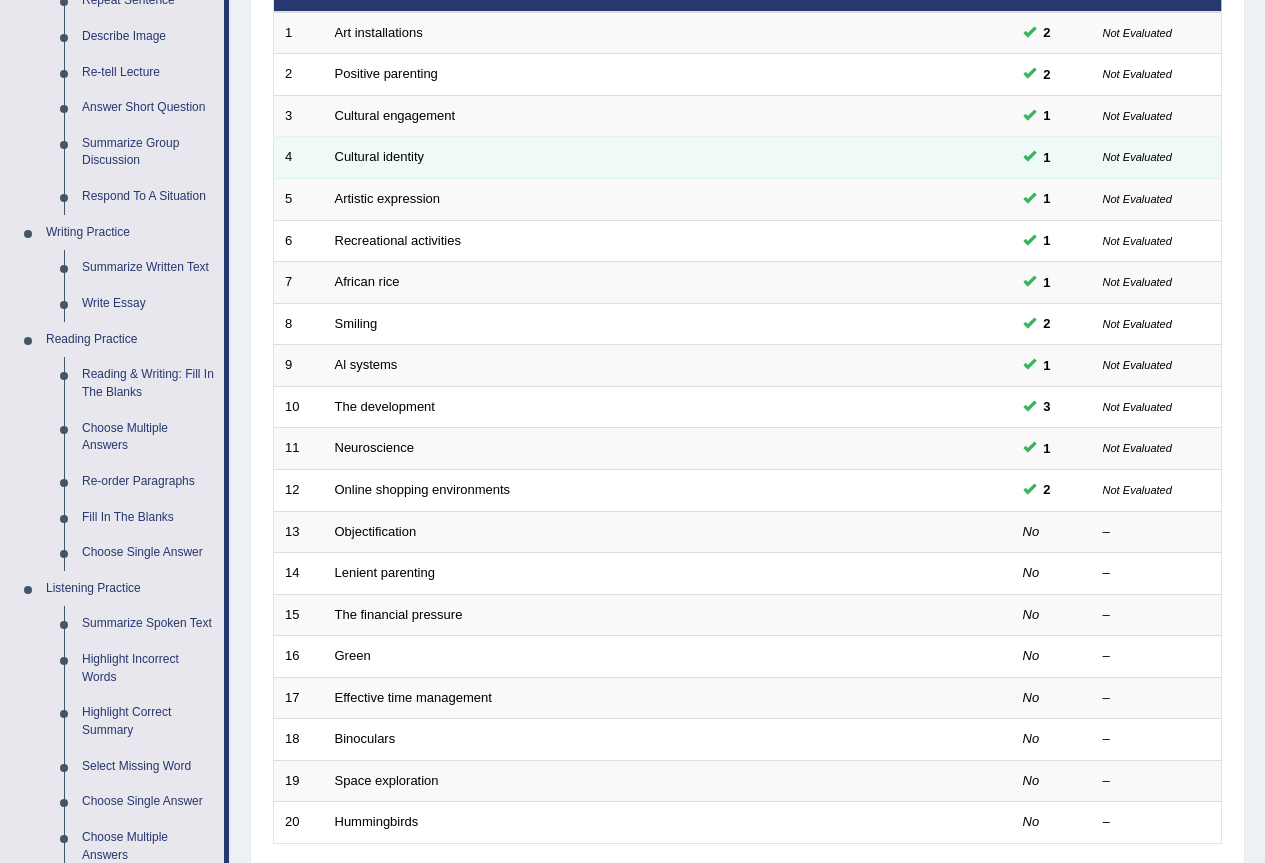 scroll, scrollTop: 0, scrollLeft: 0, axis: both 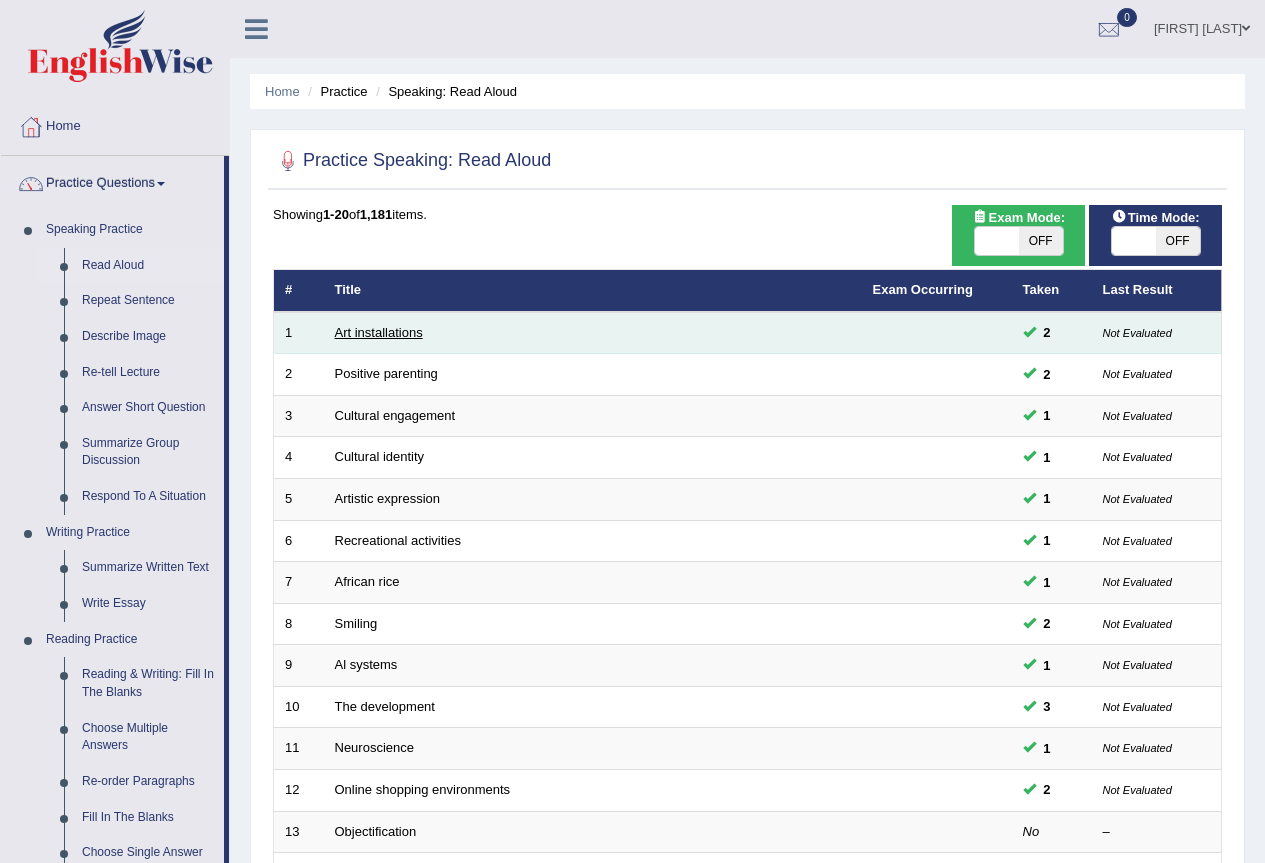 click on "Art installations" at bounding box center (379, 332) 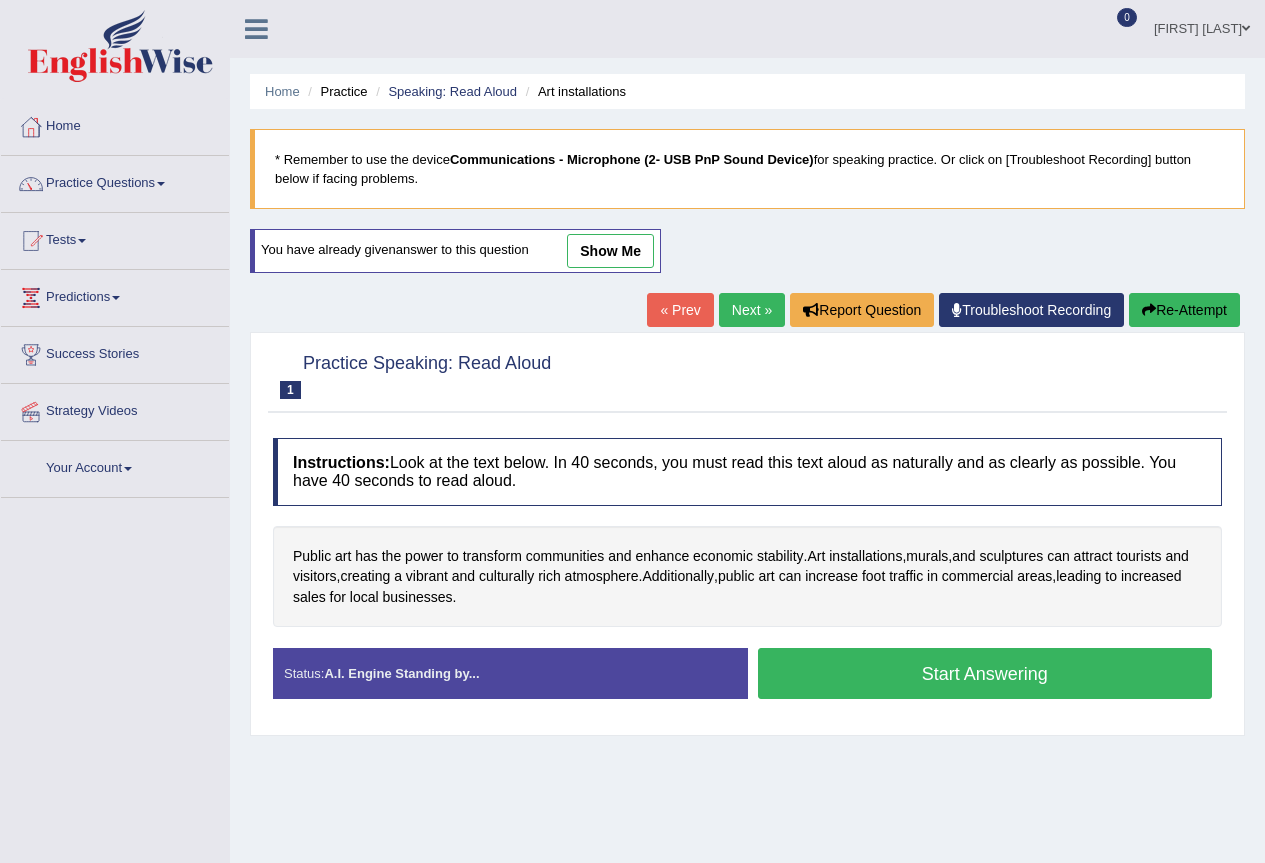 scroll, scrollTop: 0, scrollLeft: 0, axis: both 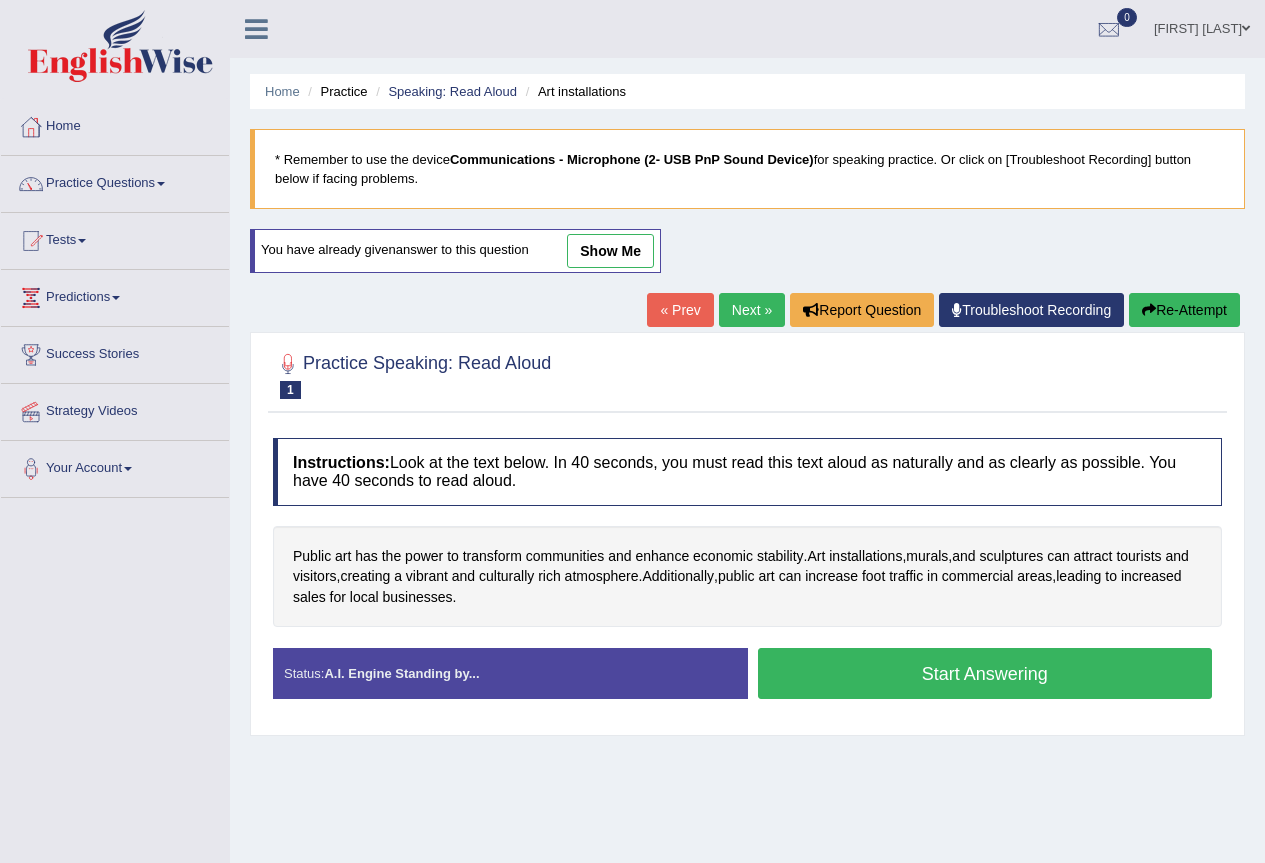 click on "Start Answering" at bounding box center (985, 673) 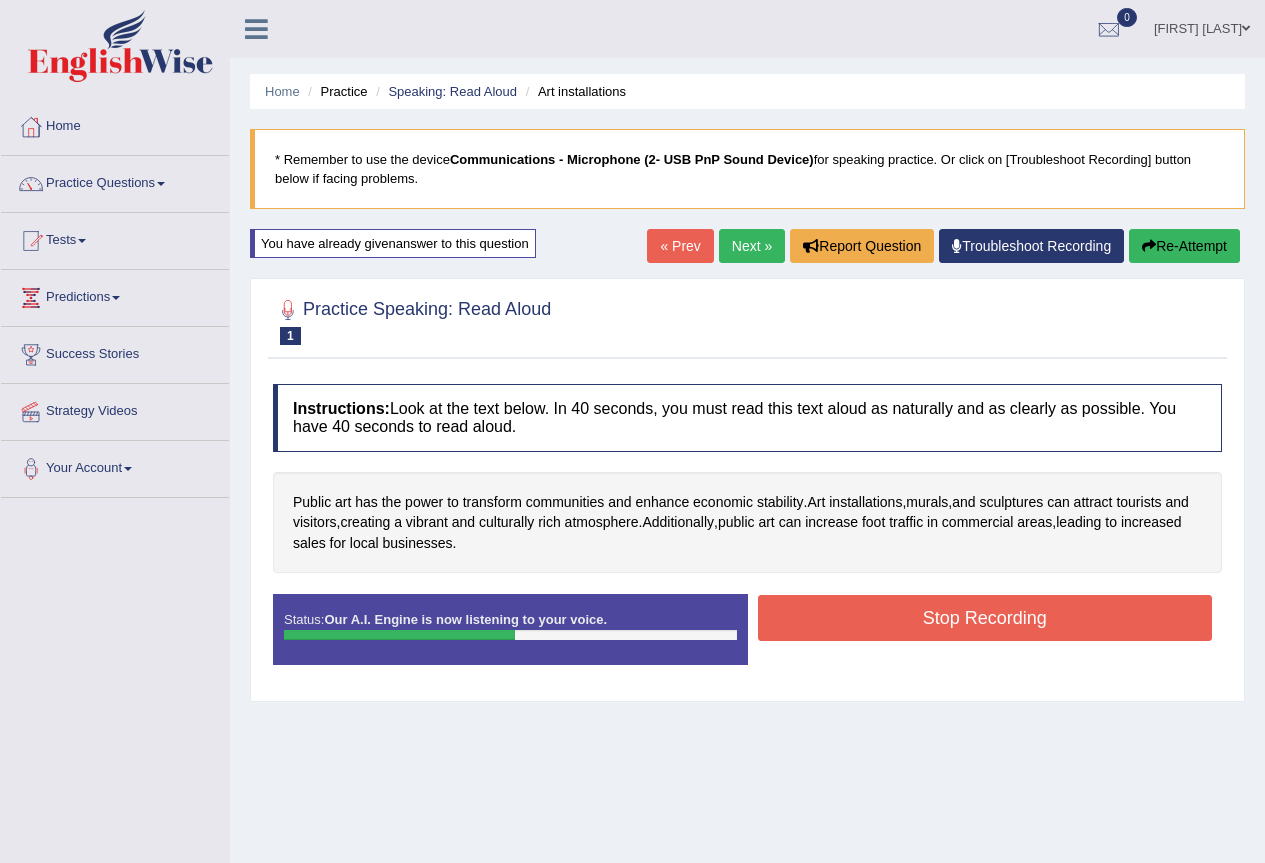 click on "Stop Recording" at bounding box center [985, 618] 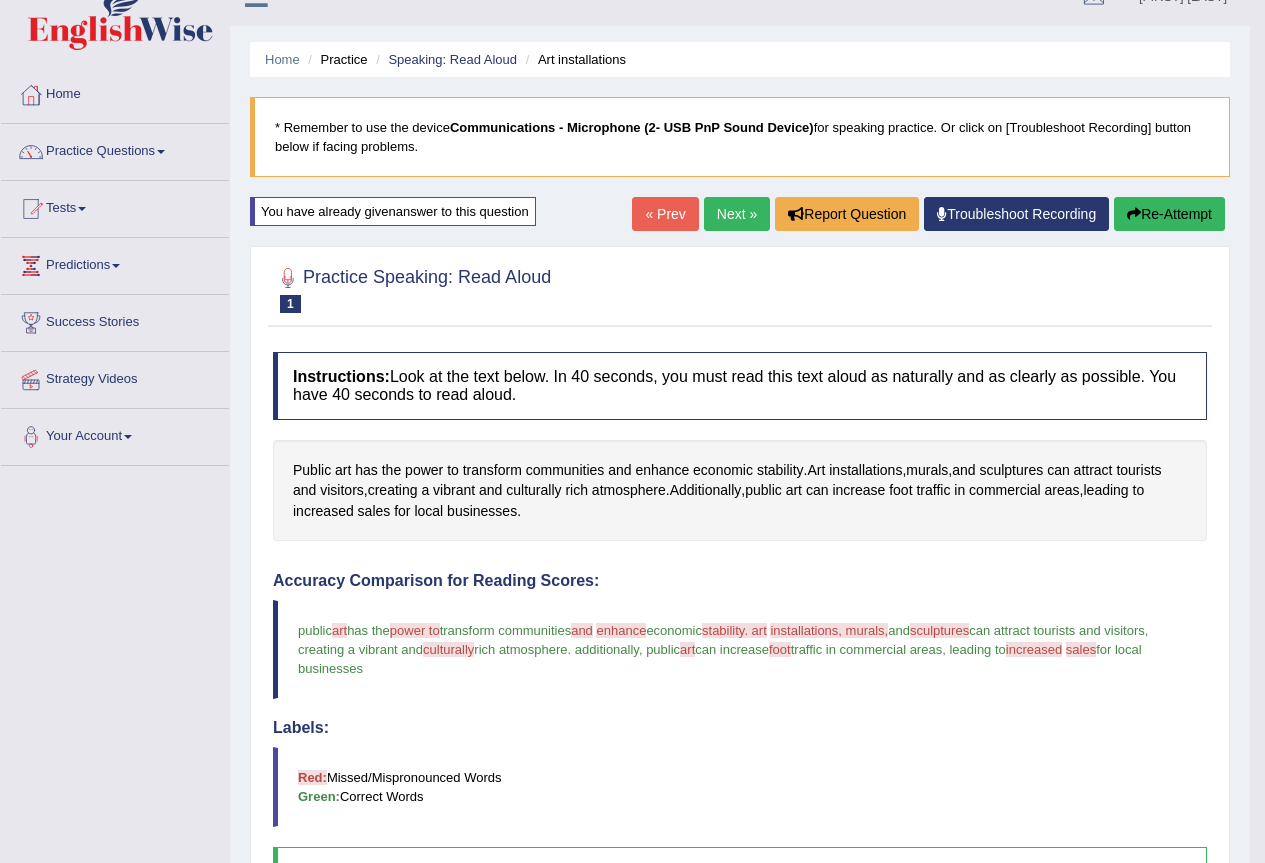 scroll, scrollTop: 0, scrollLeft: 0, axis: both 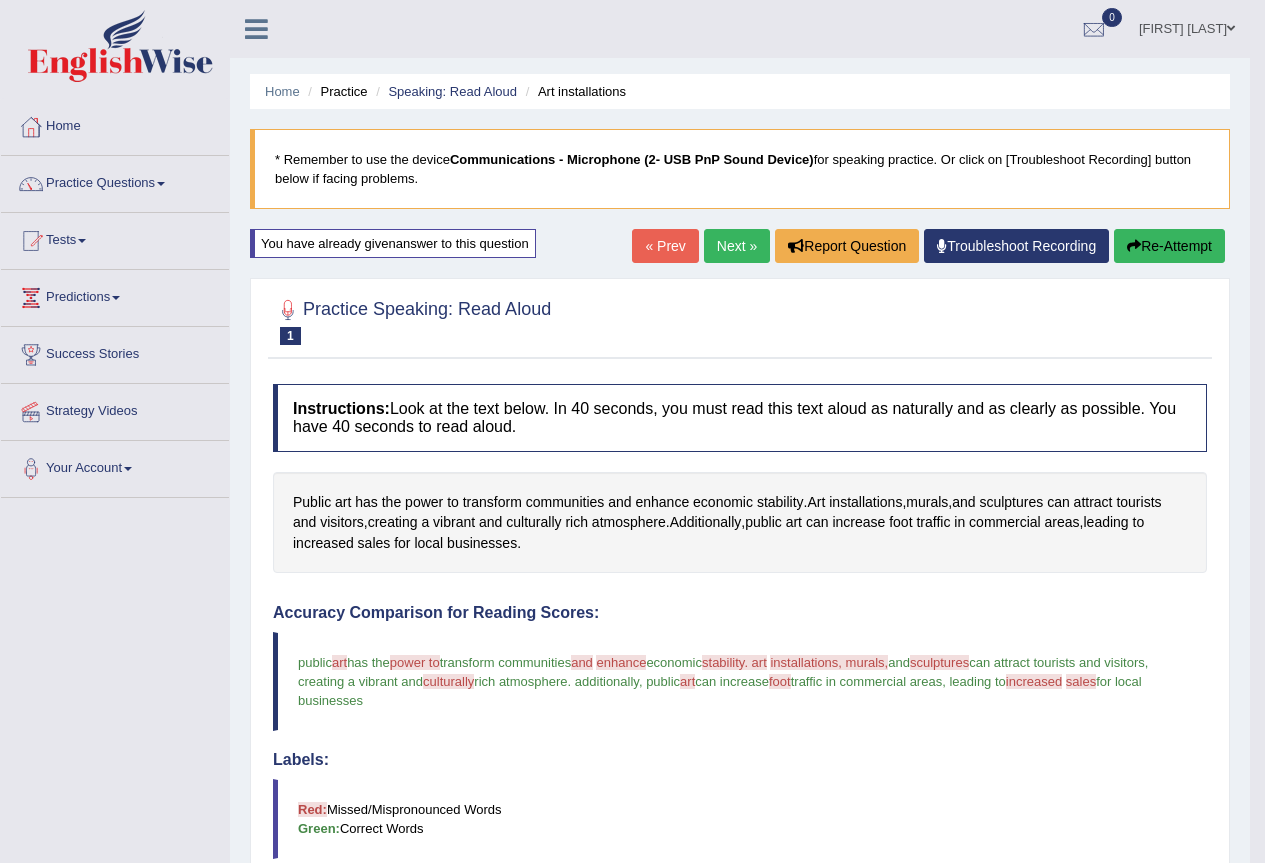click on "Next »" at bounding box center [737, 246] 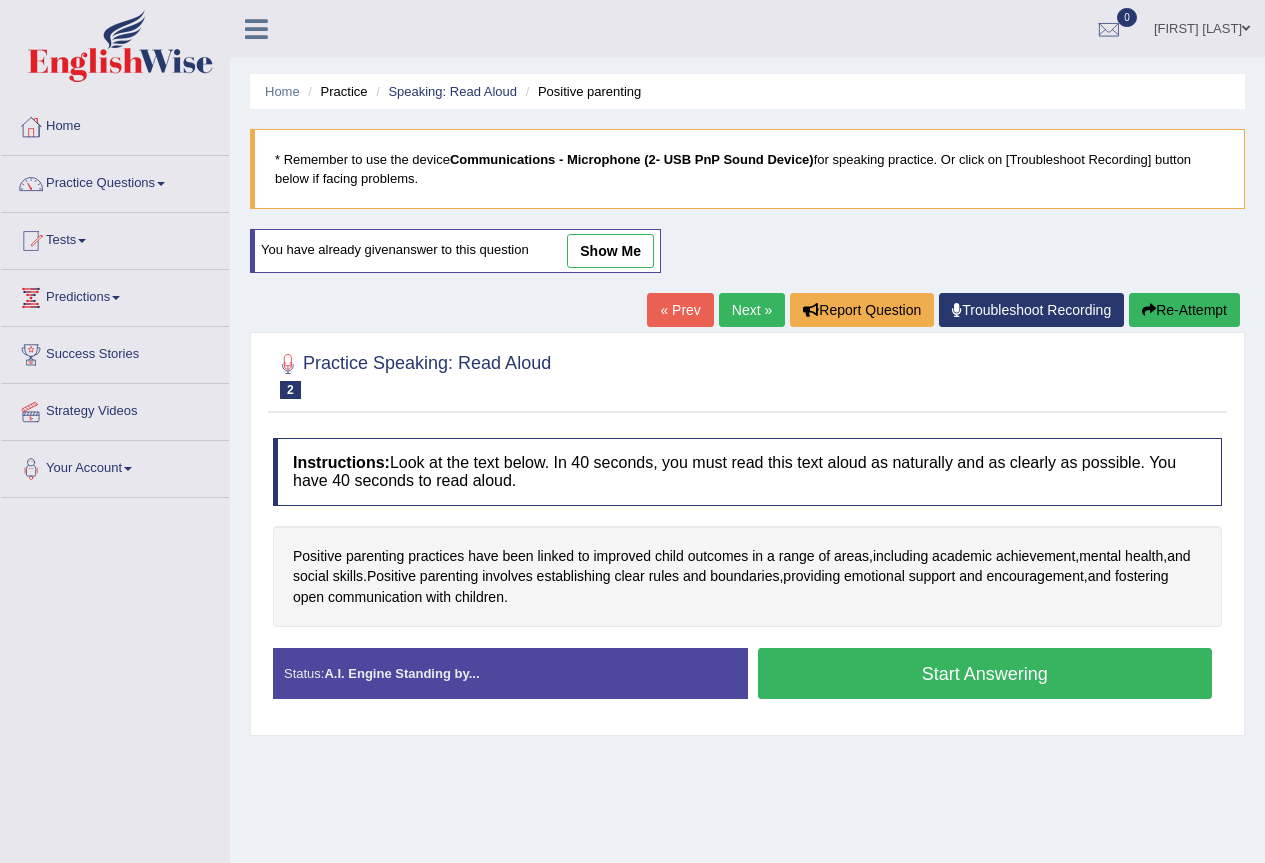 scroll, scrollTop: 0, scrollLeft: 0, axis: both 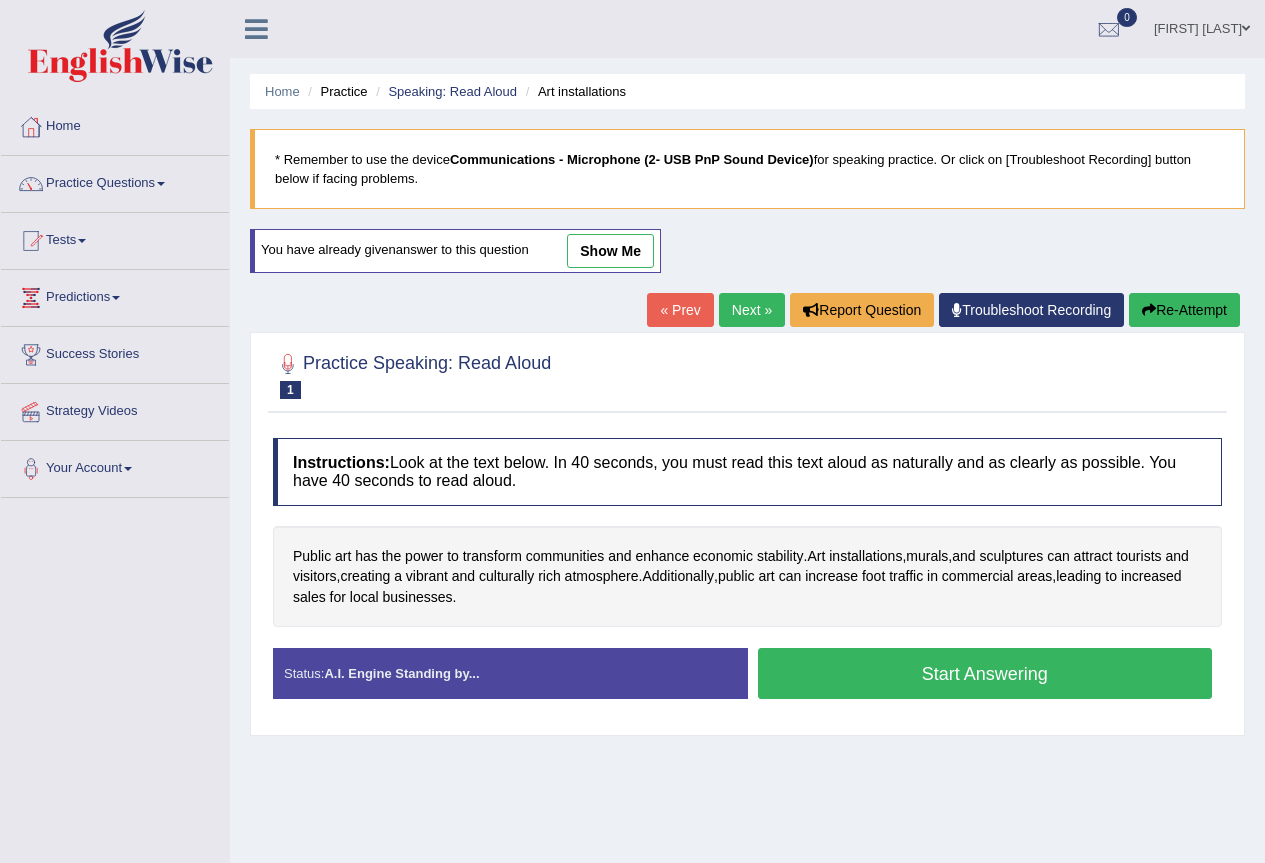 click on "show me" at bounding box center (610, 251) 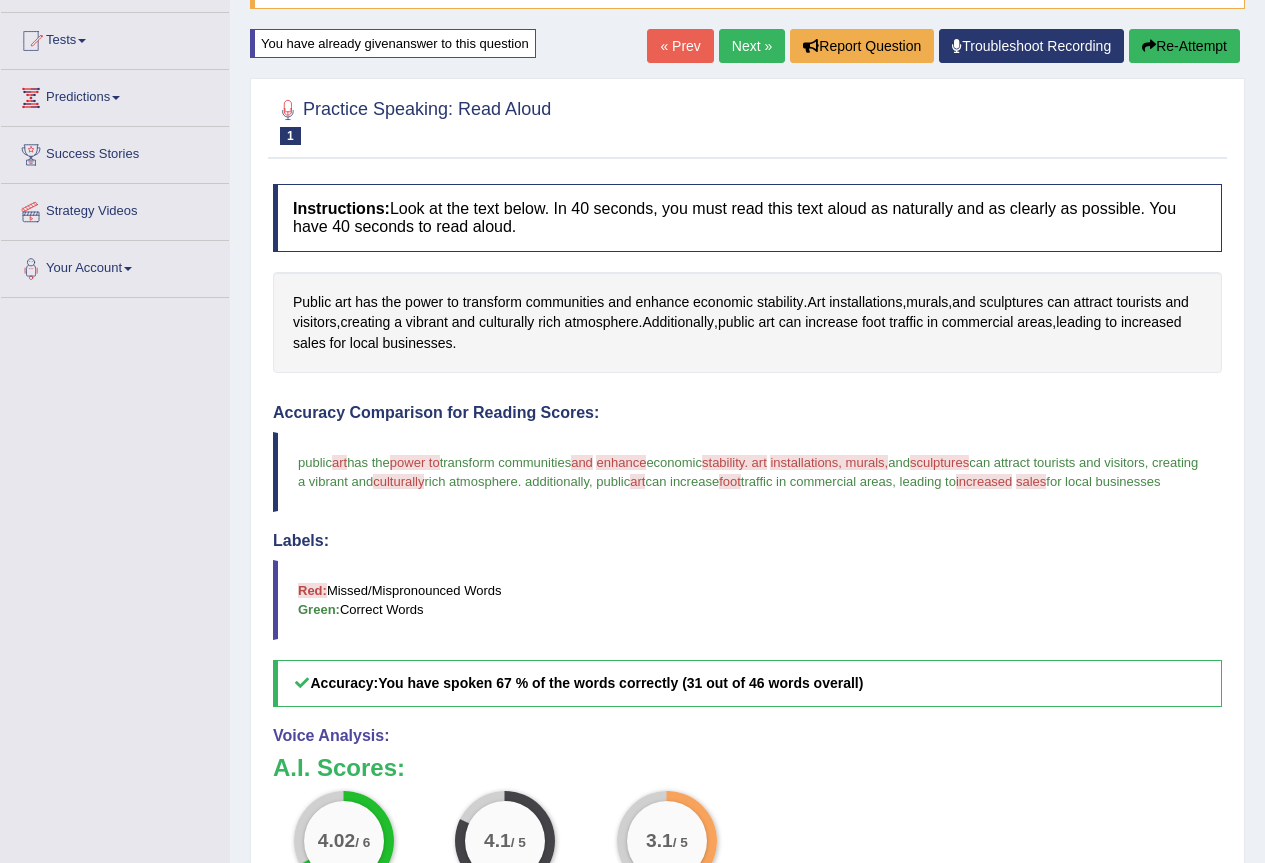 scroll, scrollTop: 513, scrollLeft: 0, axis: vertical 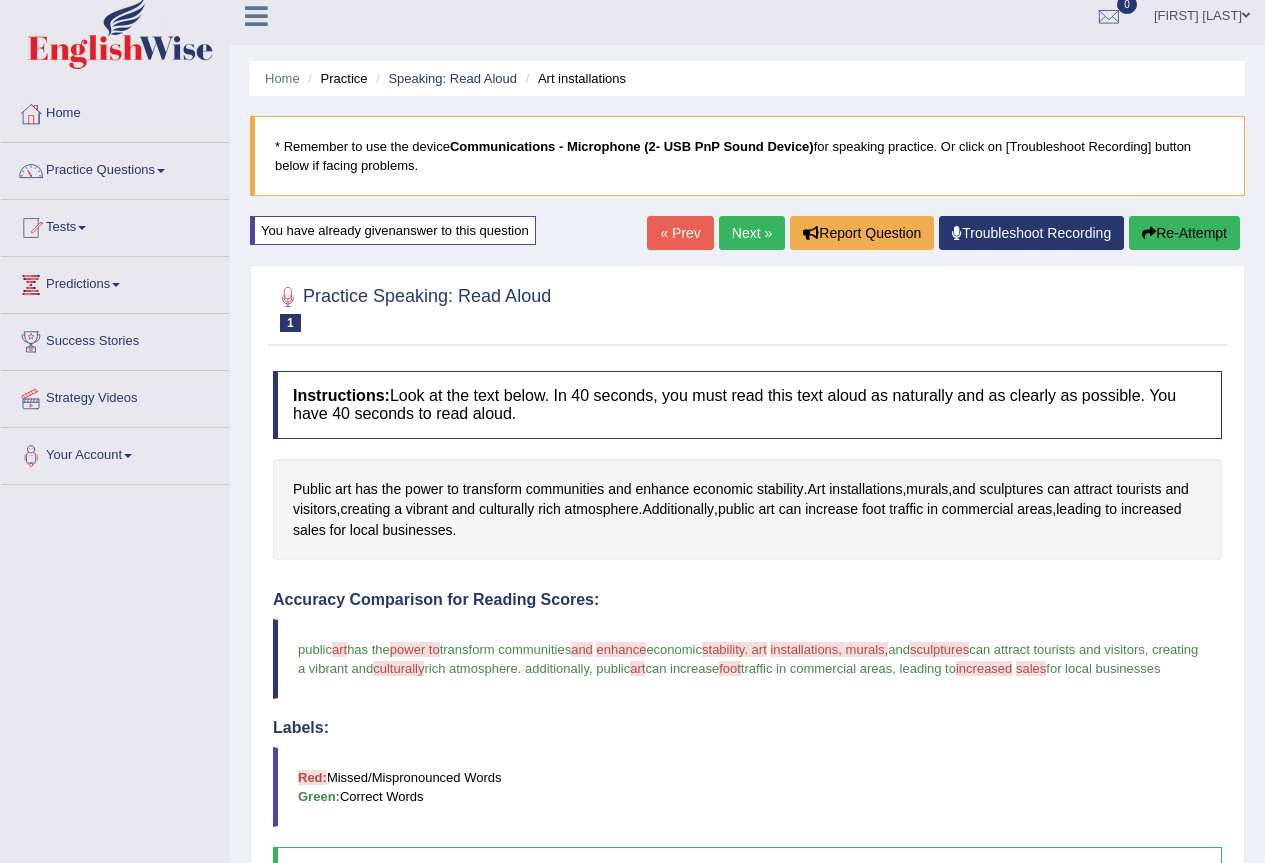 click on "Re-Attempt" at bounding box center [1184, 233] 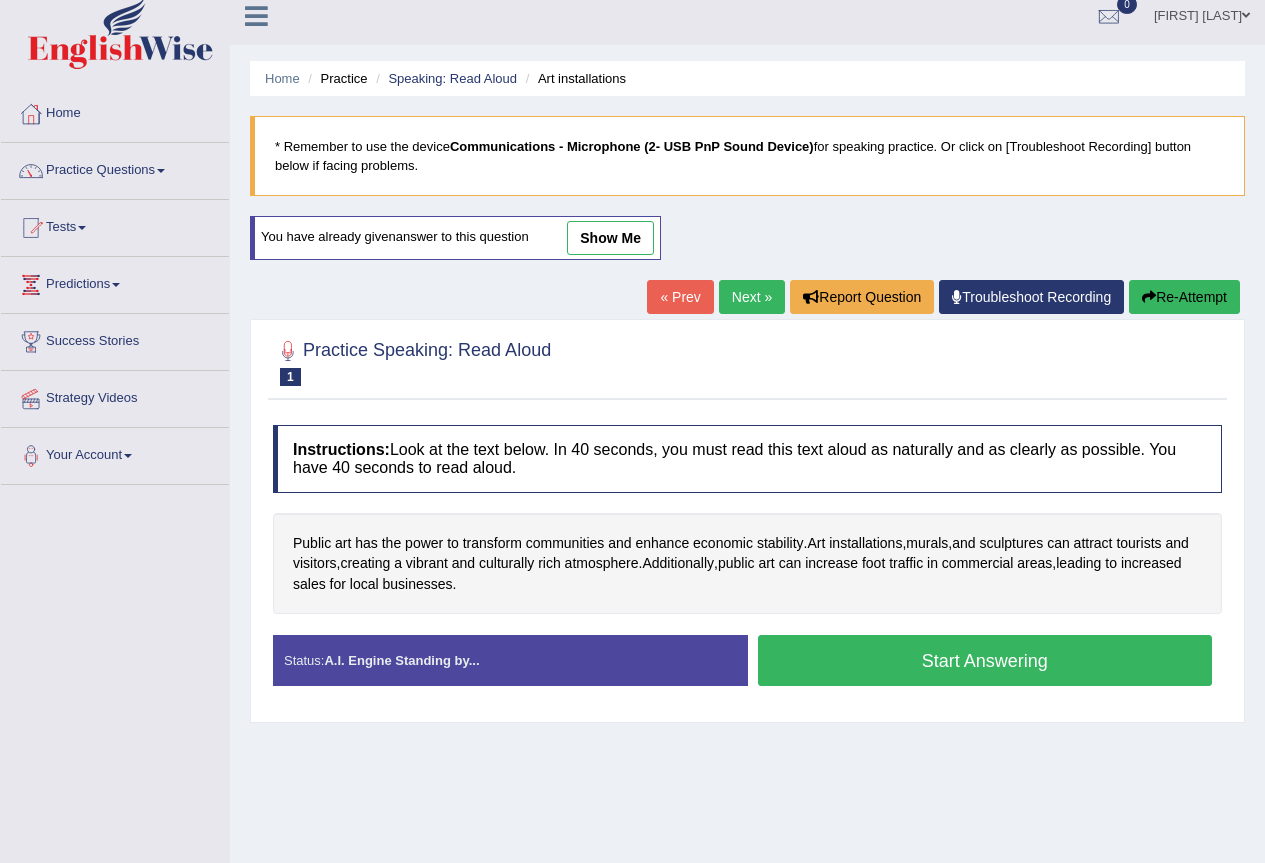 click on "Start Answering" at bounding box center (985, 660) 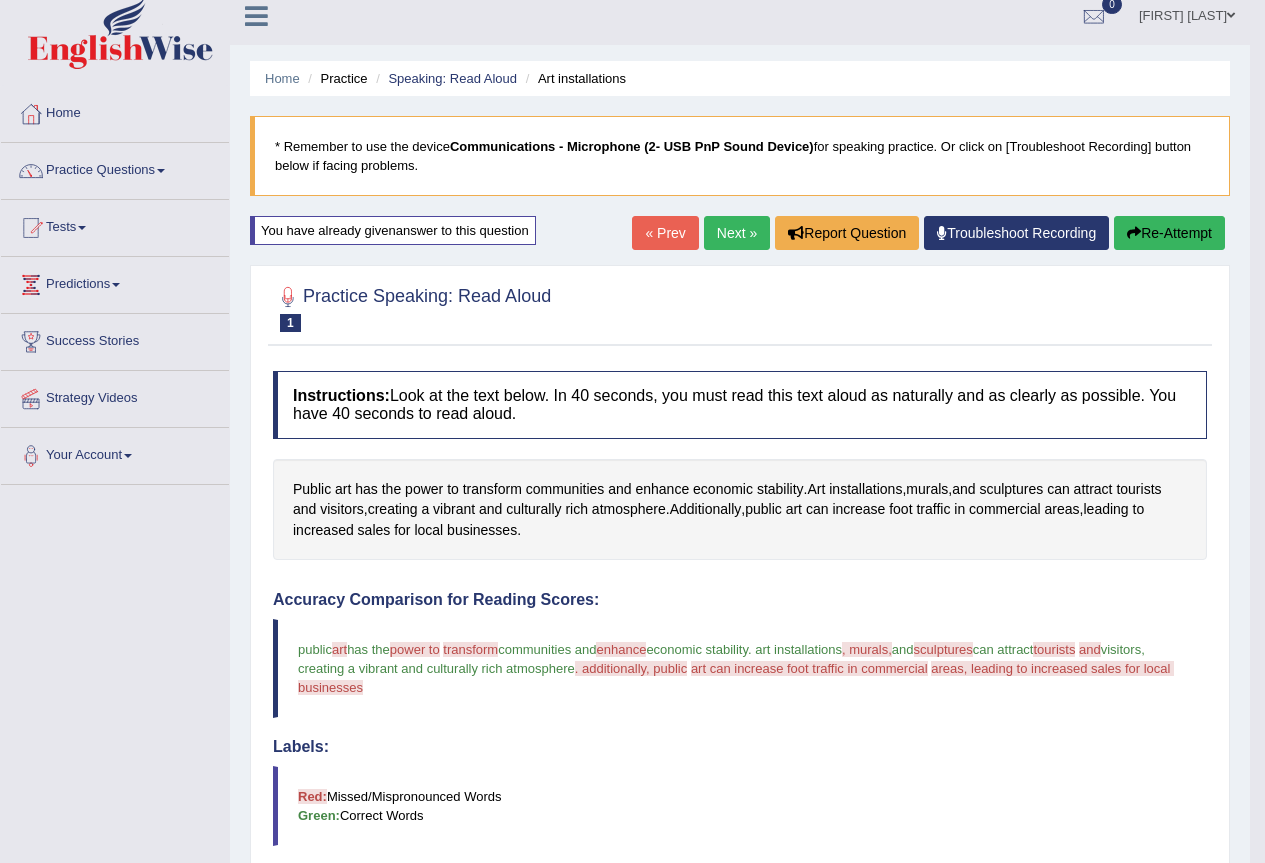 scroll, scrollTop: 0, scrollLeft: 0, axis: both 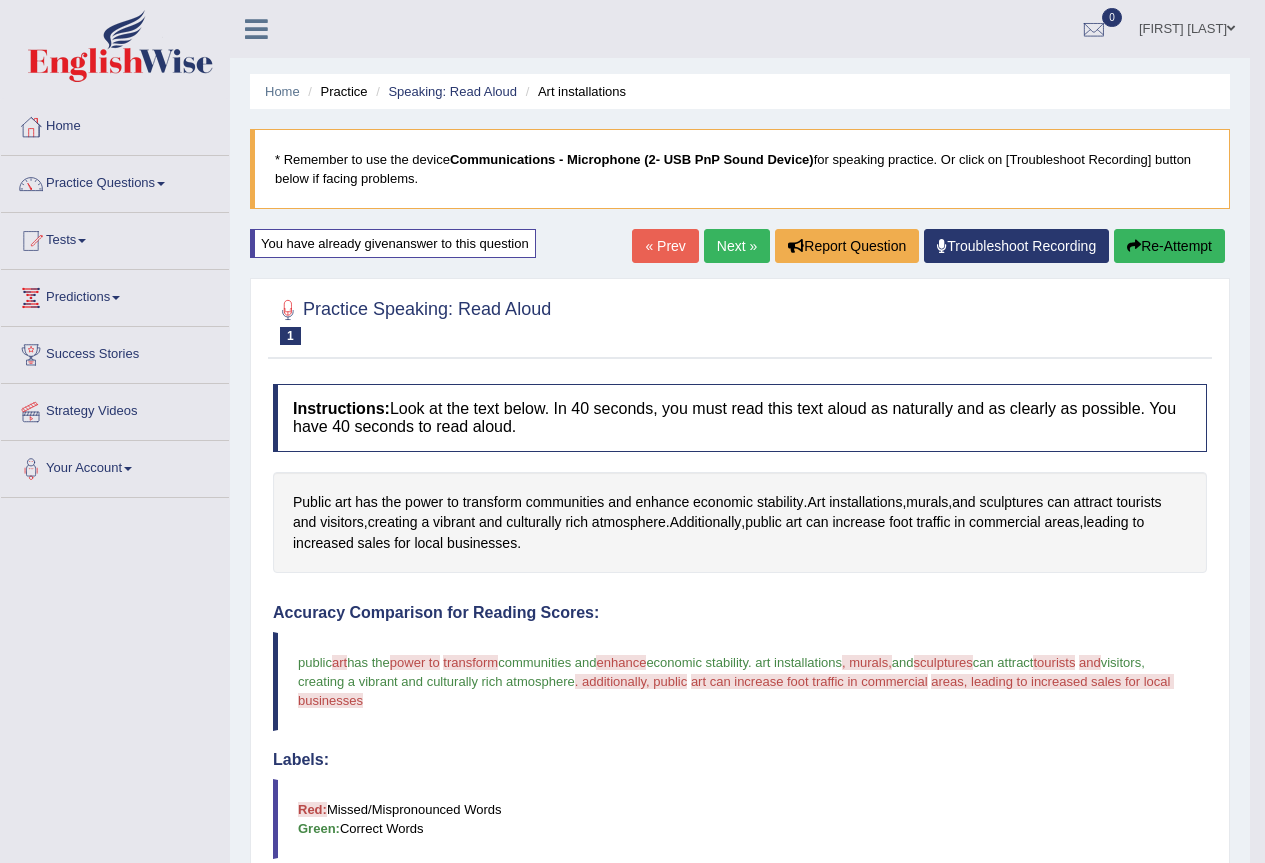 click on "Re-Attempt" at bounding box center [1169, 246] 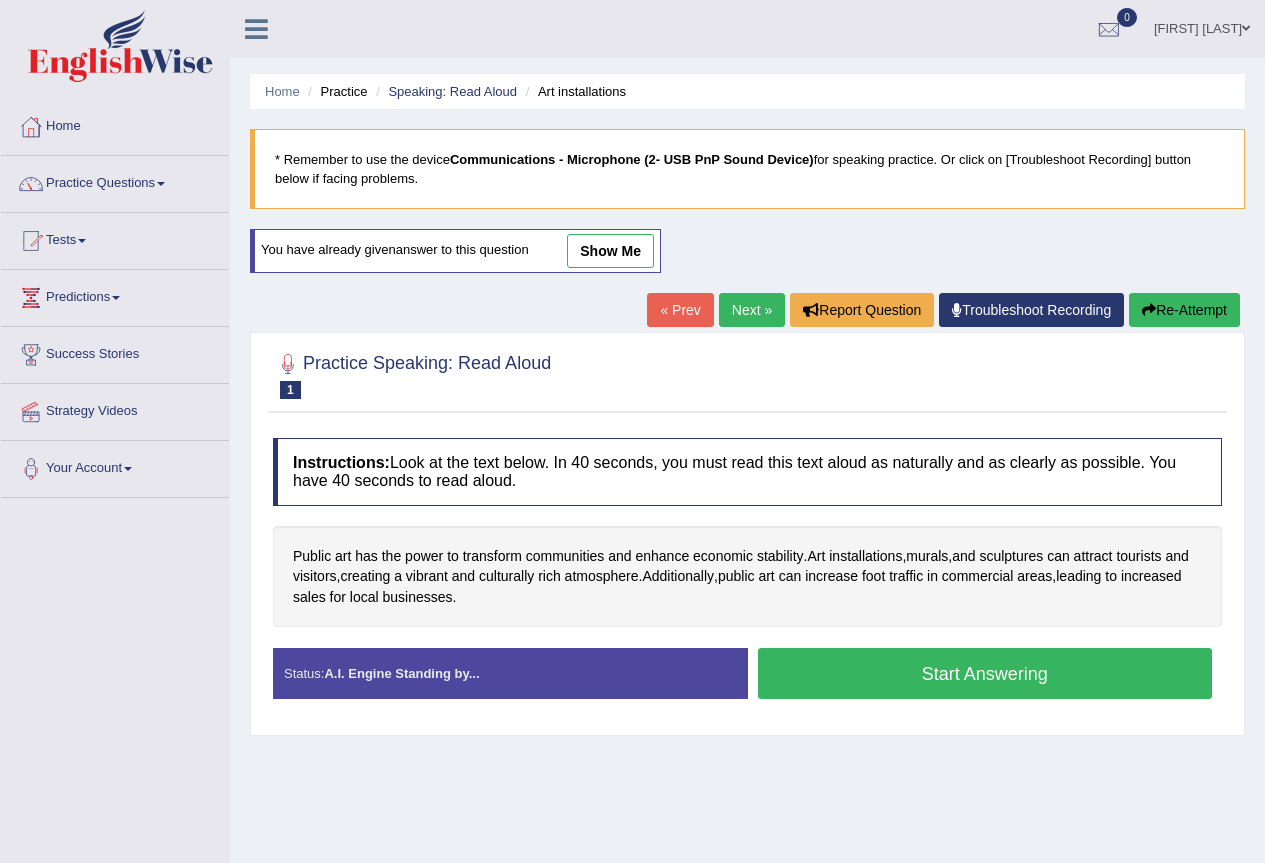 scroll, scrollTop: 0, scrollLeft: 0, axis: both 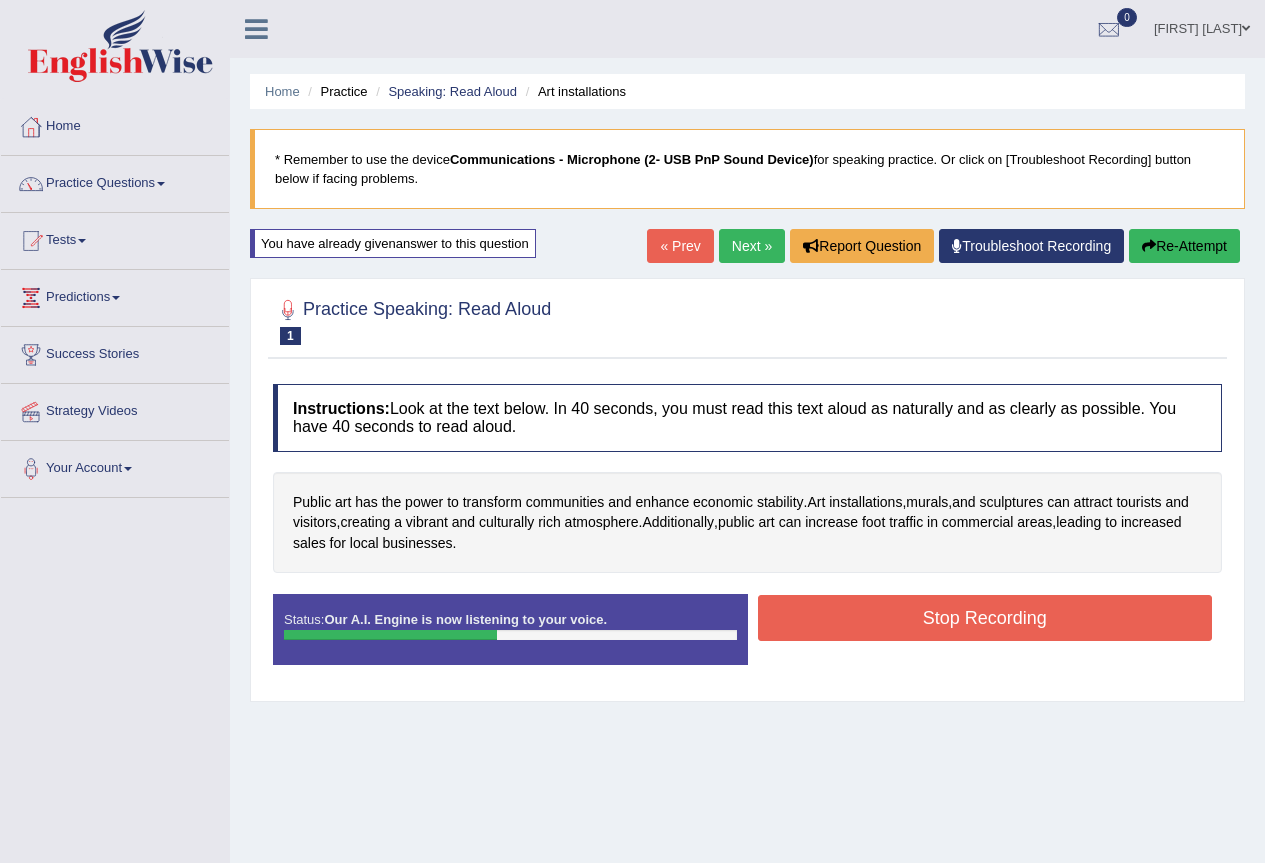 click on "Stop Recording" at bounding box center (985, 618) 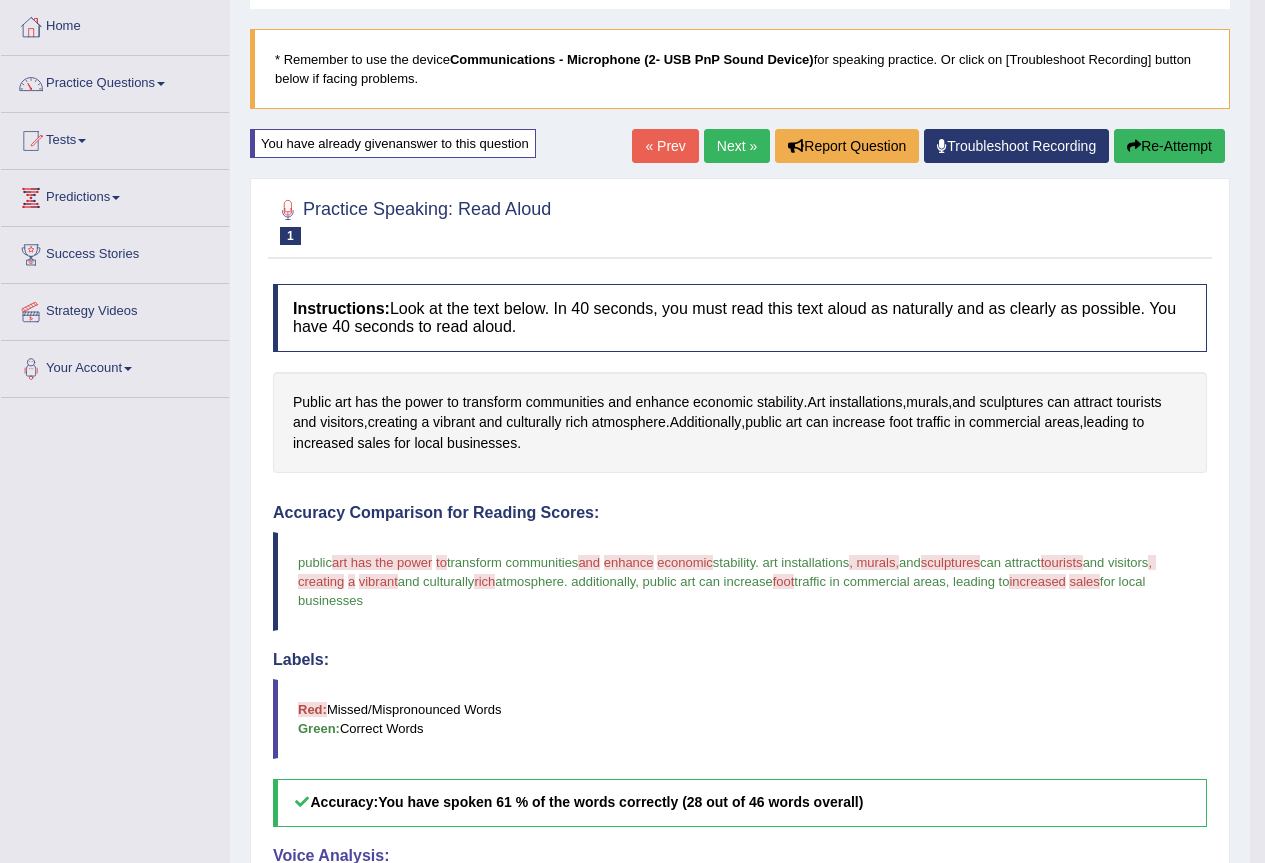 scroll, scrollTop: 0, scrollLeft: 0, axis: both 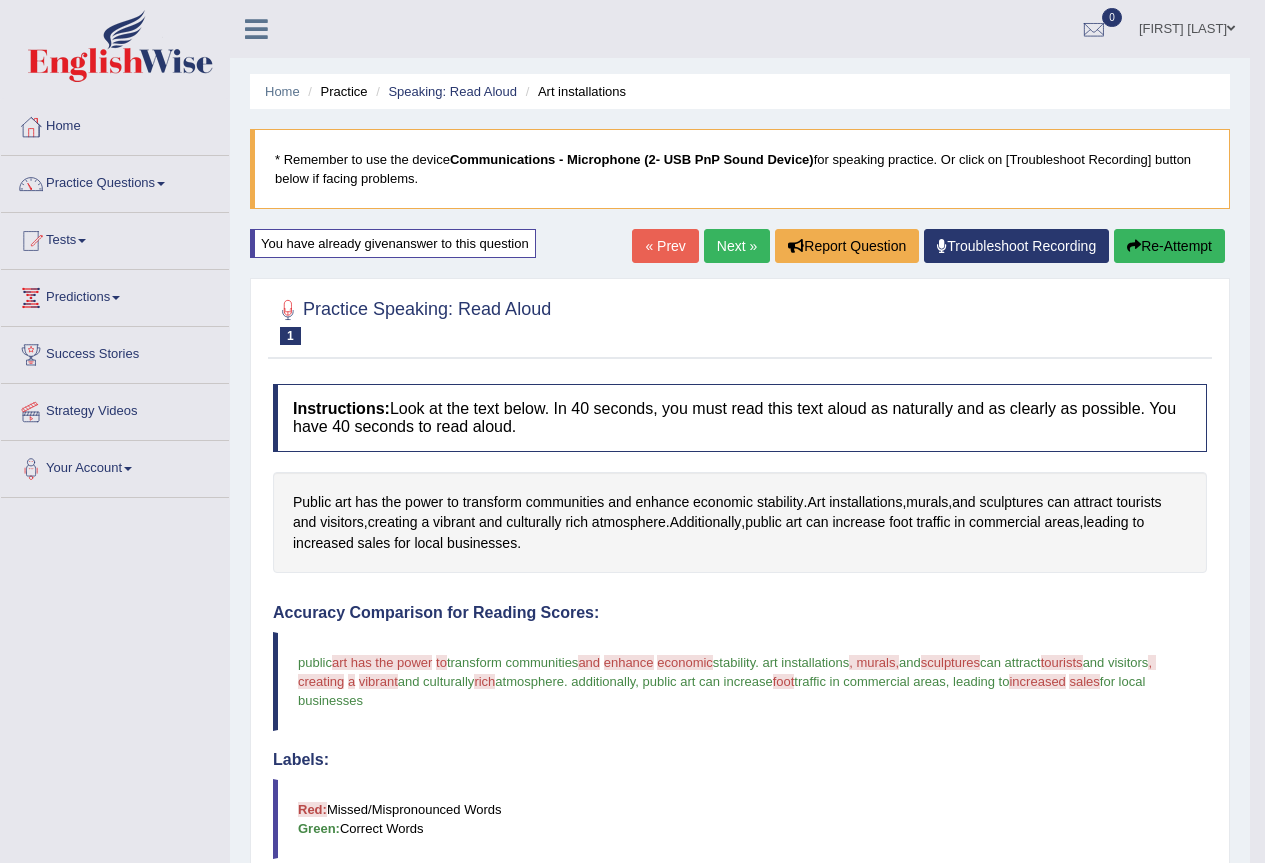 click on "Next »" at bounding box center [737, 246] 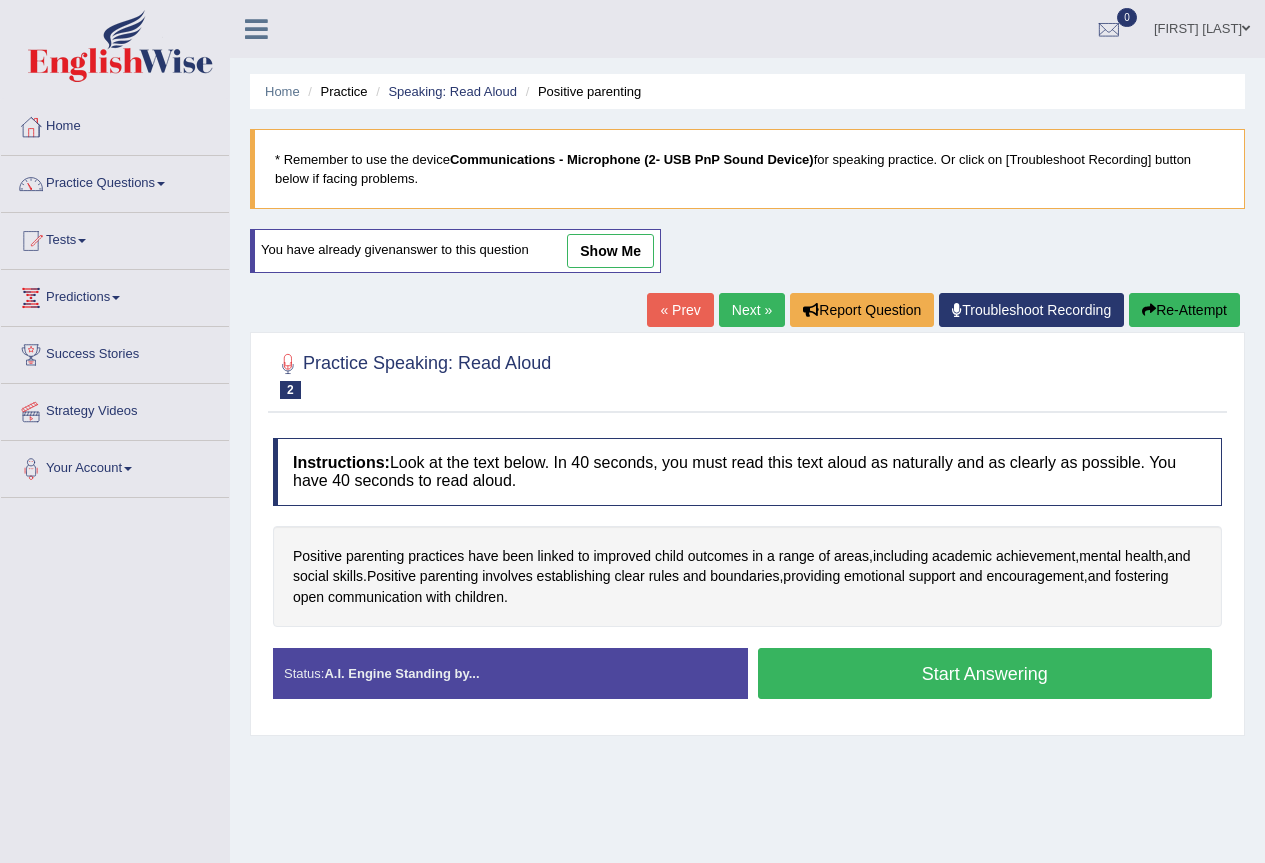 scroll, scrollTop: 0, scrollLeft: 0, axis: both 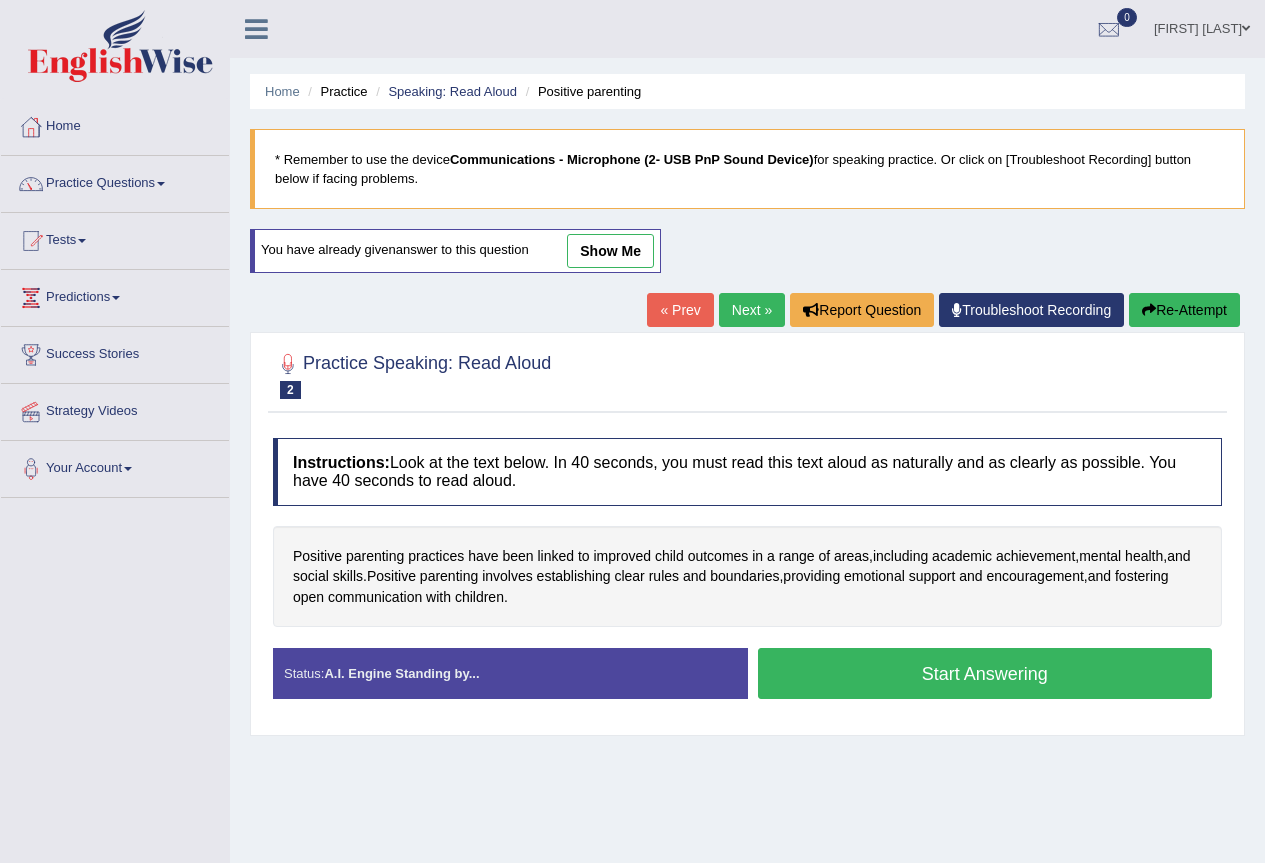 click on "show me" at bounding box center [610, 251] 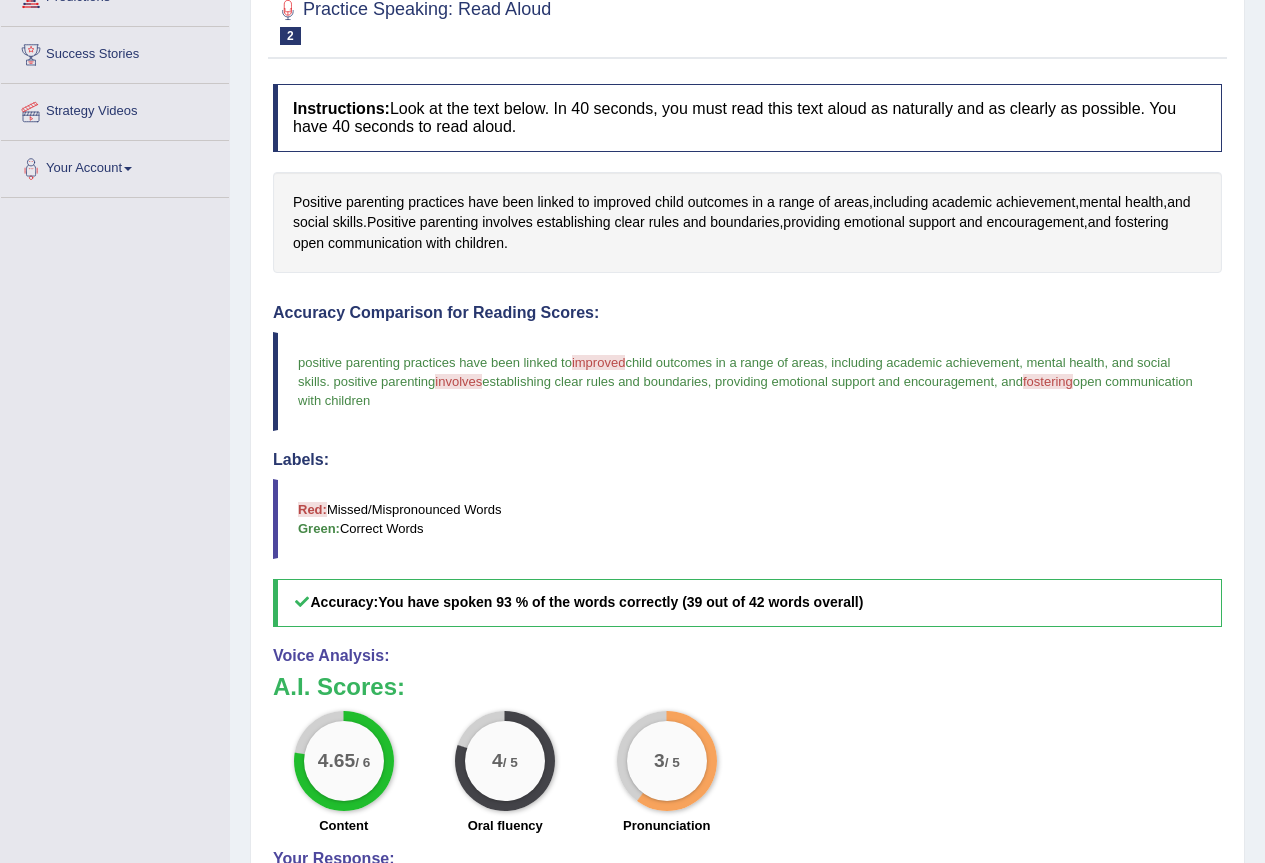 scroll, scrollTop: 400, scrollLeft: 0, axis: vertical 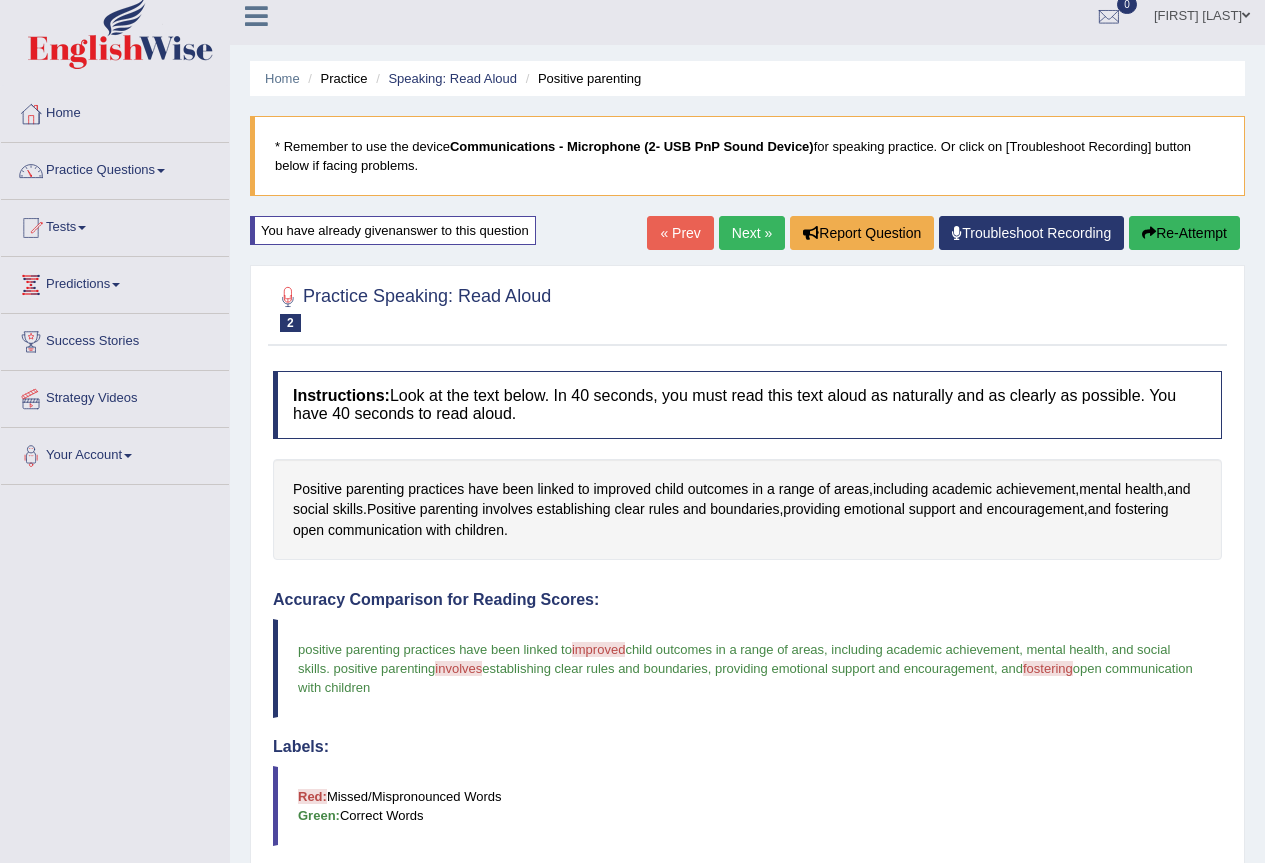 click on "Next »" at bounding box center (752, 233) 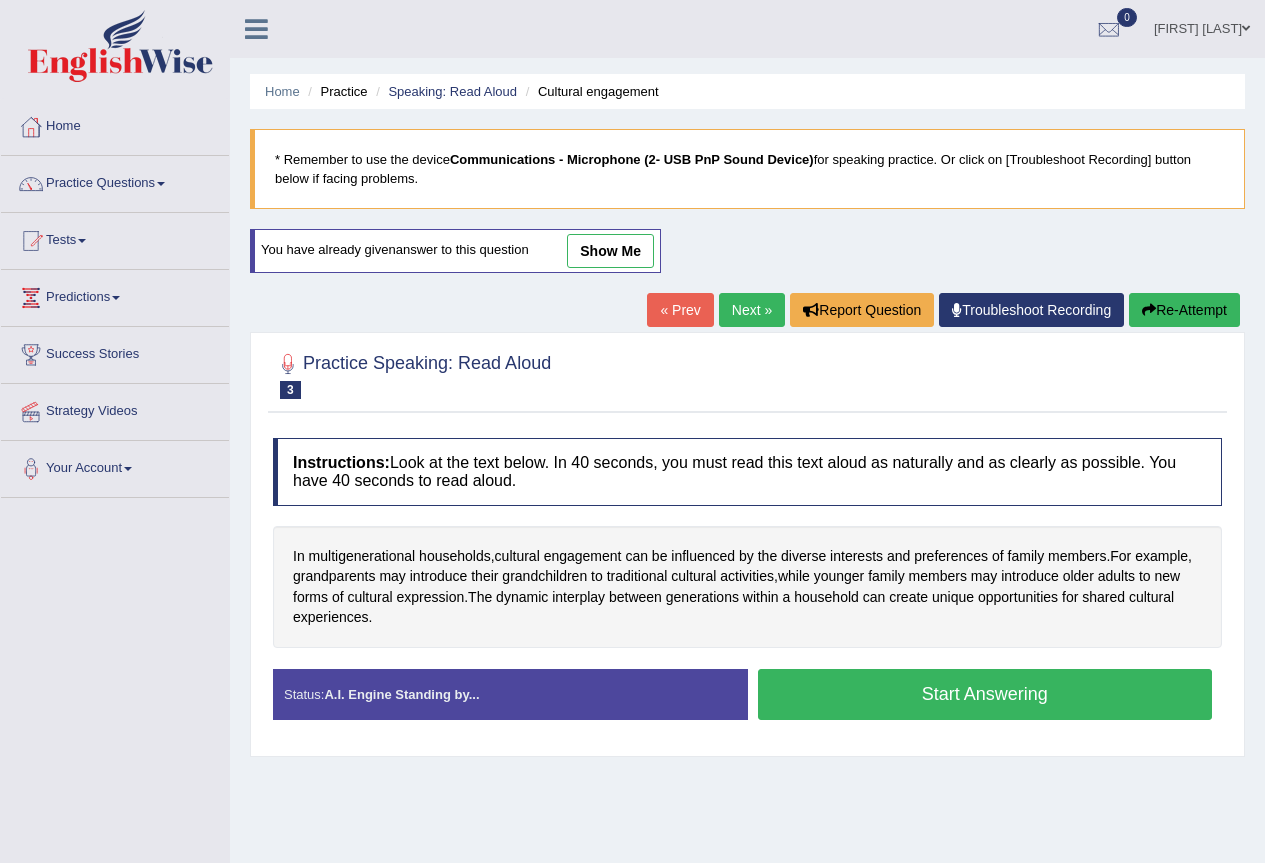 scroll, scrollTop: 0, scrollLeft: 0, axis: both 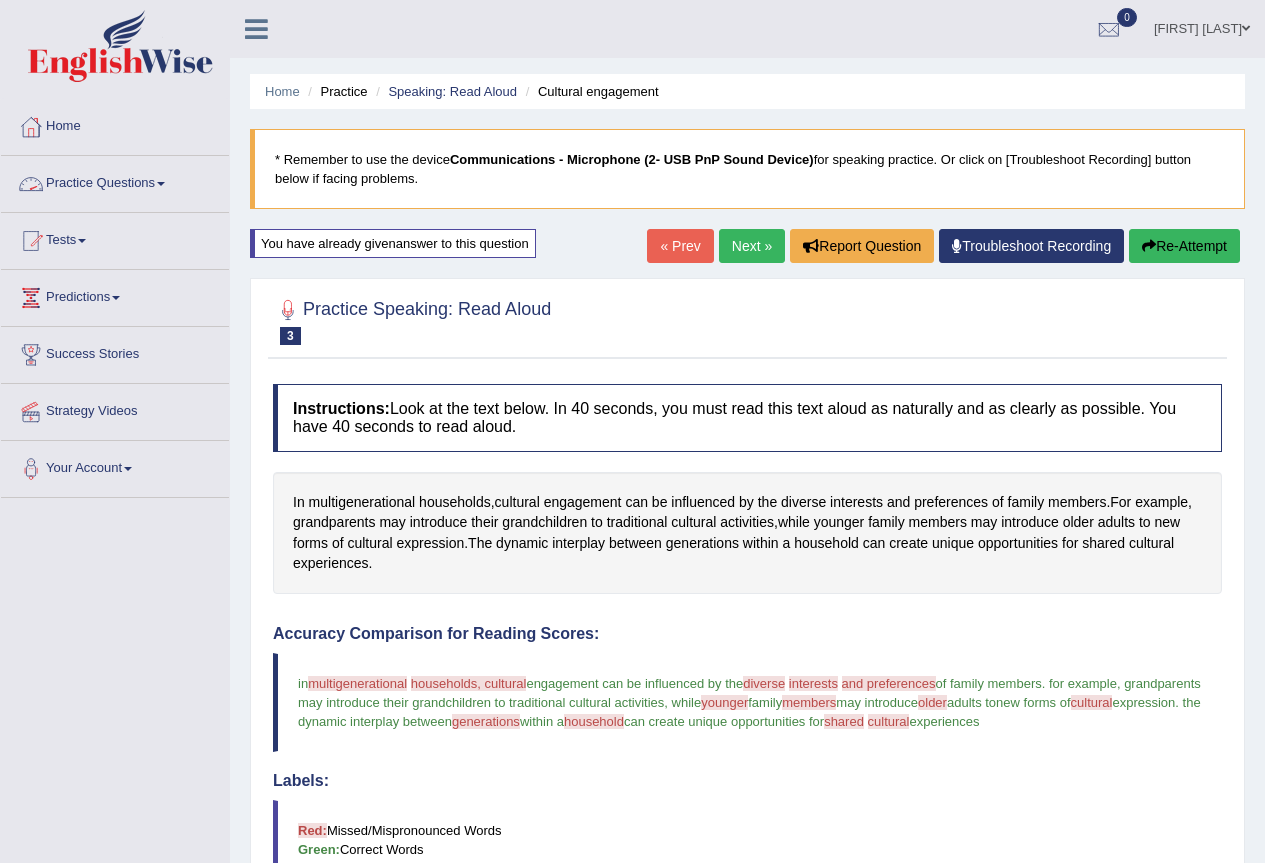 click on "Practice Questions" at bounding box center (115, 181) 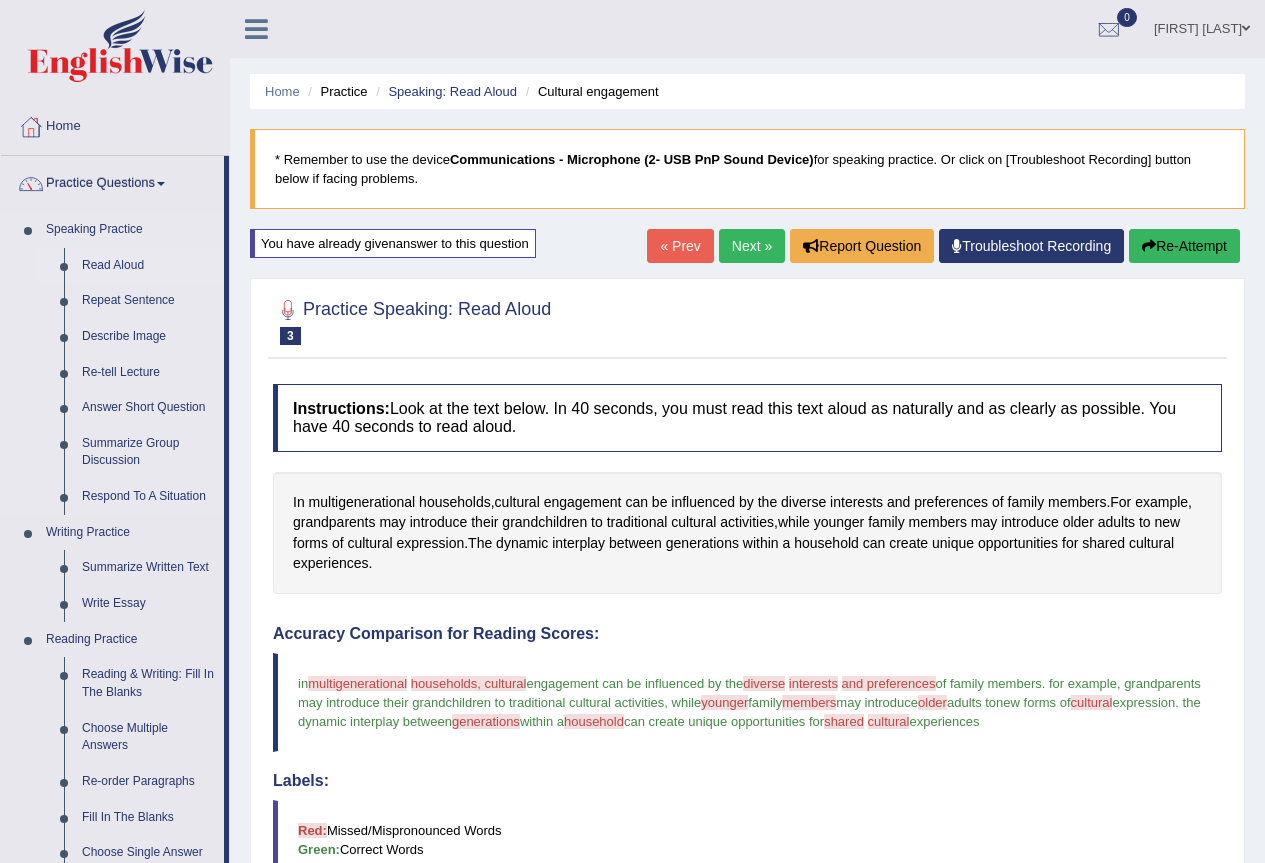 click on "Read Aloud" at bounding box center (148, 266) 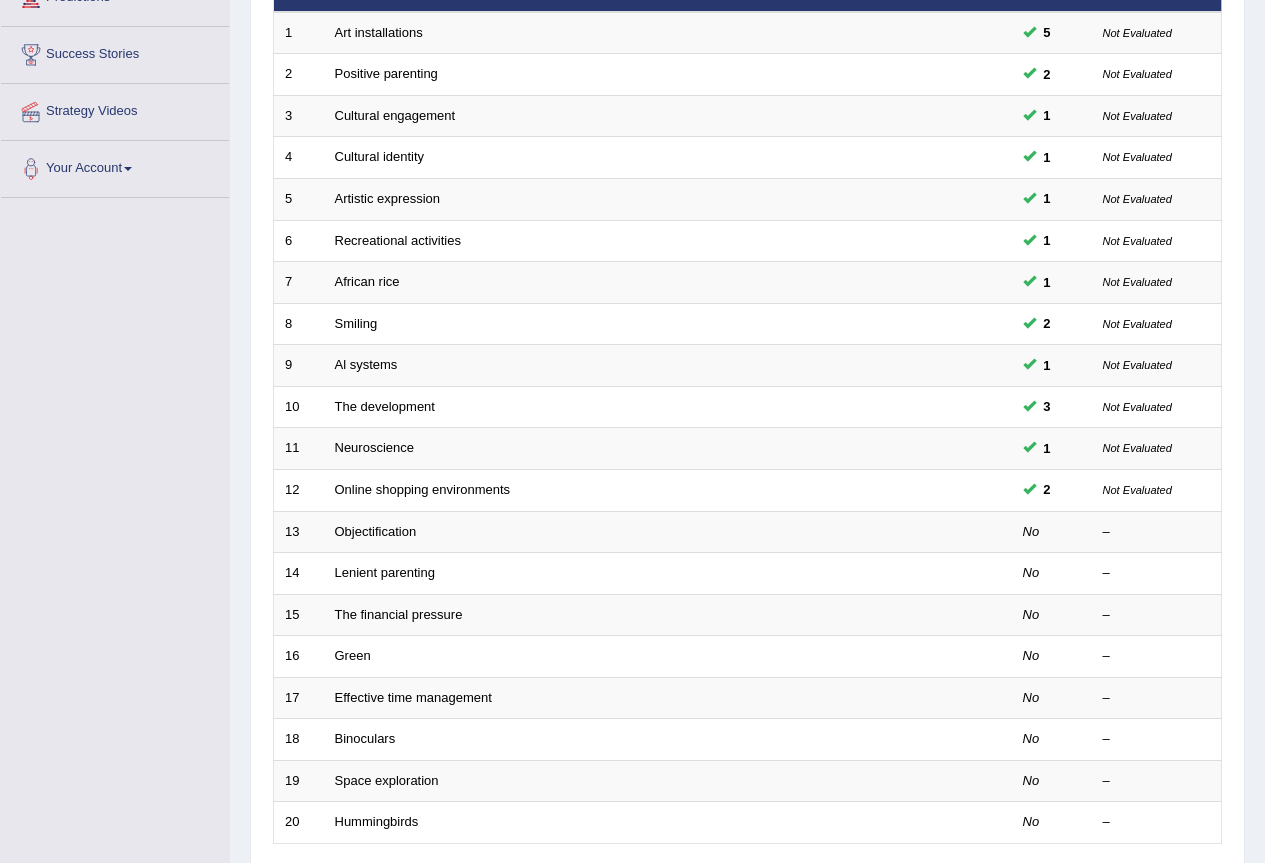 scroll, scrollTop: 300, scrollLeft: 0, axis: vertical 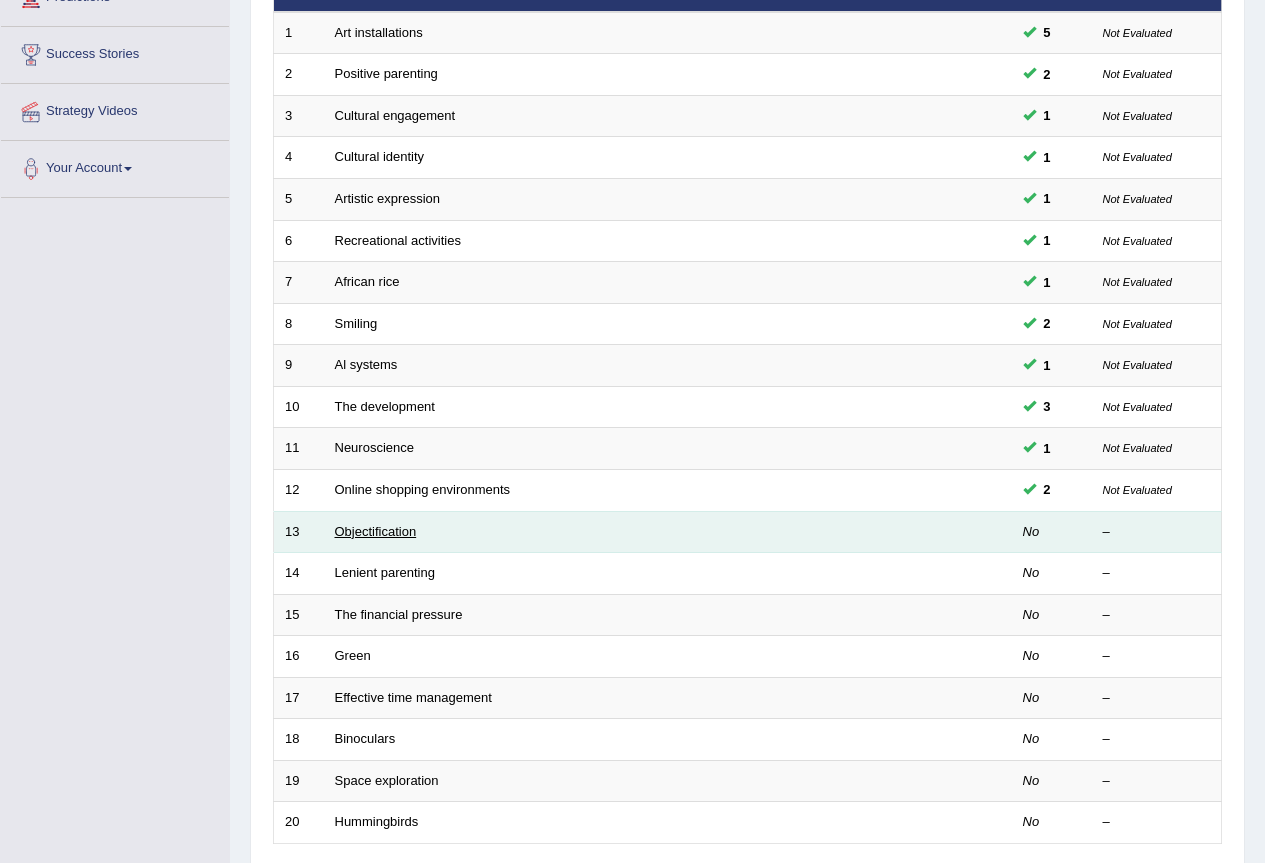 click on "Objectification" at bounding box center [376, 531] 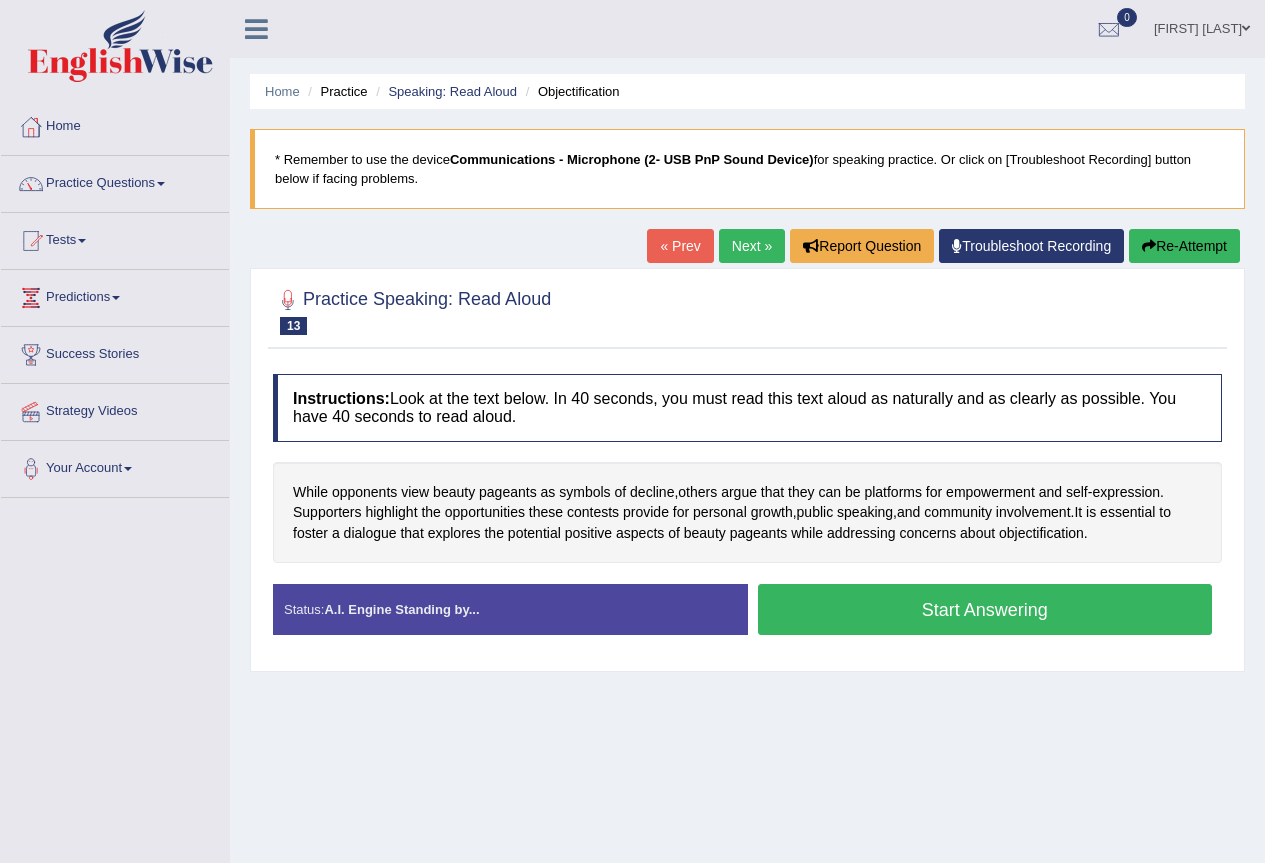 scroll, scrollTop: 0, scrollLeft: 0, axis: both 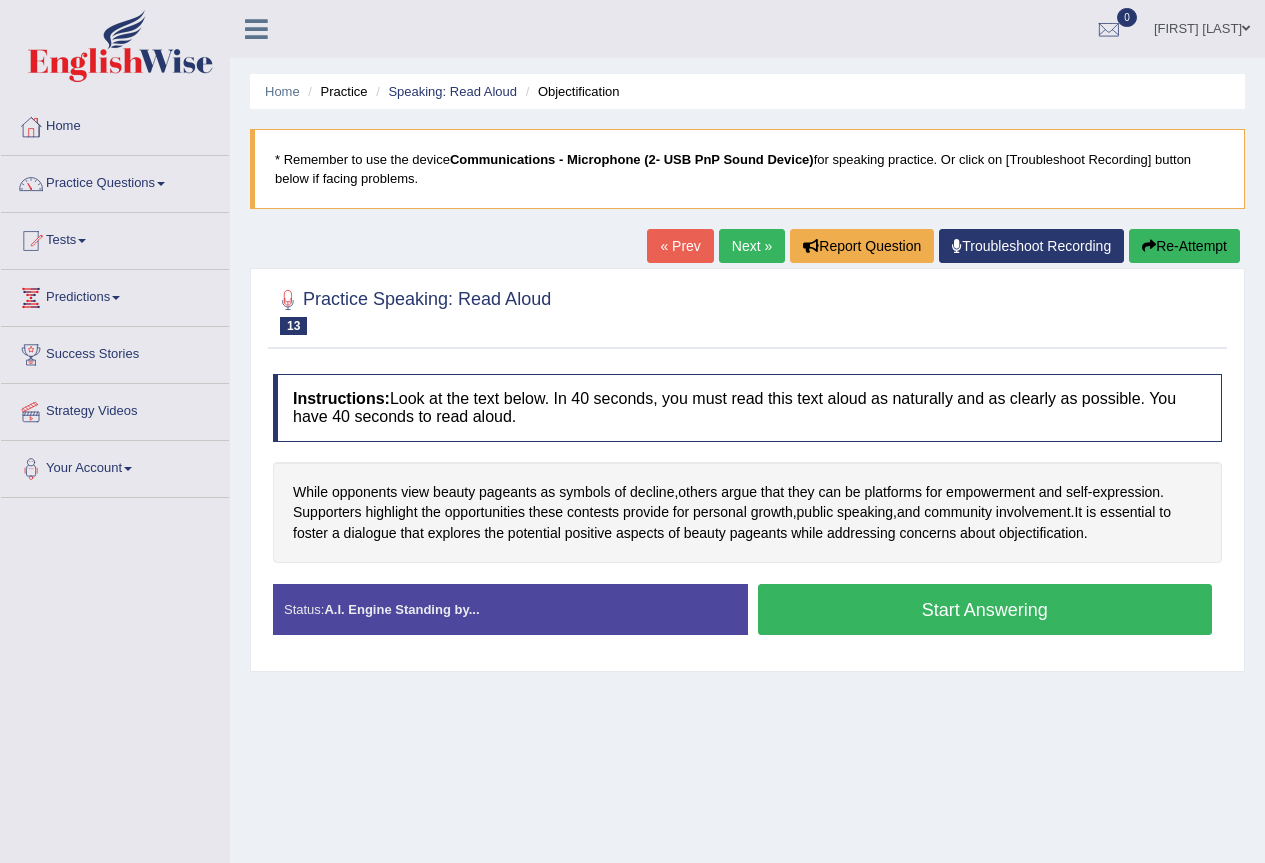 click on "Start Answering" at bounding box center (985, 609) 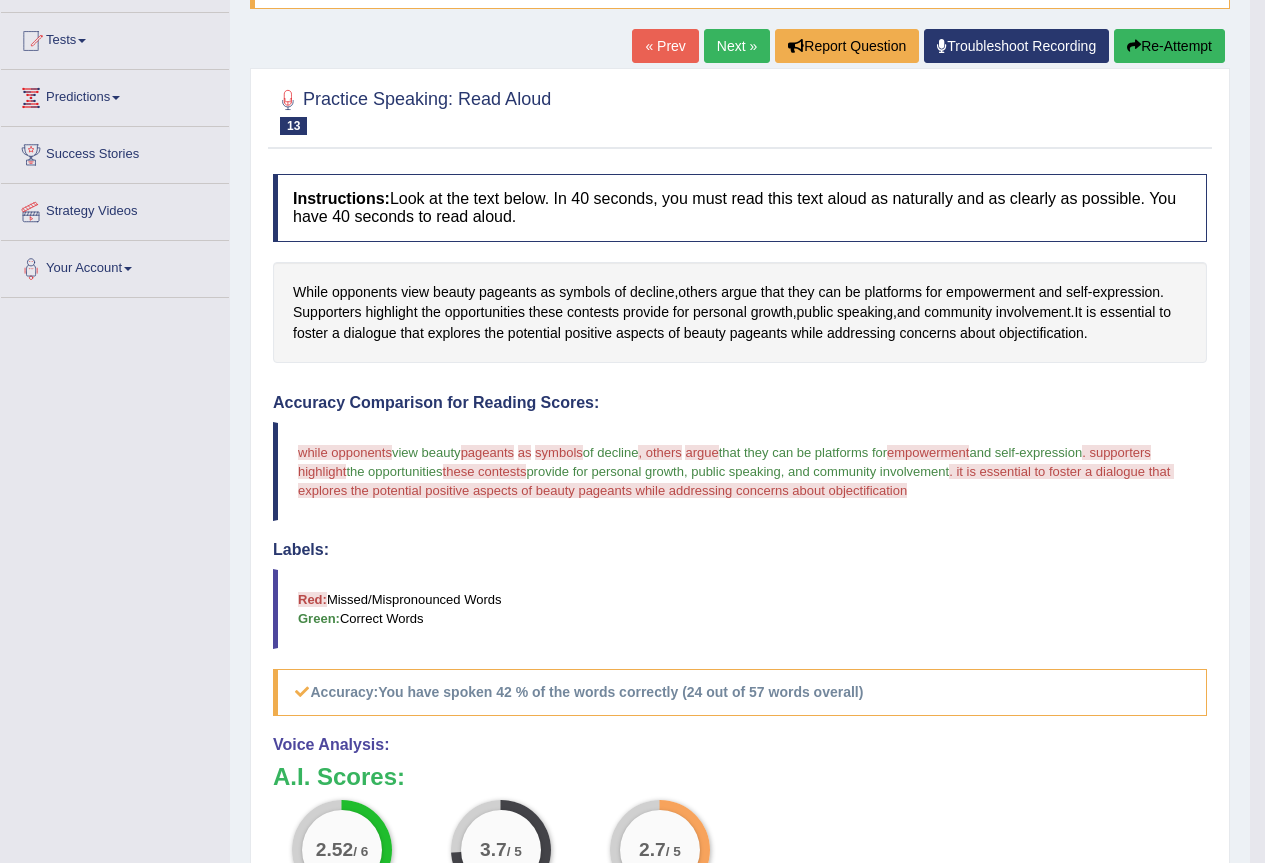 scroll, scrollTop: 100, scrollLeft: 0, axis: vertical 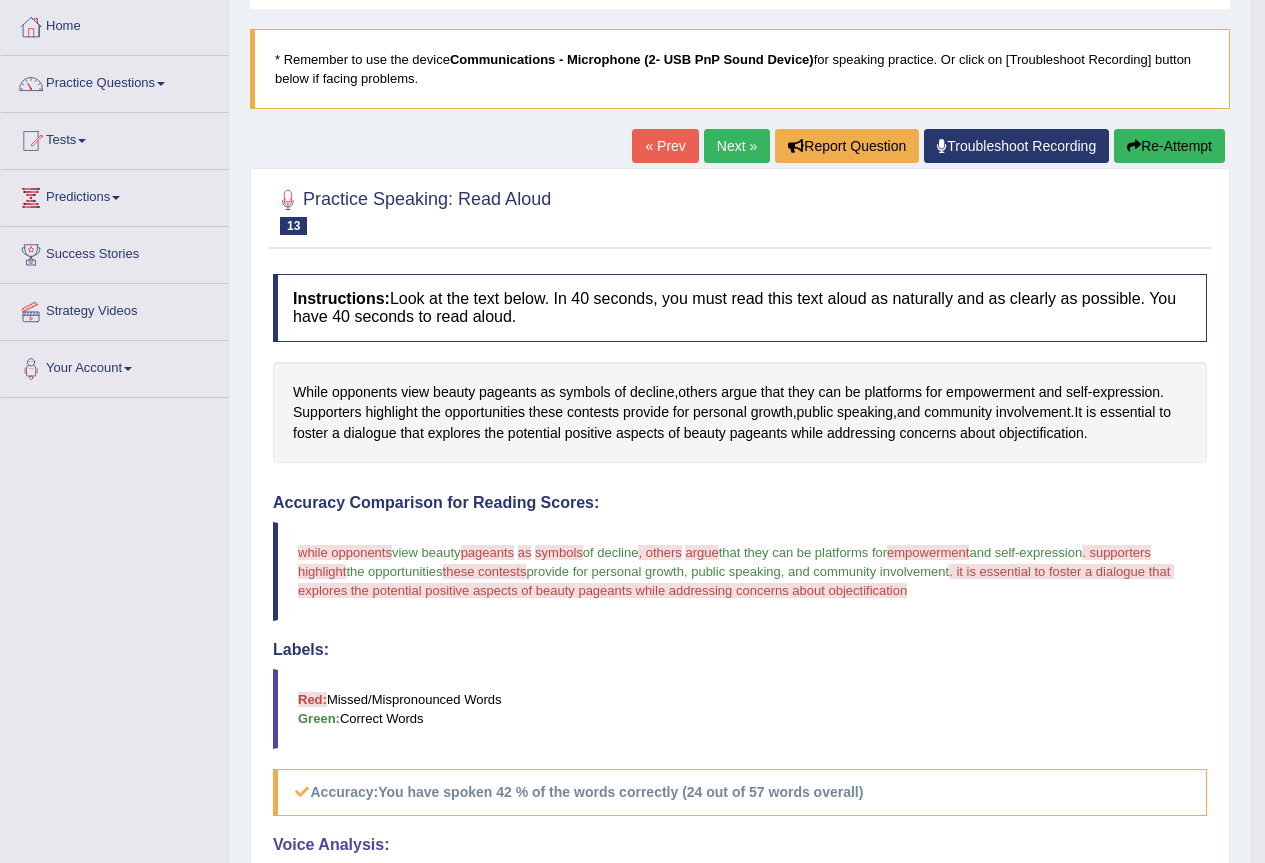 click on "Re-Attempt" at bounding box center [1169, 146] 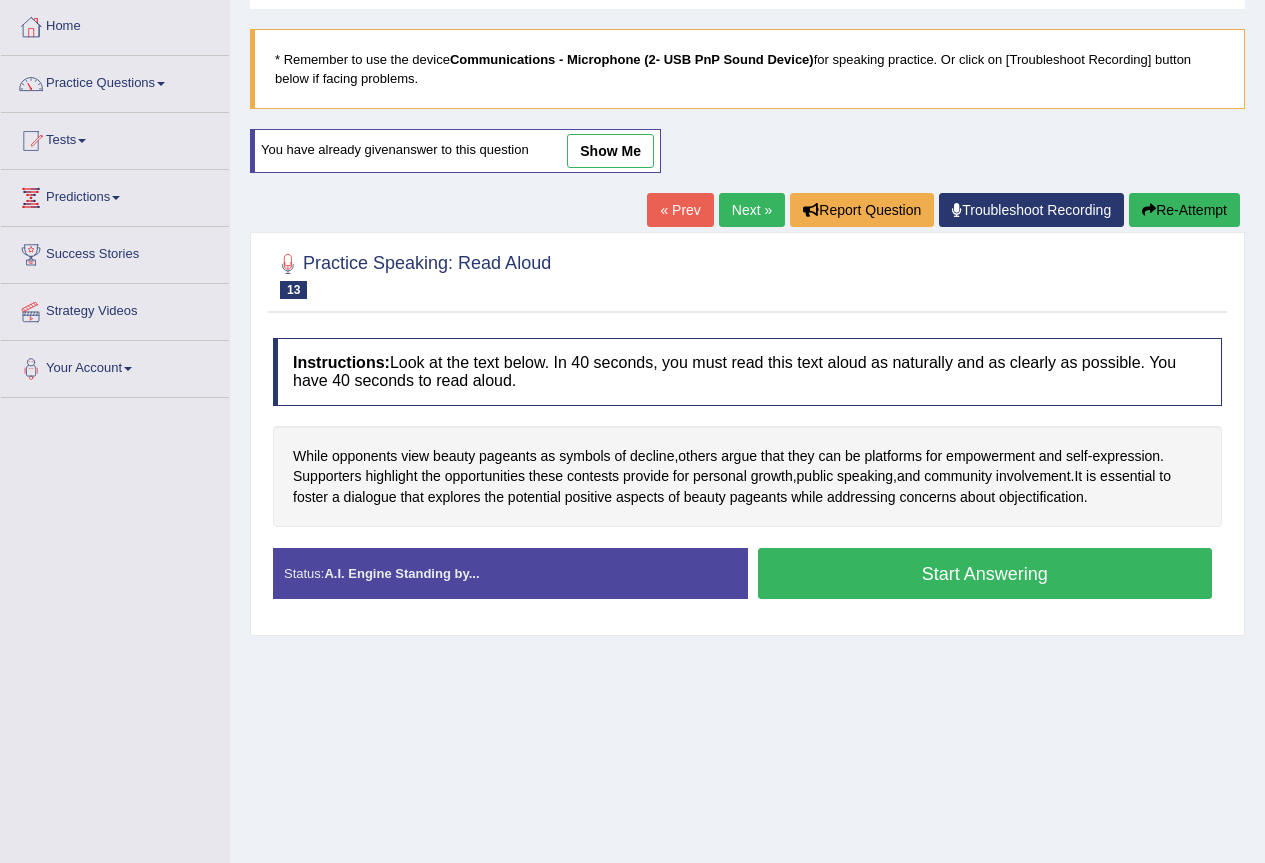 scroll, scrollTop: 100, scrollLeft: 0, axis: vertical 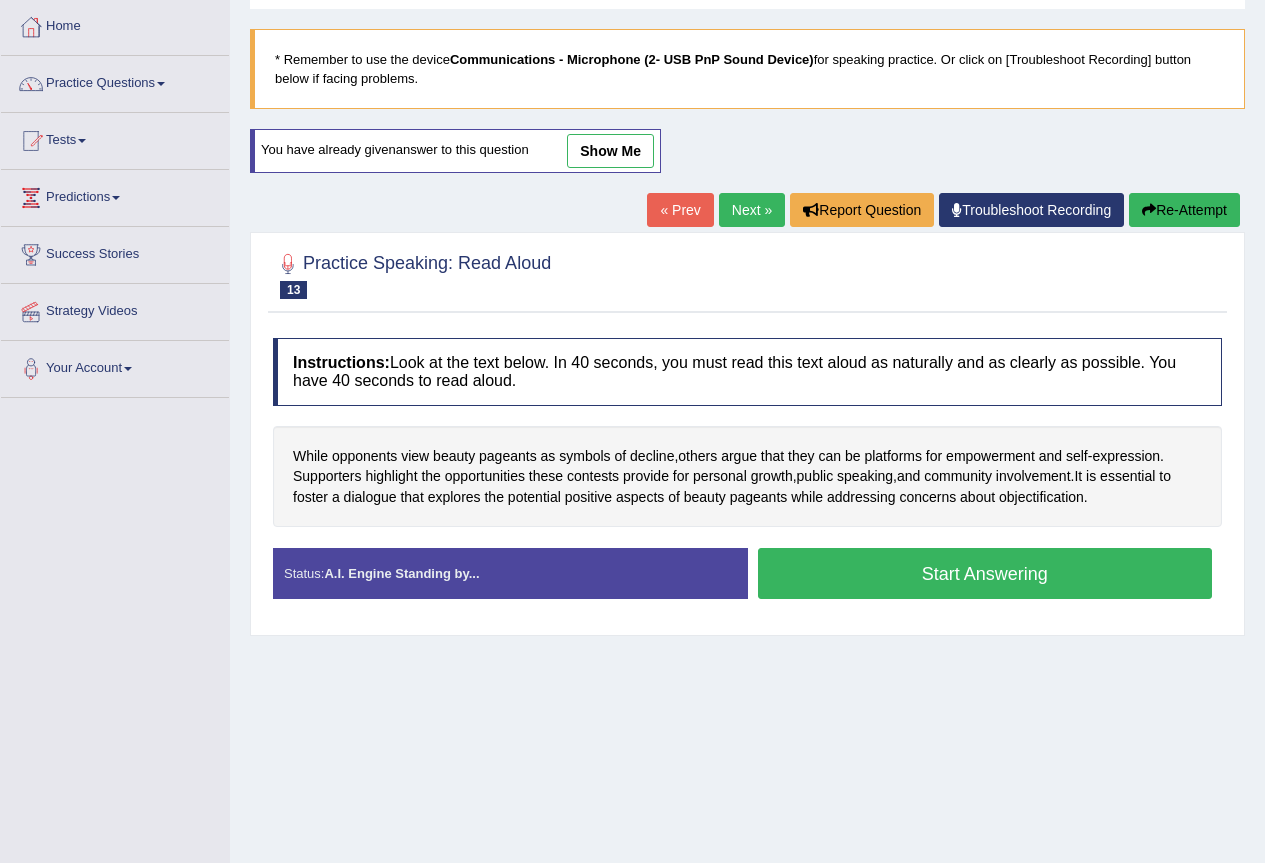 click on "Start Answering" at bounding box center (985, 573) 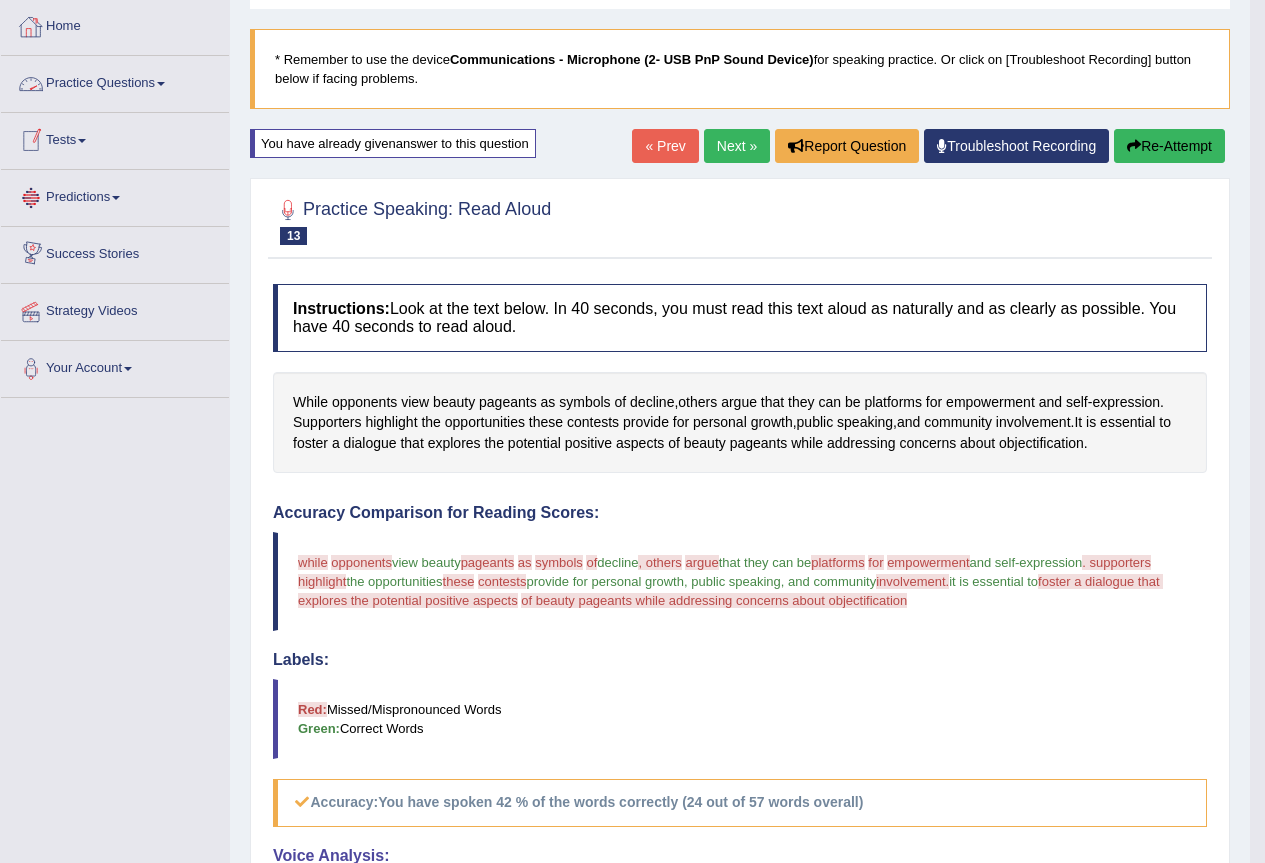 click on "Practice Questions" at bounding box center [115, 81] 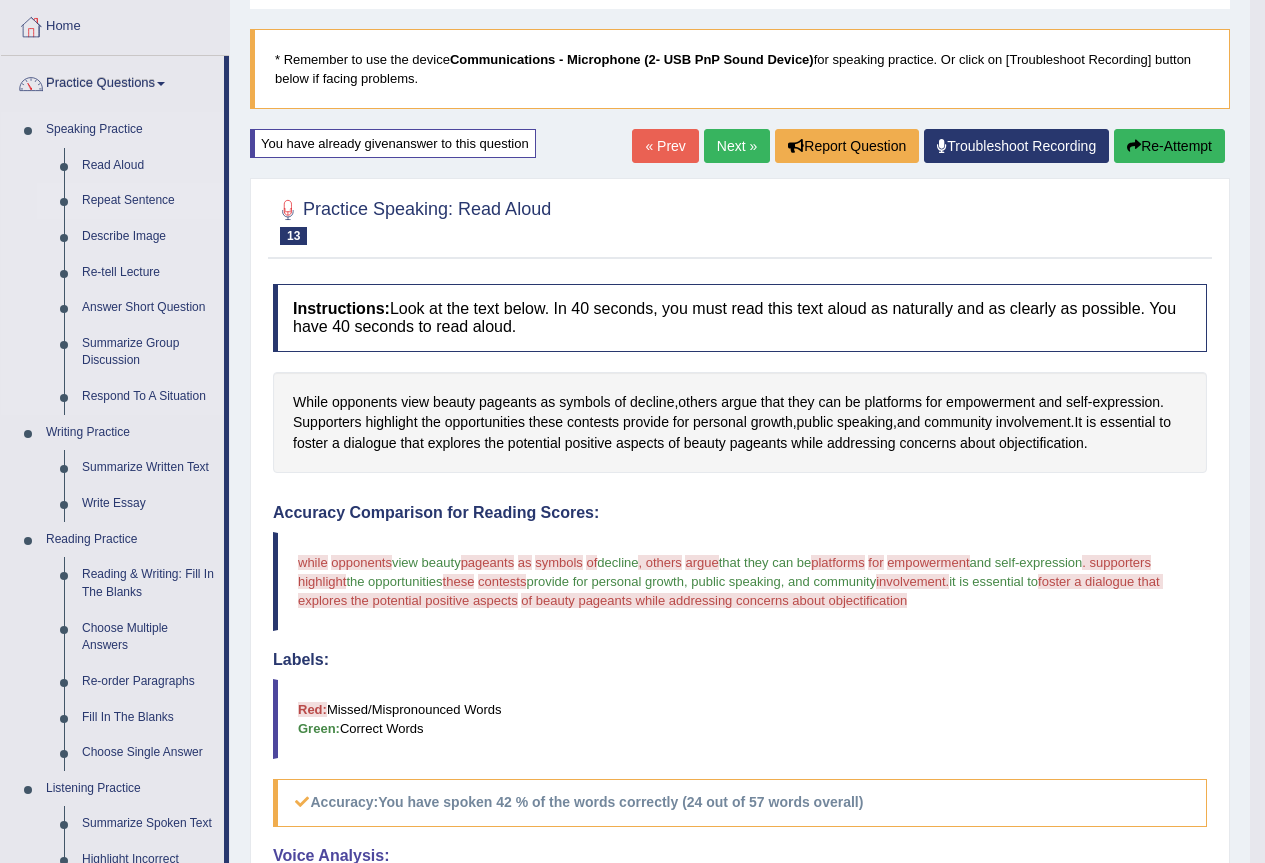 click on "Repeat Sentence" at bounding box center [148, 201] 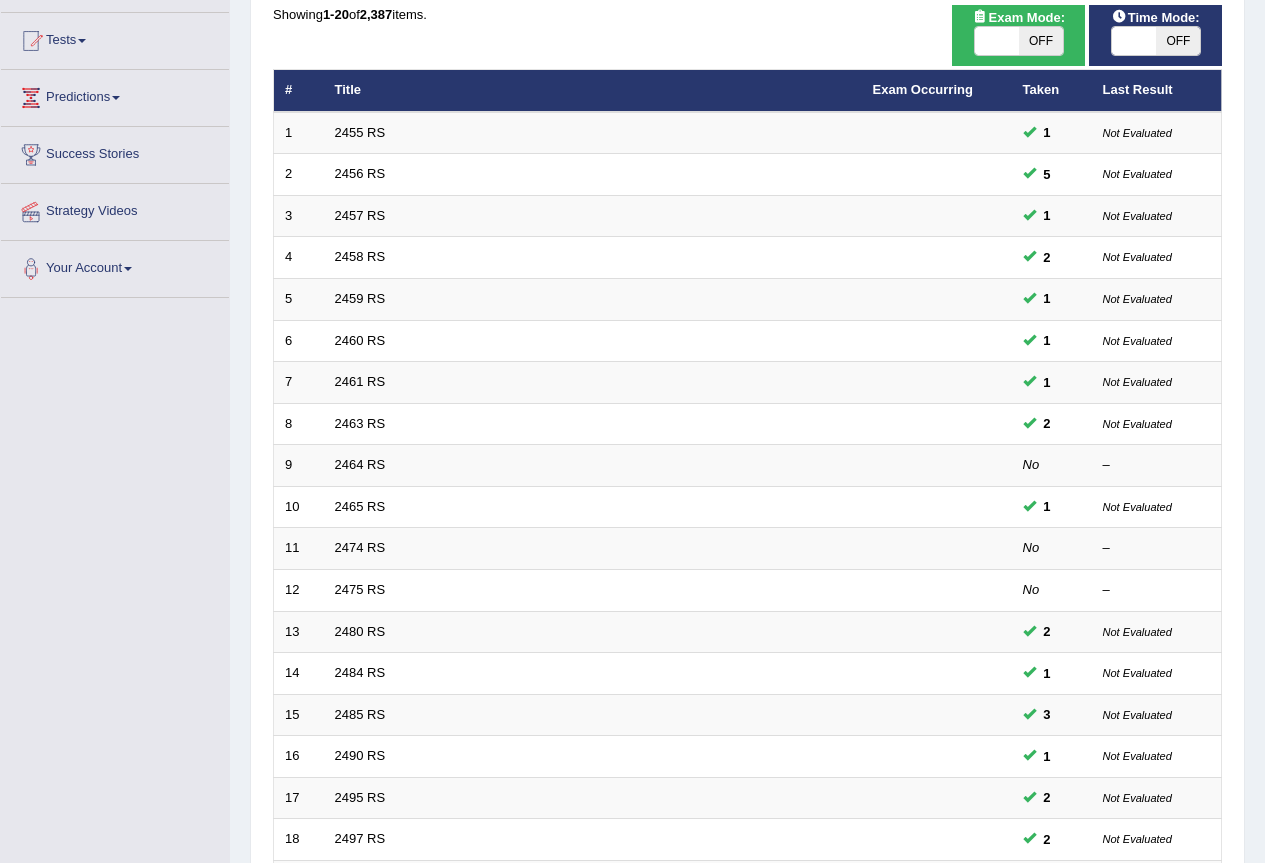 scroll, scrollTop: 461, scrollLeft: 0, axis: vertical 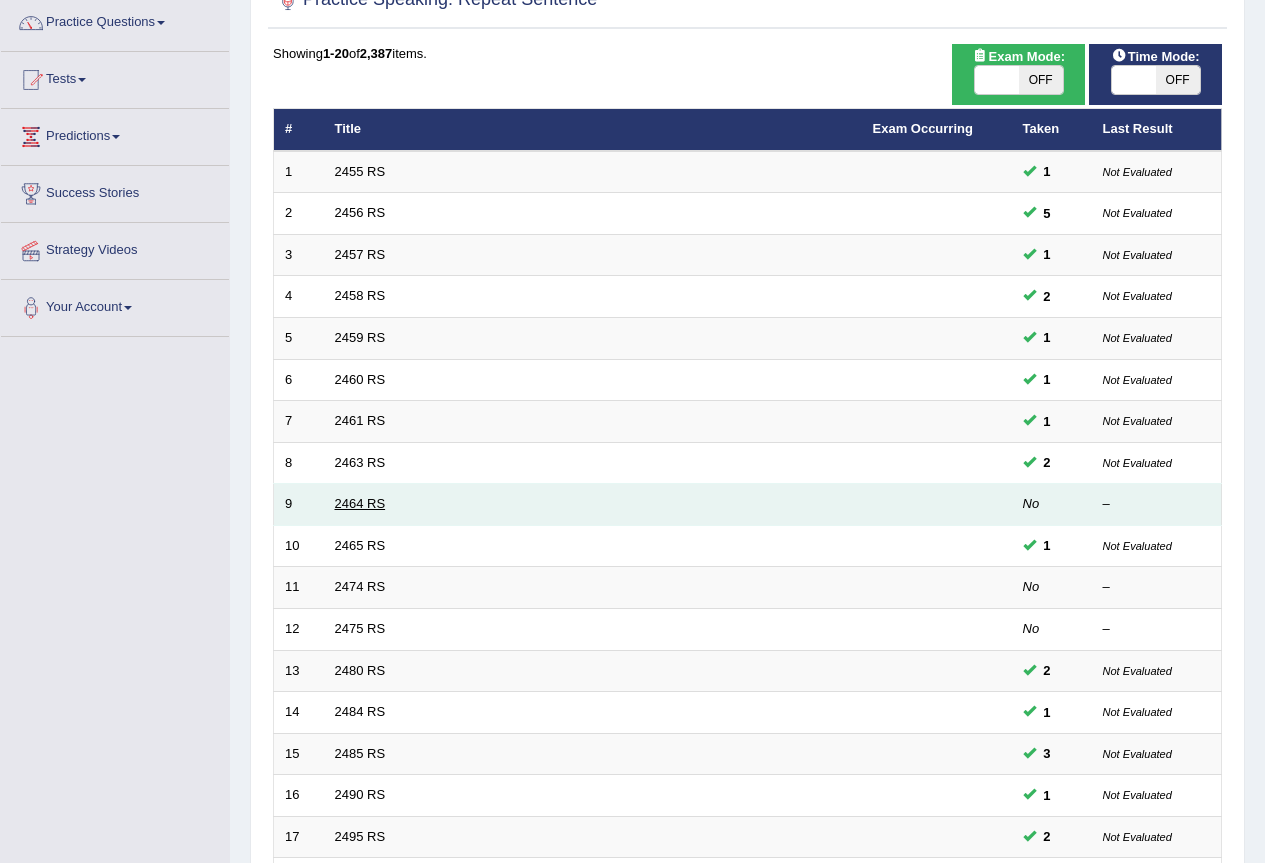 click on "2464 RS" at bounding box center [360, 503] 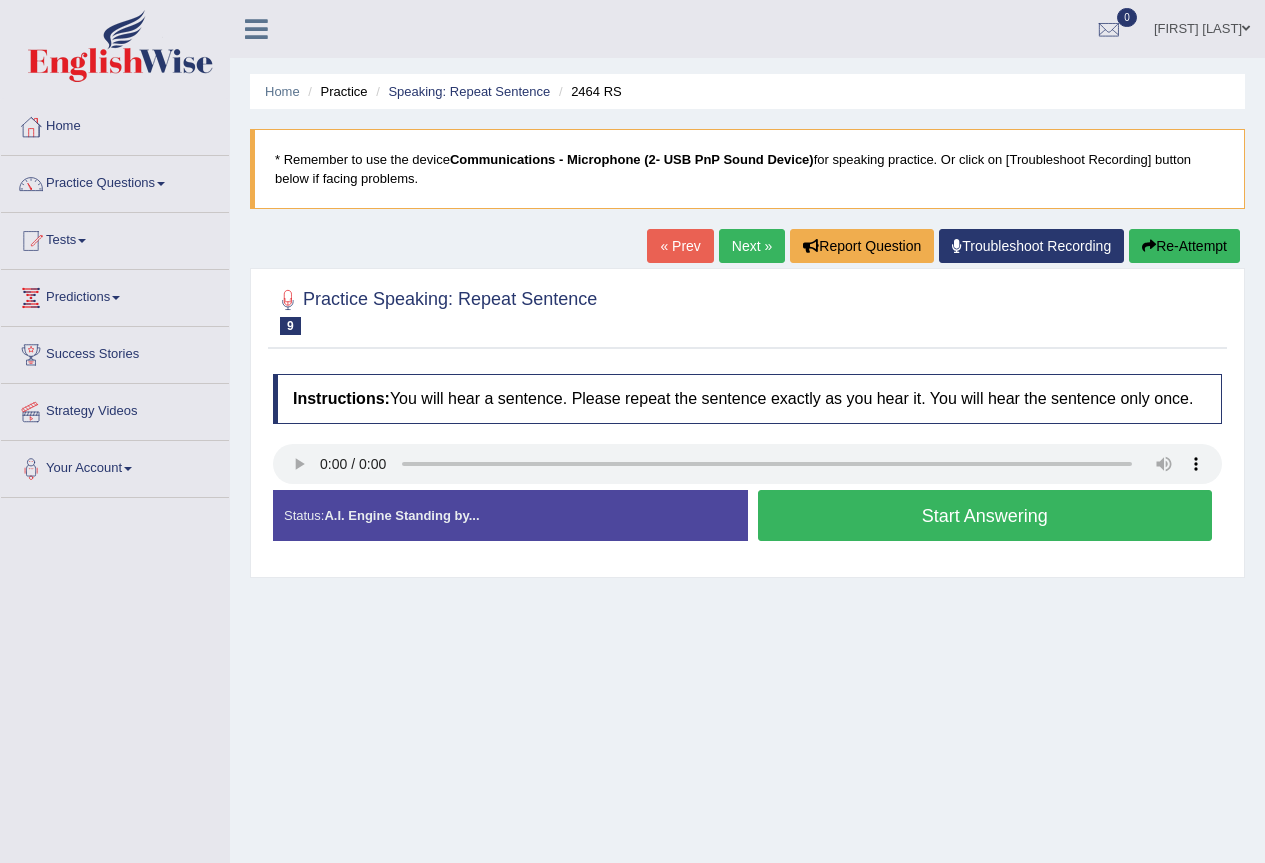 scroll, scrollTop: 0, scrollLeft: 0, axis: both 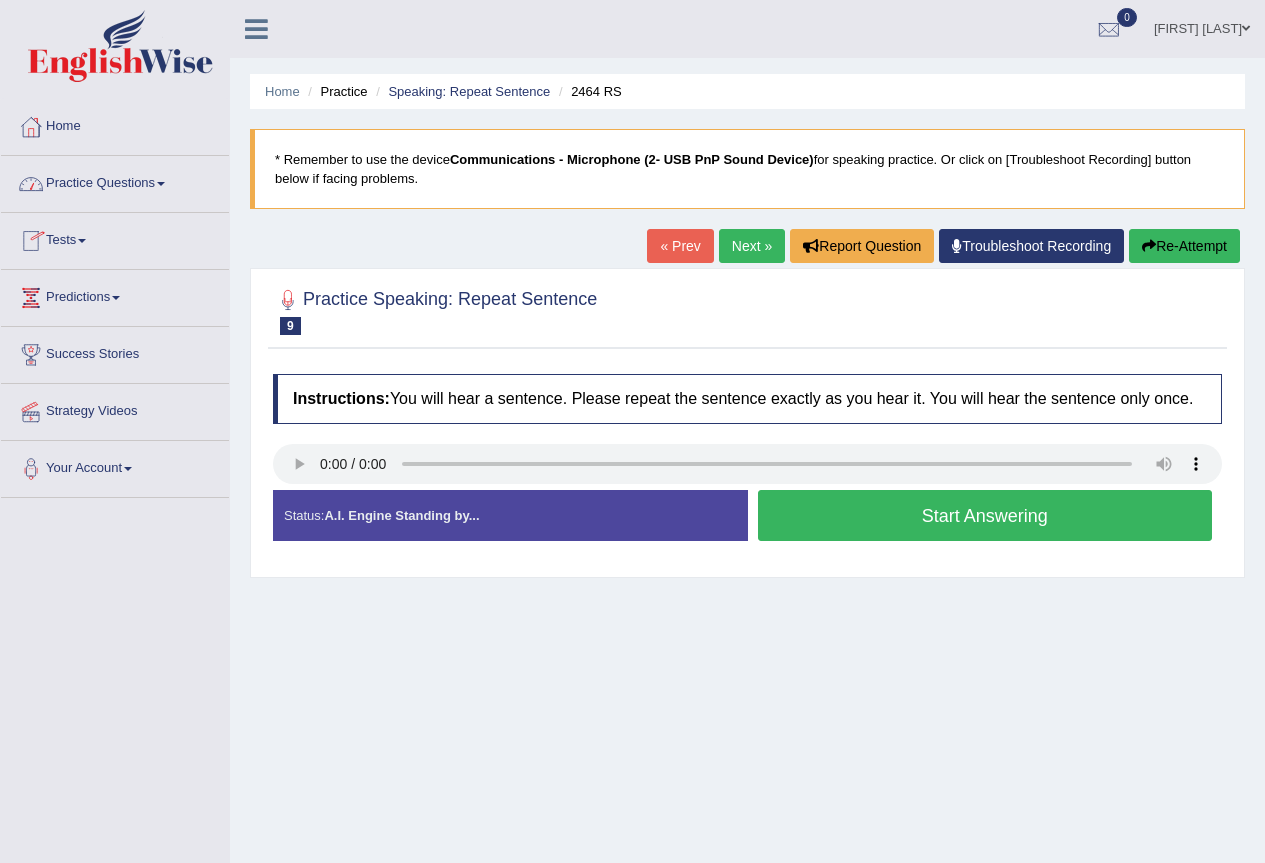 click on "Practice Questions" at bounding box center [115, 181] 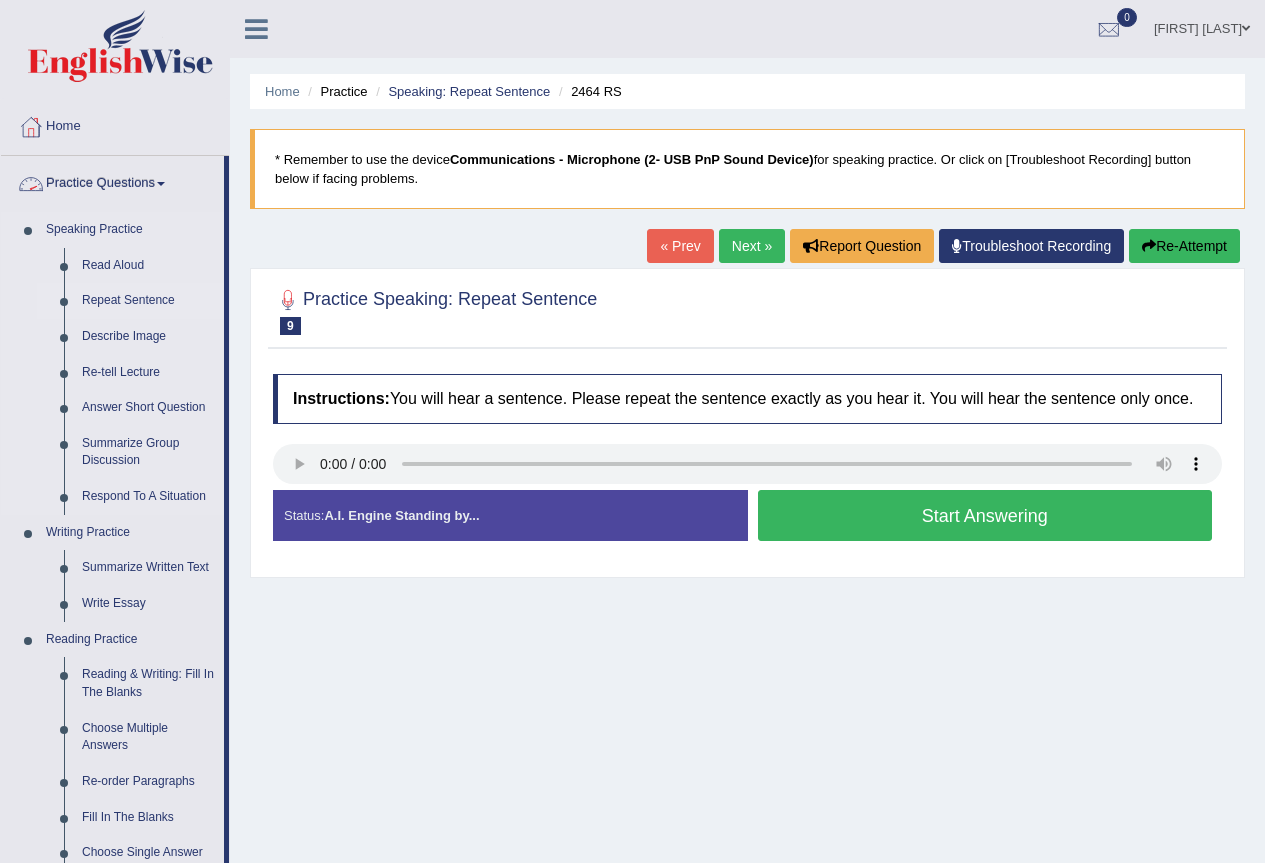 click on "Repeat Sentence" at bounding box center [148, 301] 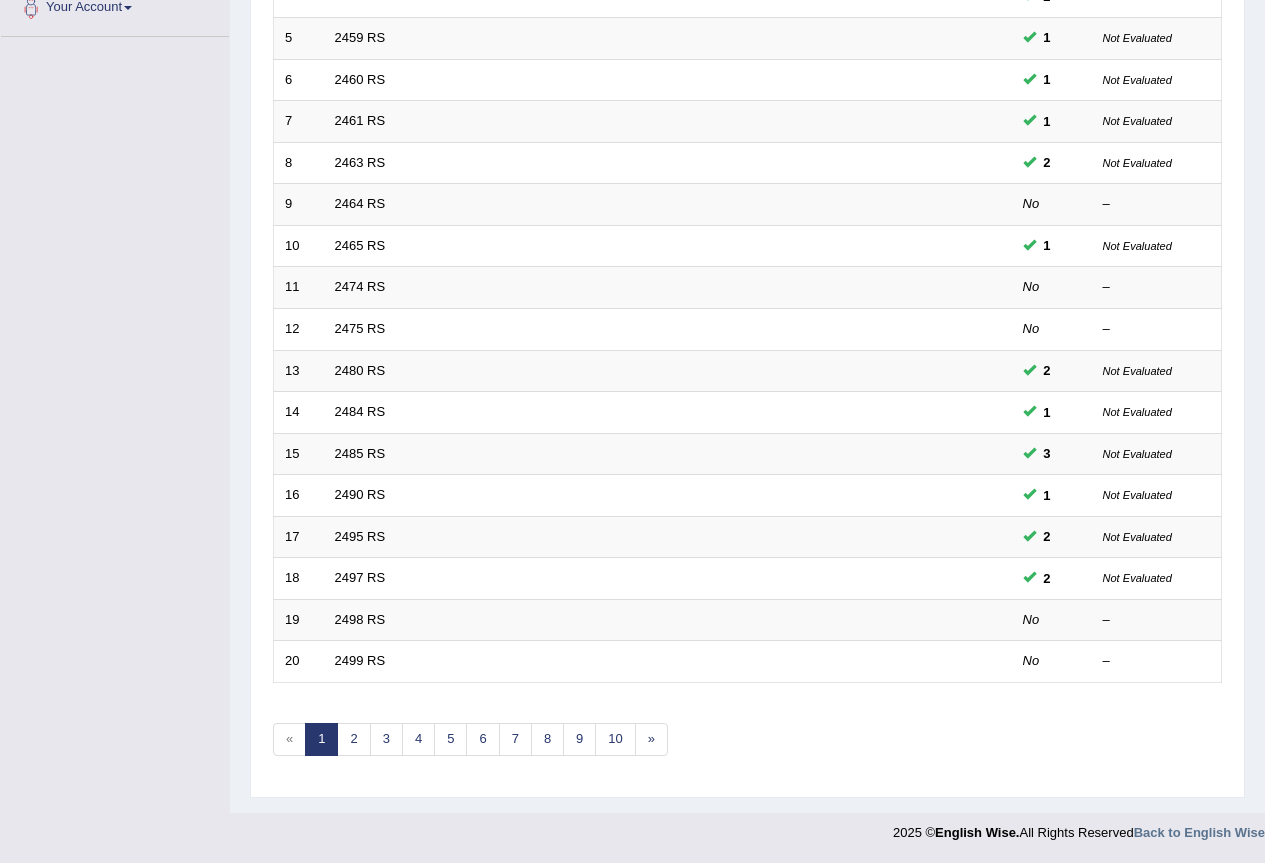scroll, scrollTop: 461, scrollLeft: 0, axis: vertical 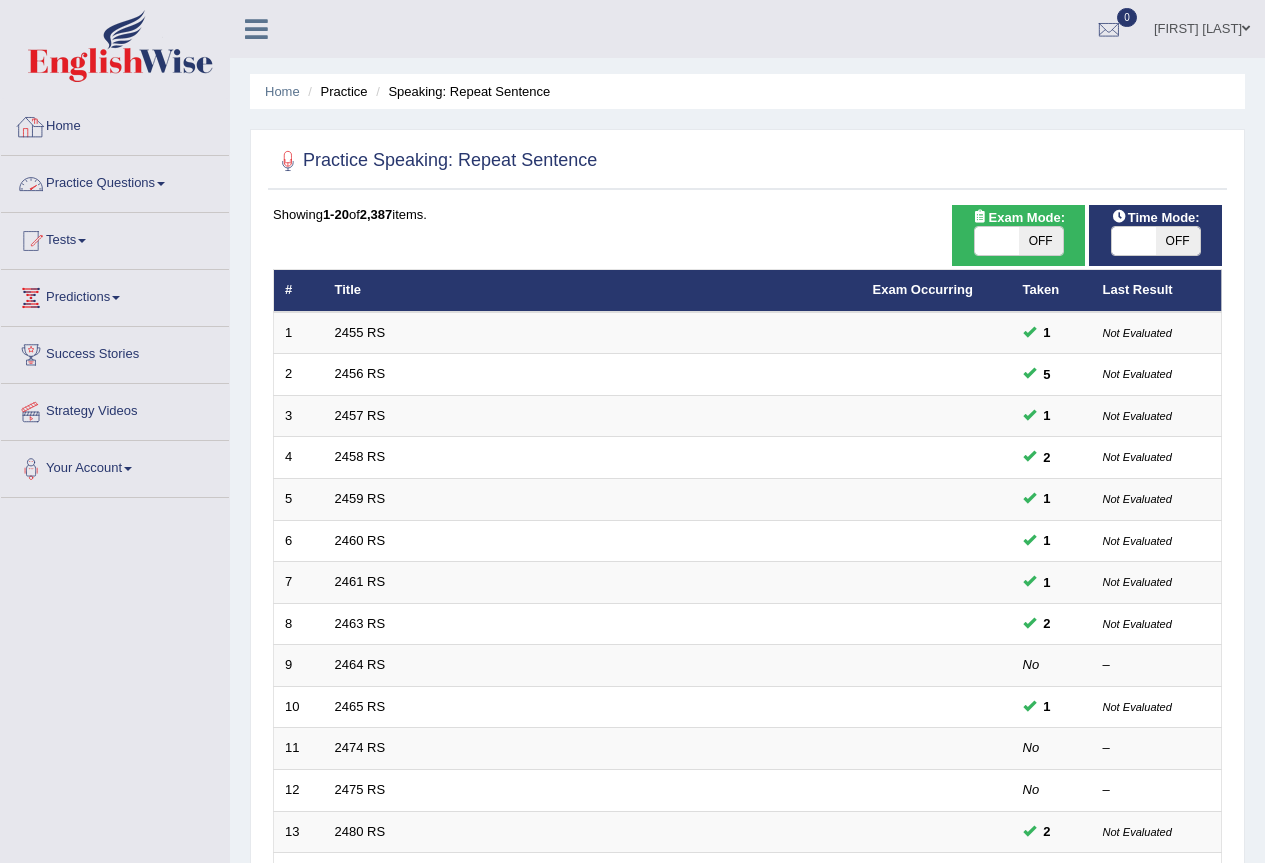 click on "Practice Questions" at bounding box center (115, 181) 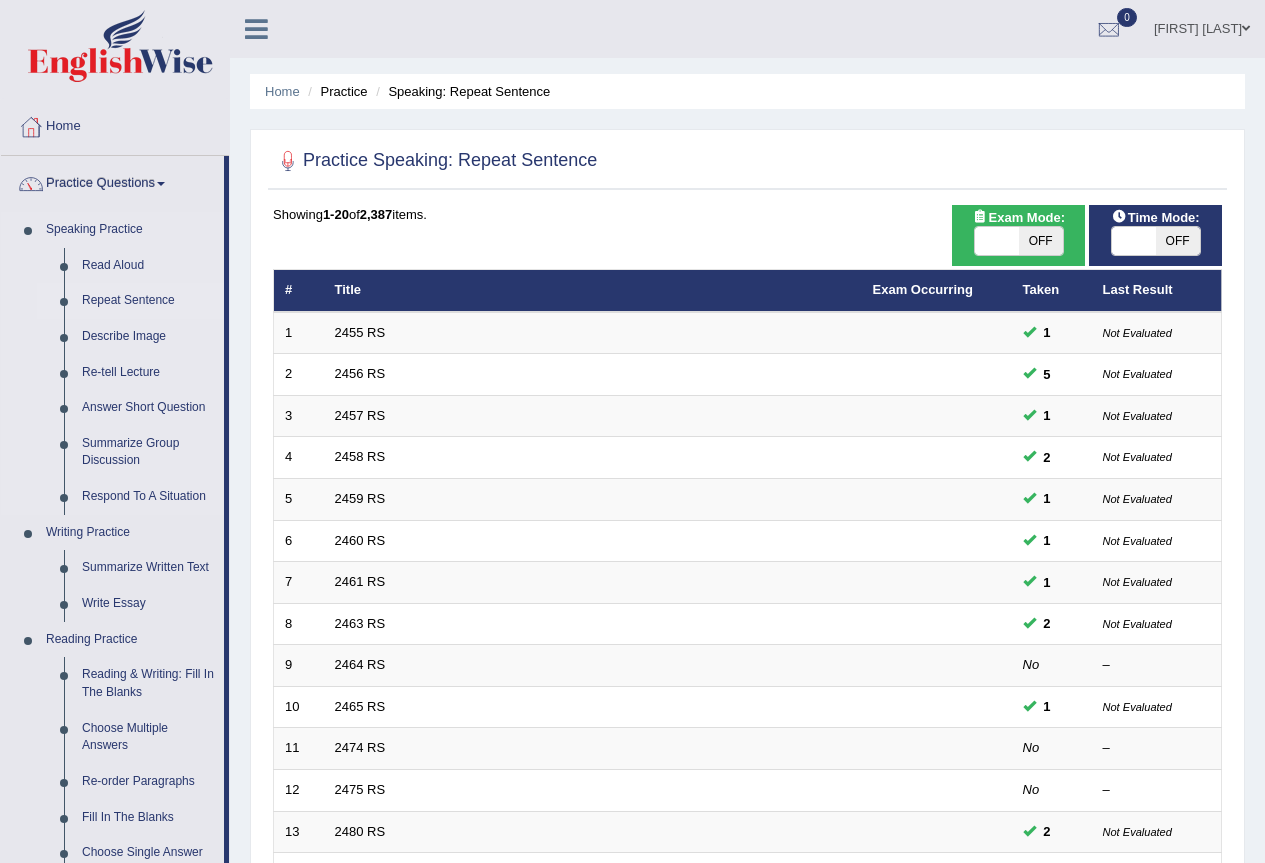 click on "Repeat Sentence" at bounding box center [148, 301] 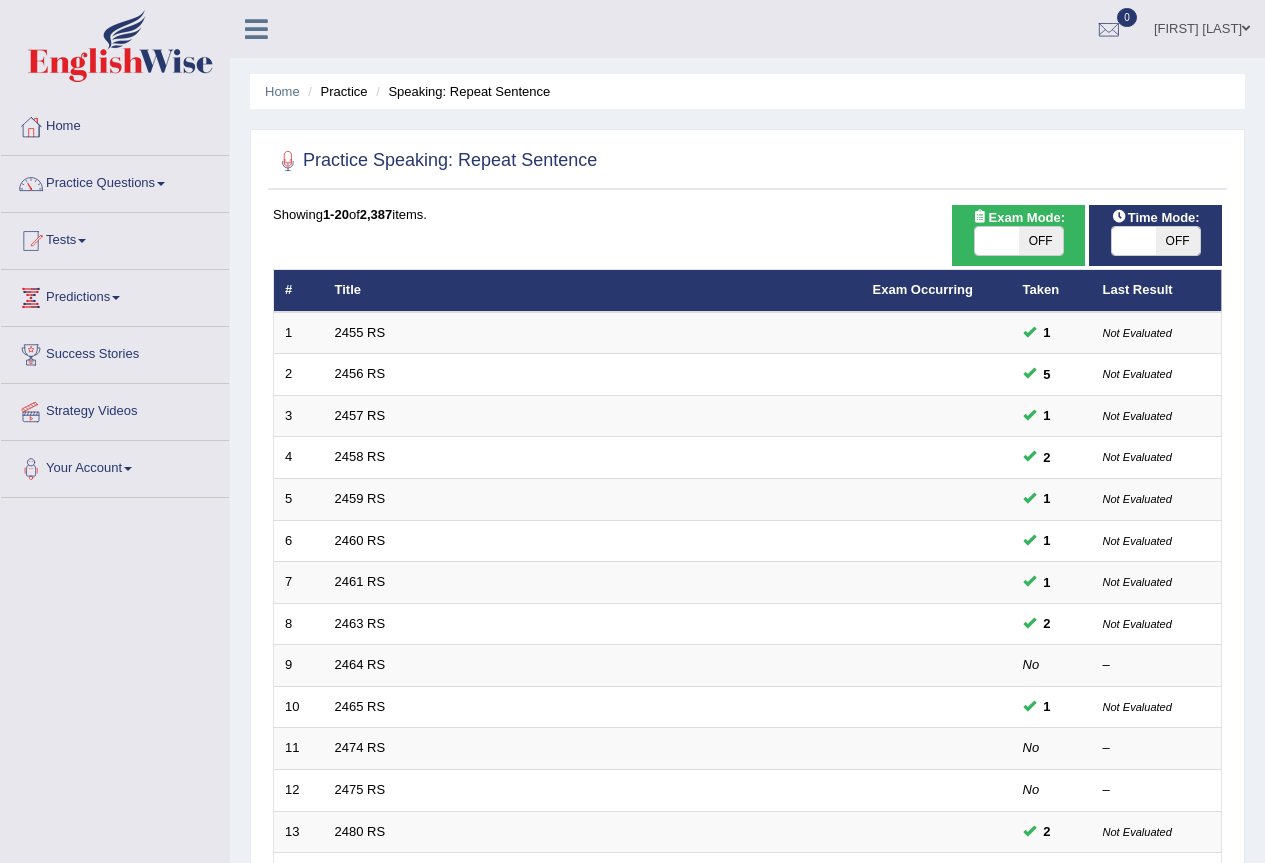 scroll, scrollTop: 0, scrollLeft: 0, axis: both 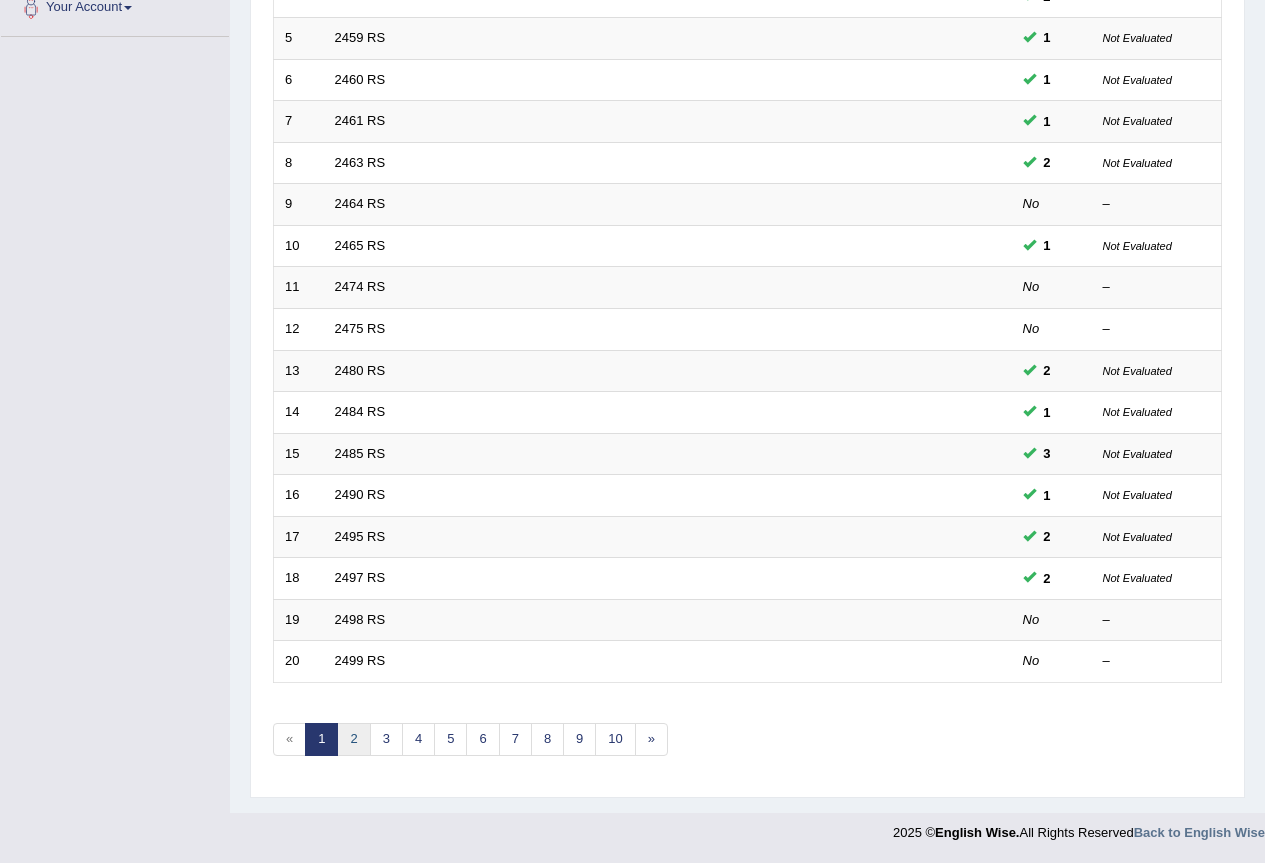 click on "2" at bounding box center (353, 739) 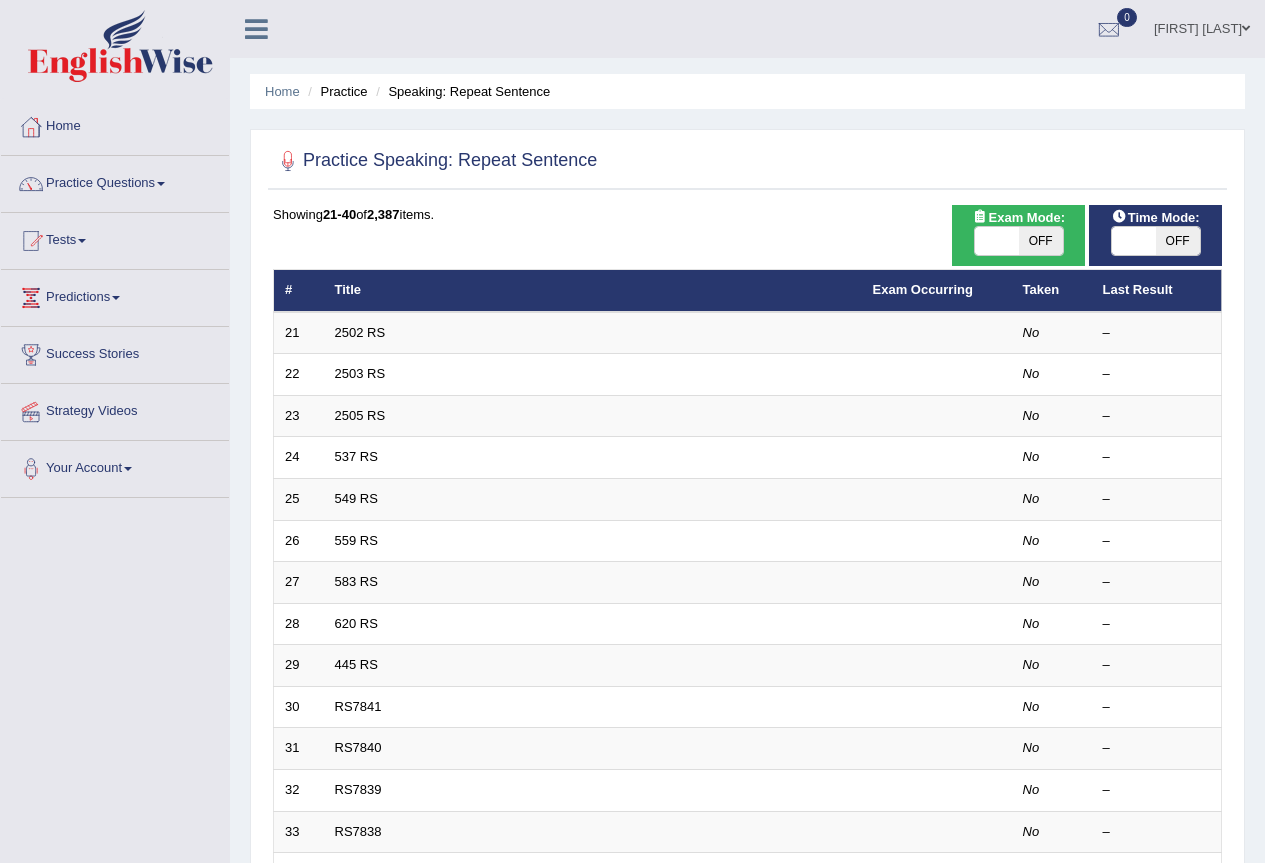 scroll, scrollTop: 0, scrollLeft: 0, axis: both 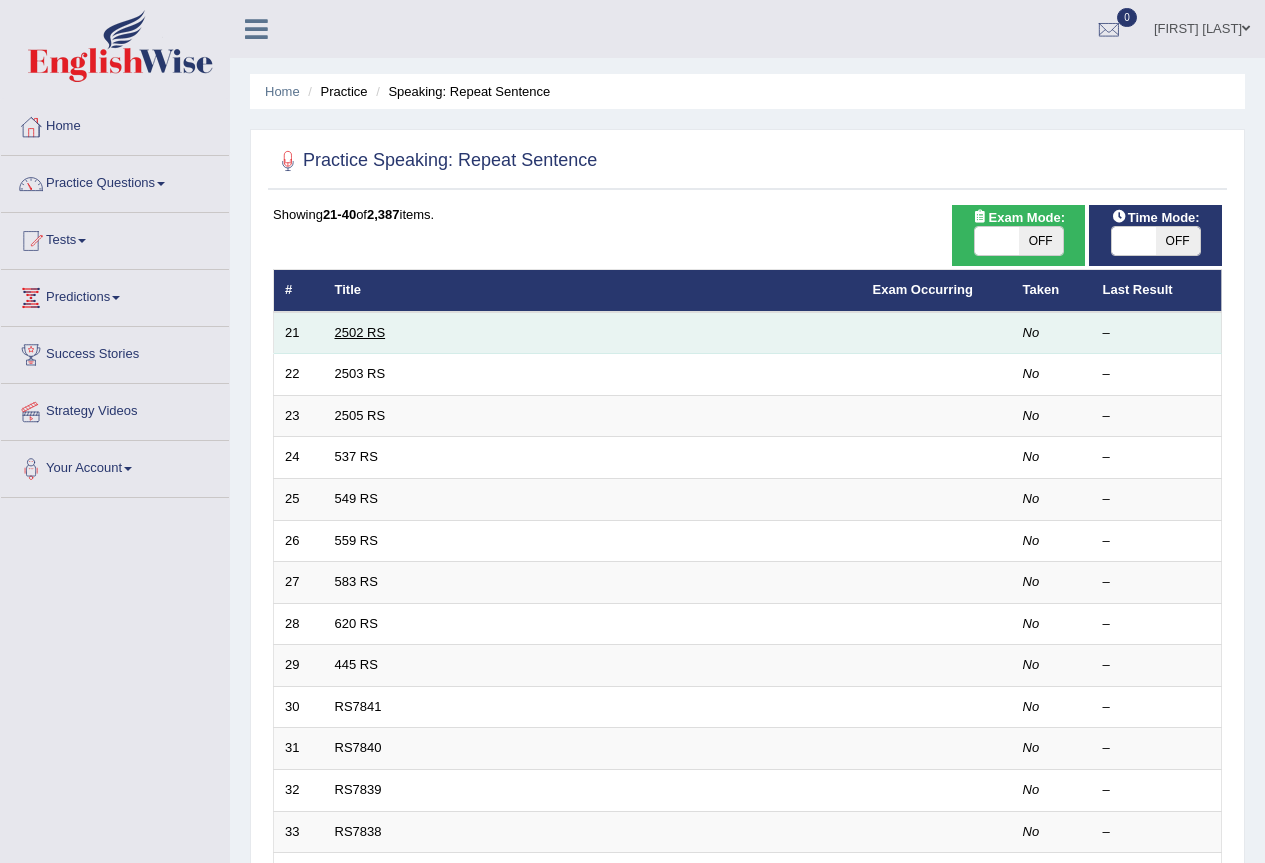 click on "2502 RS" at bounding box center [360, 332] 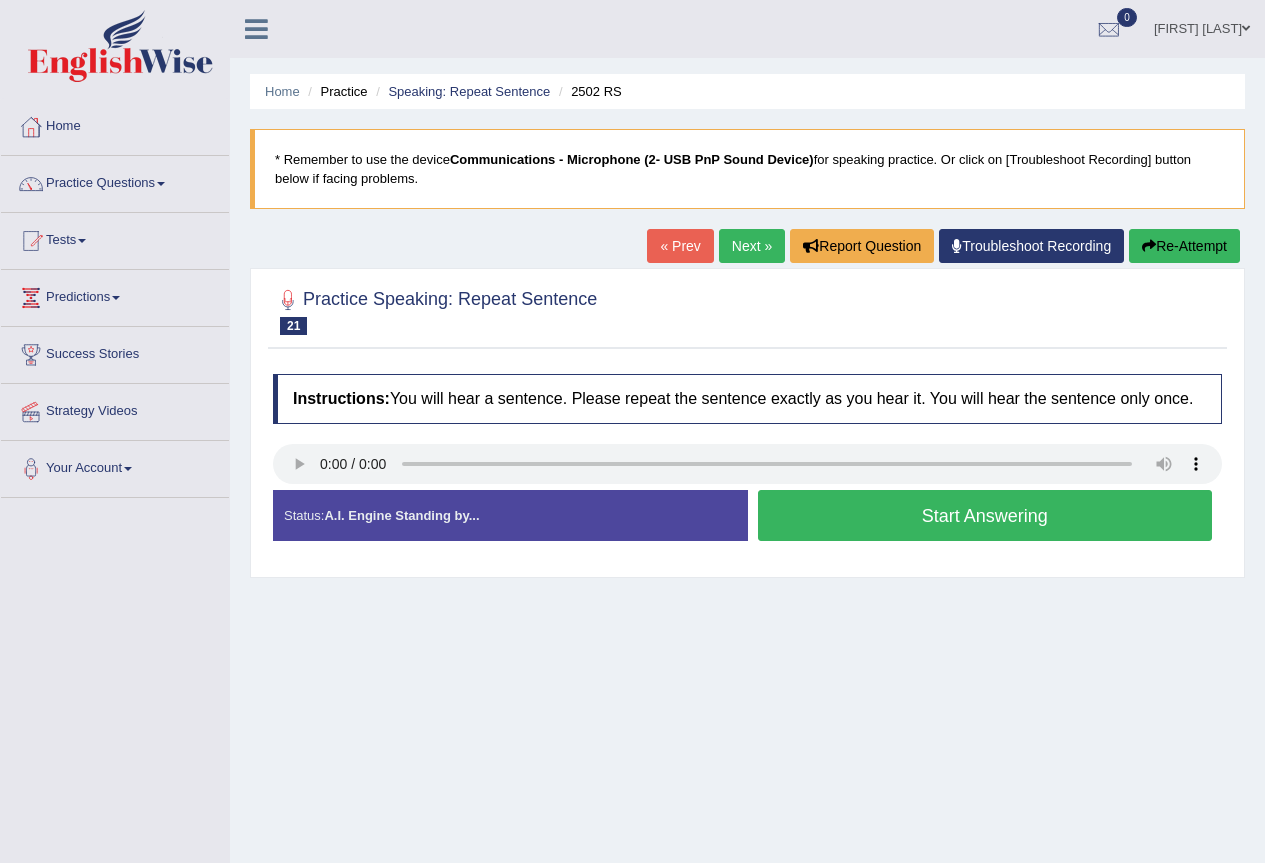 scroll, scrollTop: 0, scrollLeft: 0, axis: both 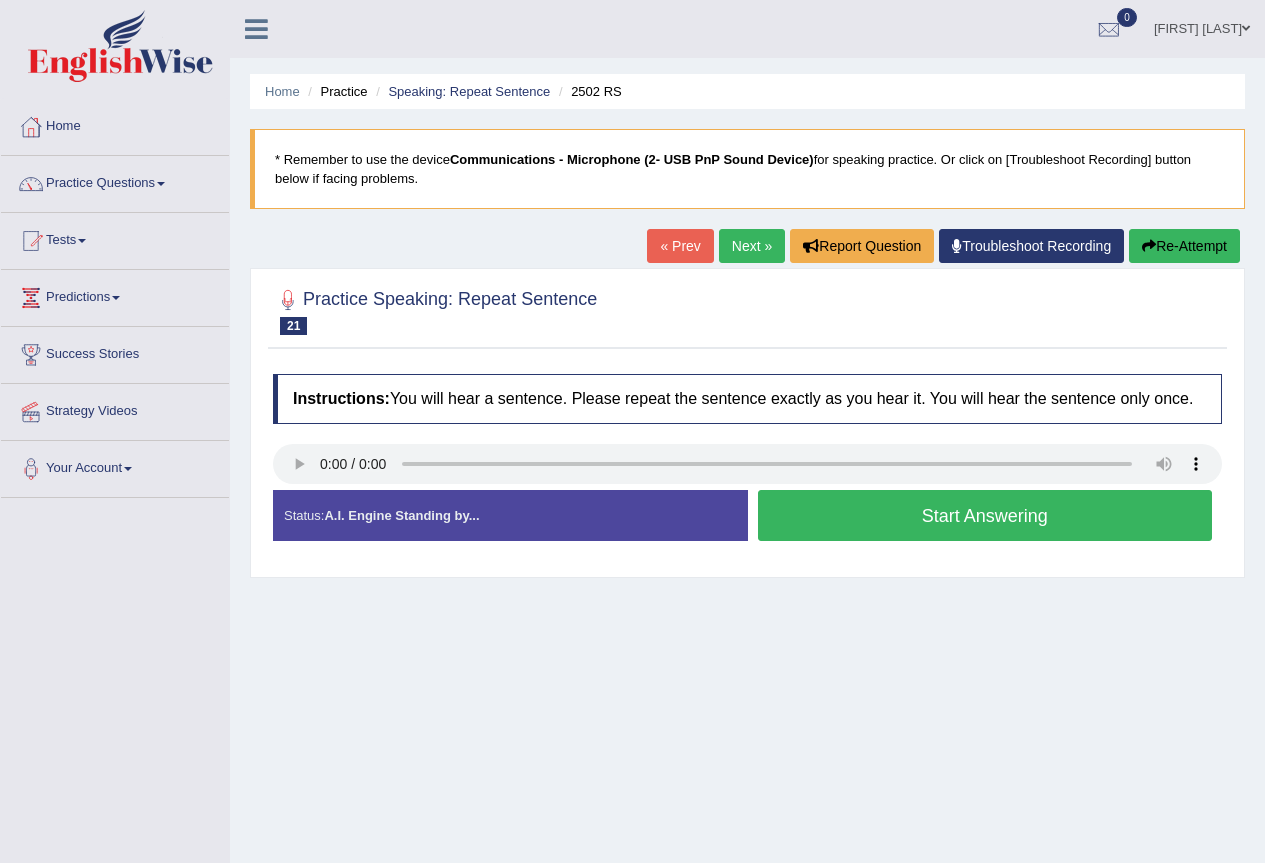 click on "Start Answering" at bounding box center [985, 515] 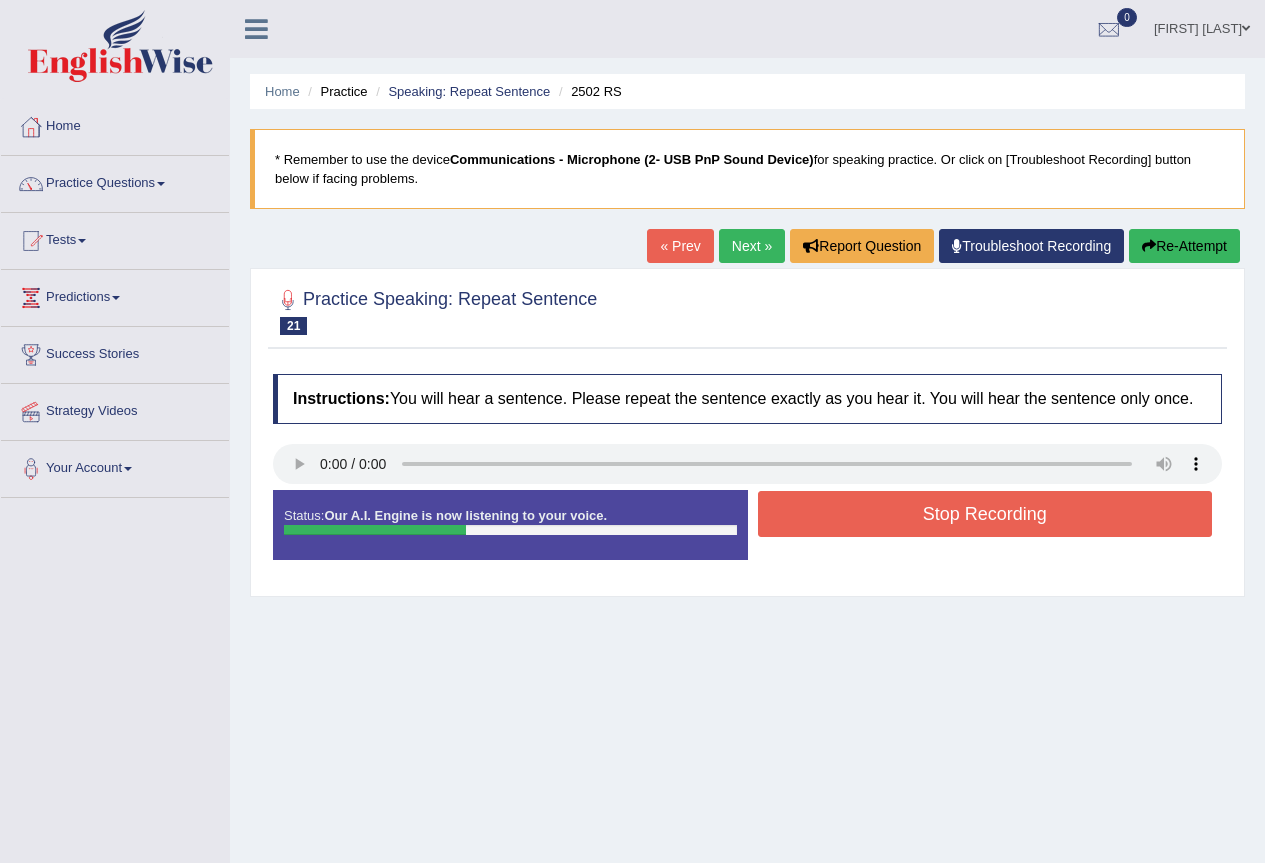 click on "Stop Recording" at bounding box center (985, 514) 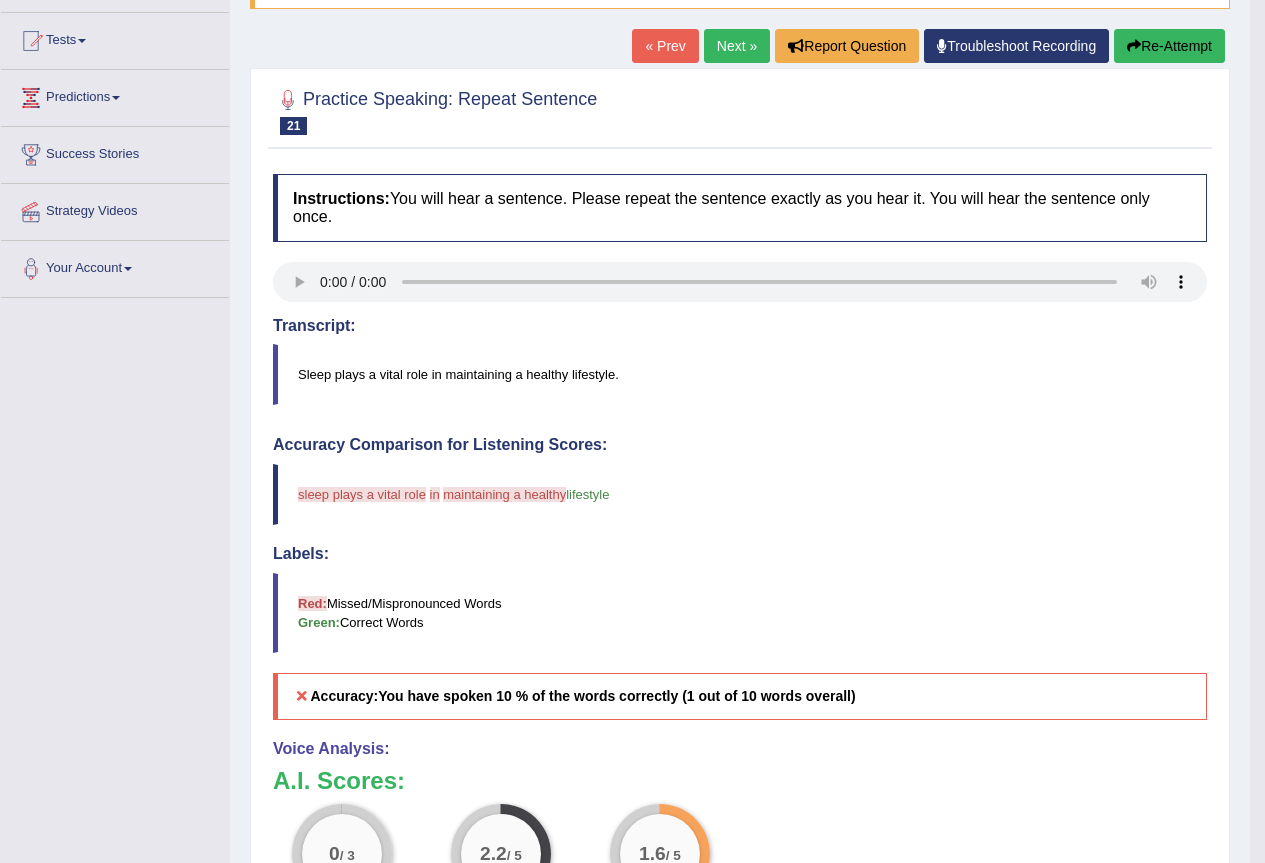 scroll, scrollTop: 400, scrollLeft: 0, axis: vertical 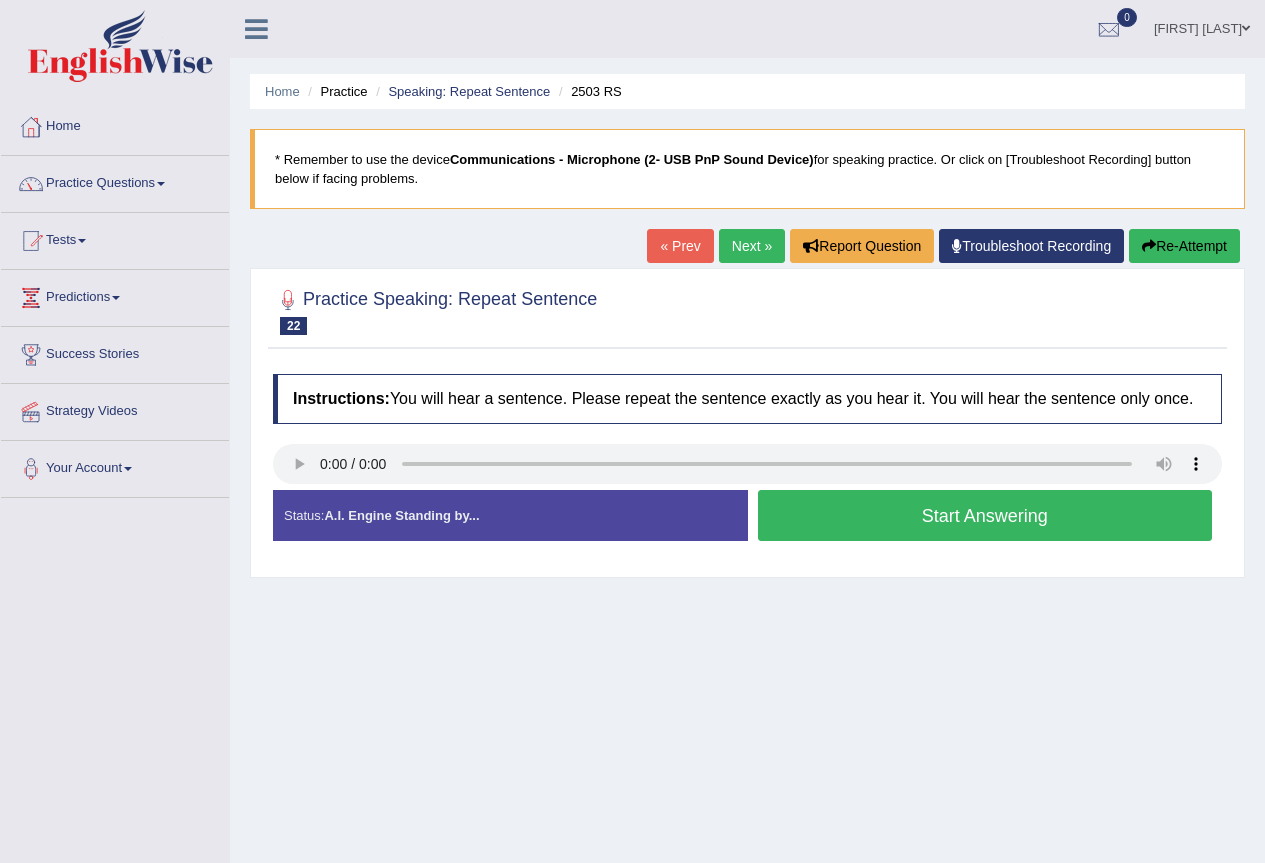 click on "Start Answering" at bounding box center (985, 515) 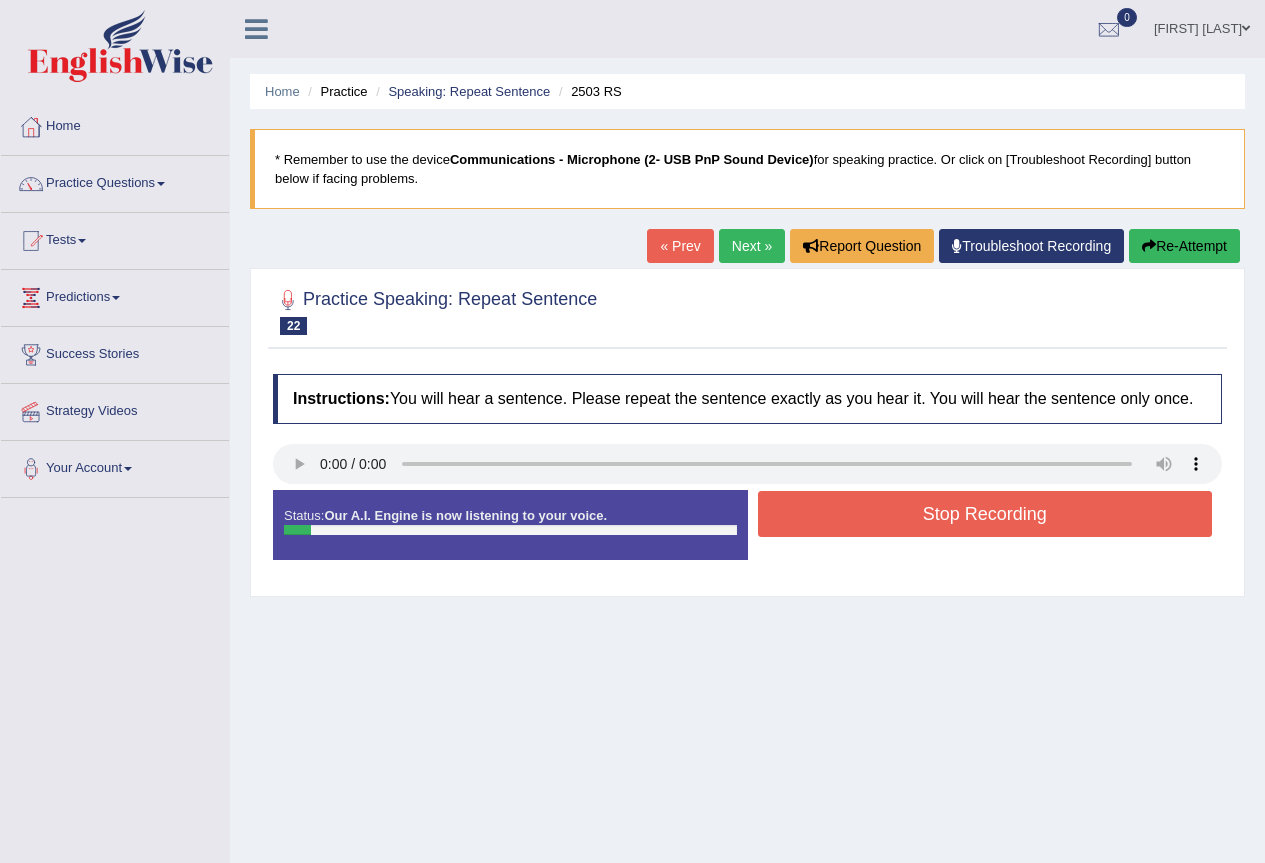 click on "Stop Recording" at bounding box center (985, 514) 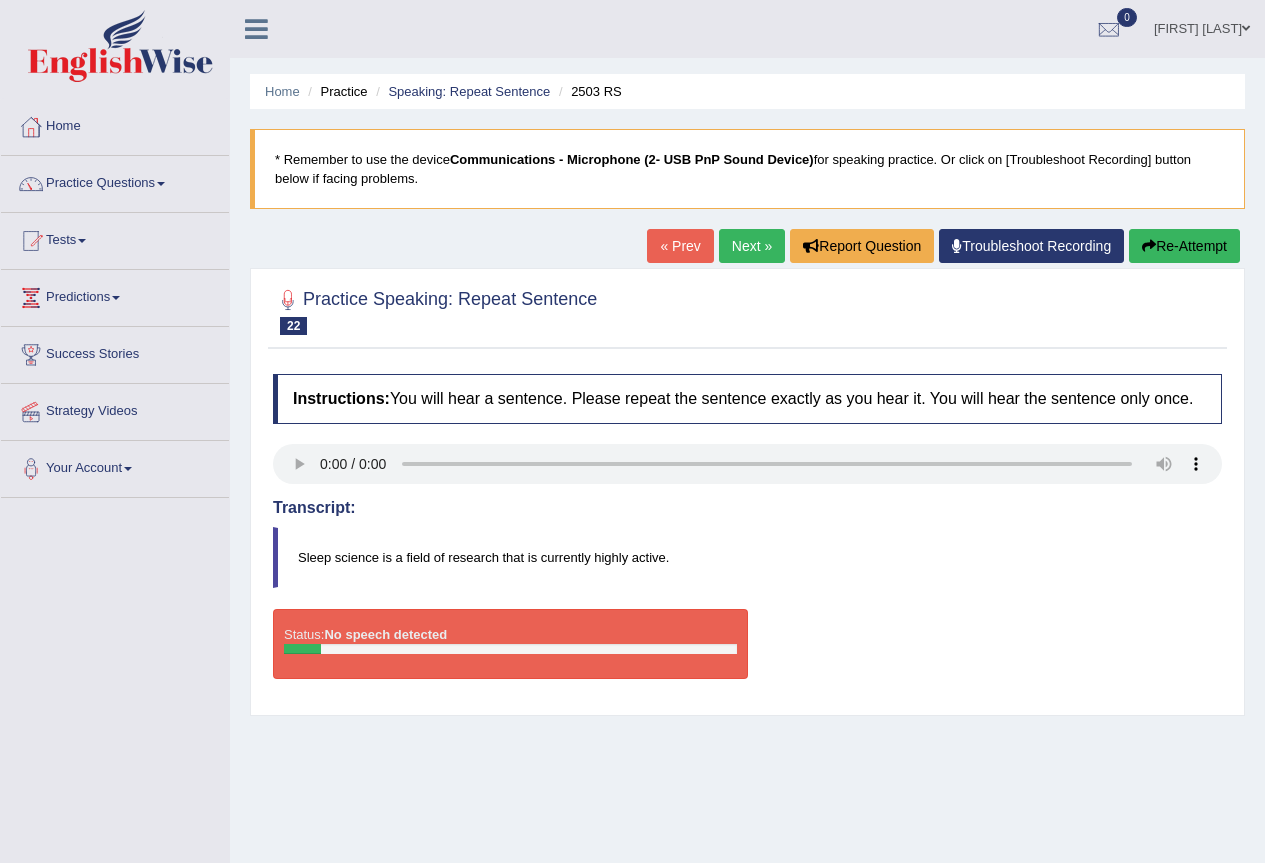click on "Re-Attempt" at bounding box center (1184, 246) 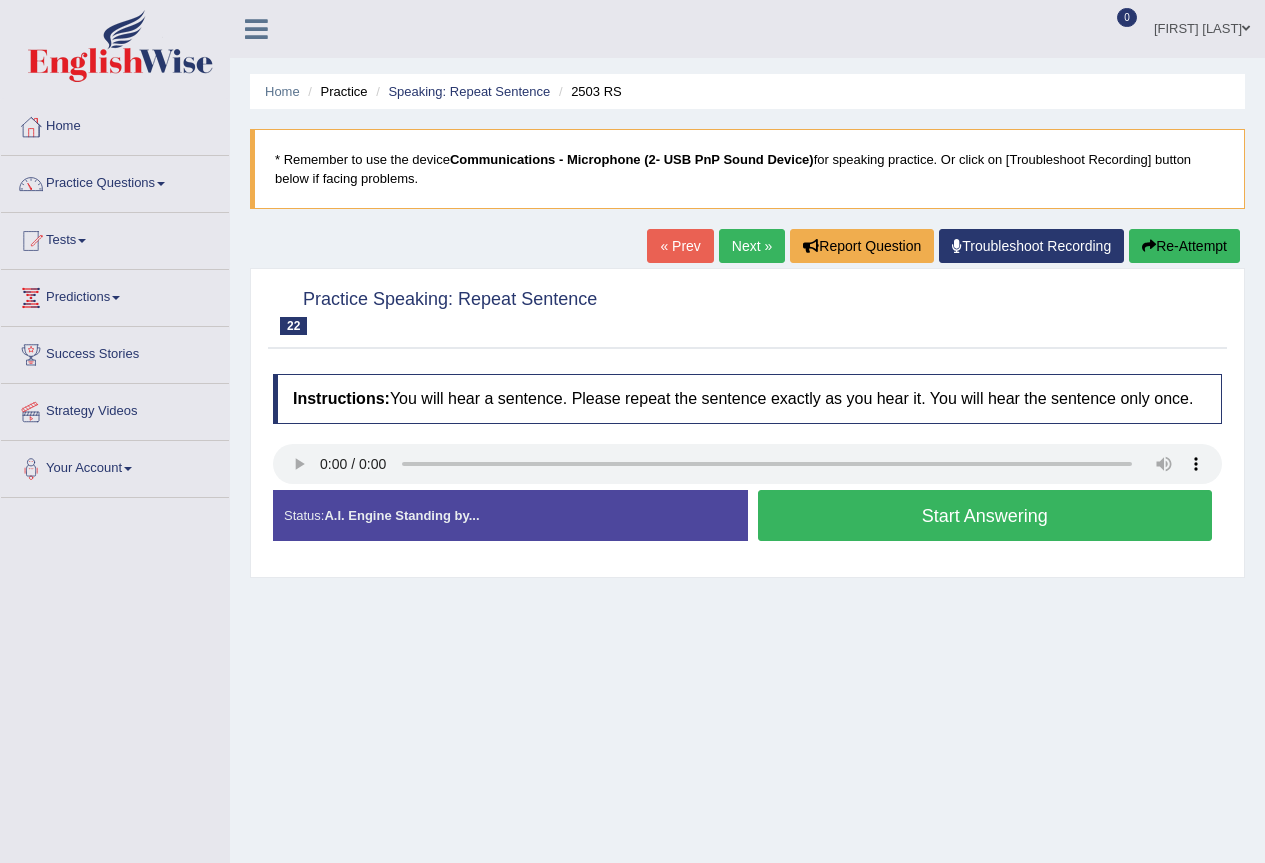 scroll, scrollTop: 0, scrollLeft: 0, axis: both 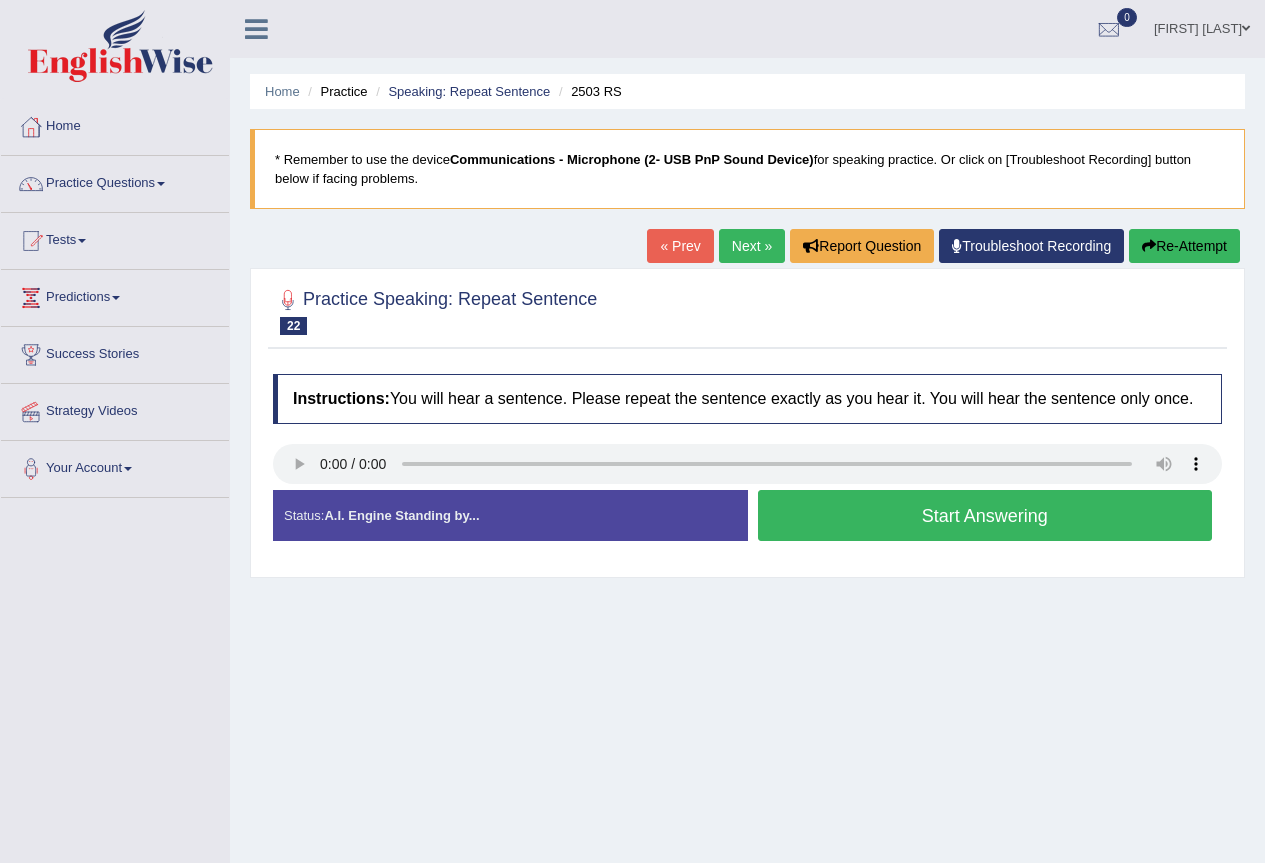 click on "Start Answering" at bounding box center [985, 515] 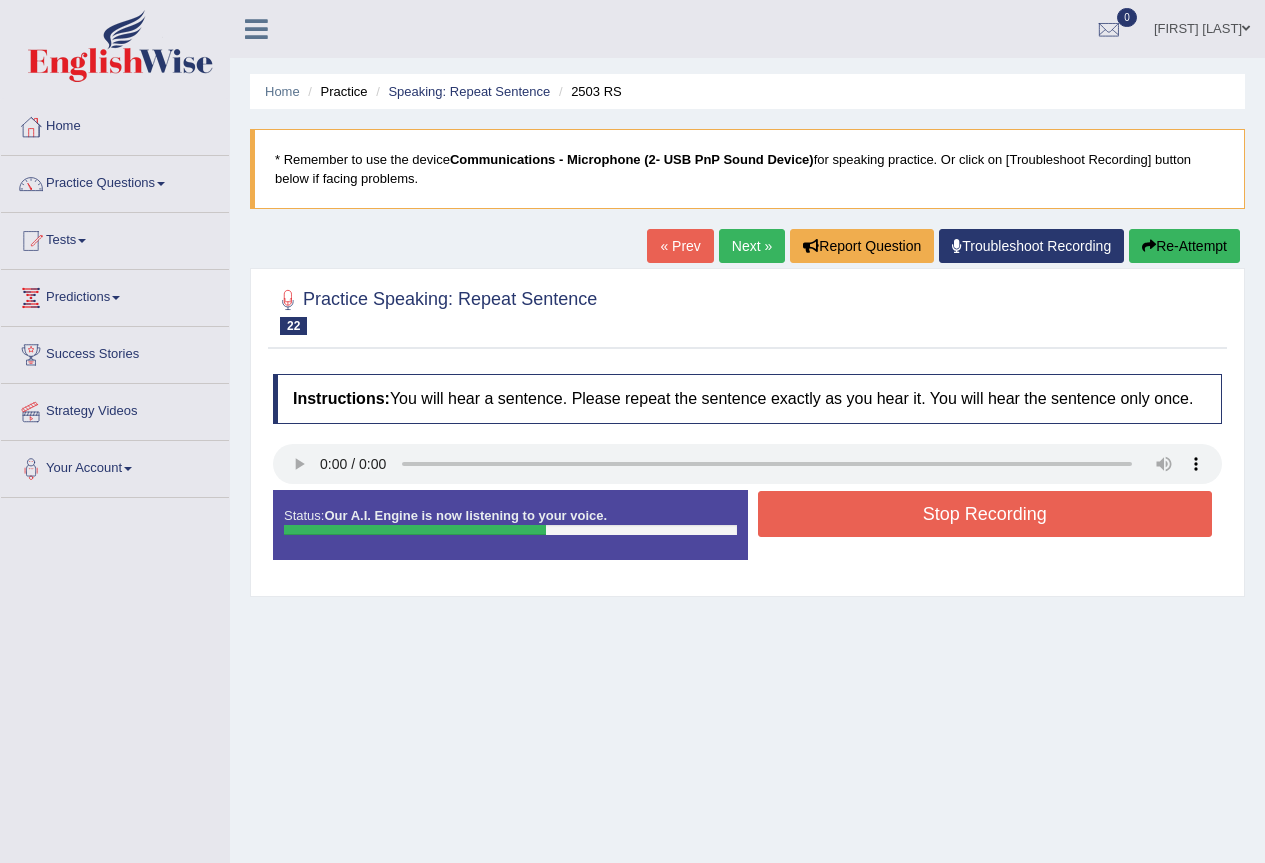click on "Stop Recording" at bounding box center (985, 514) 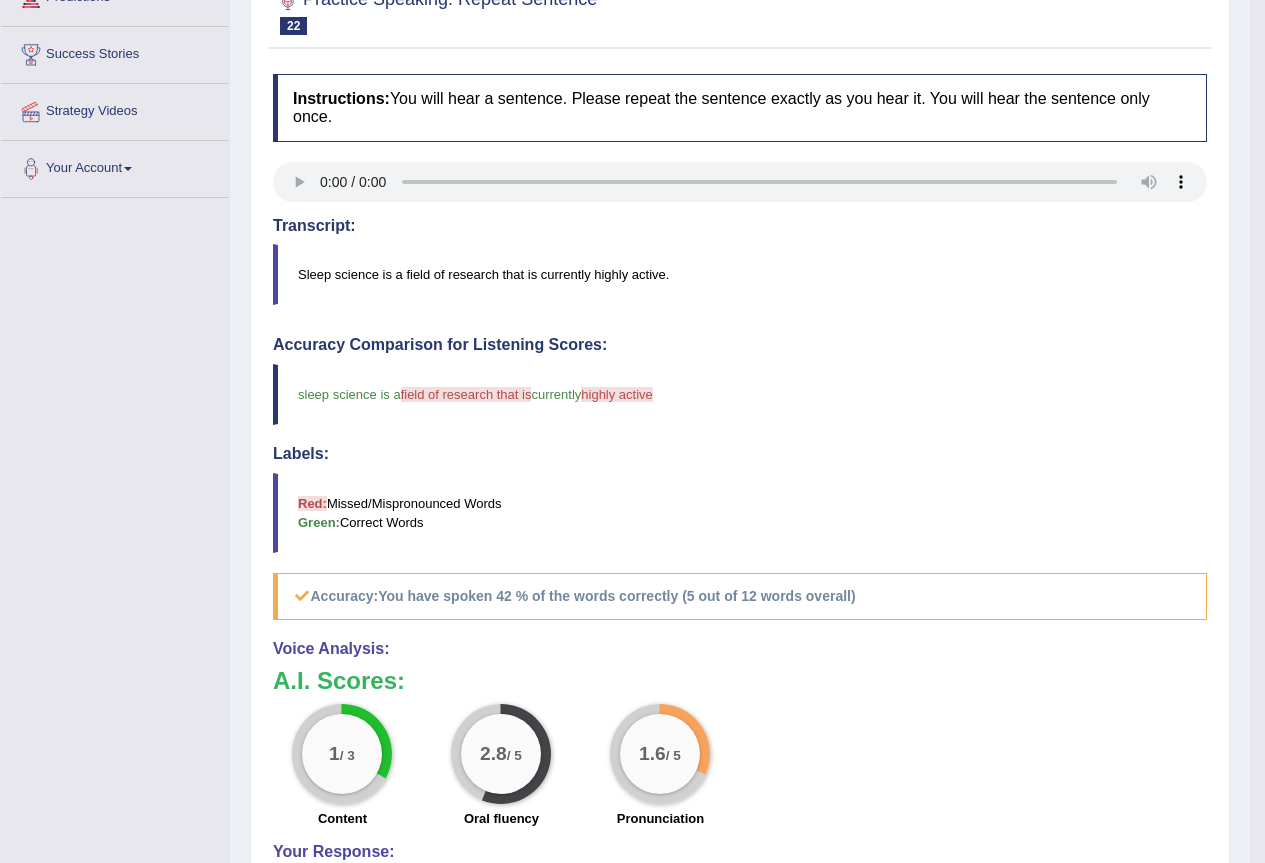 scroll, scrollTop: 0, scrollLeft: 0, axis: both 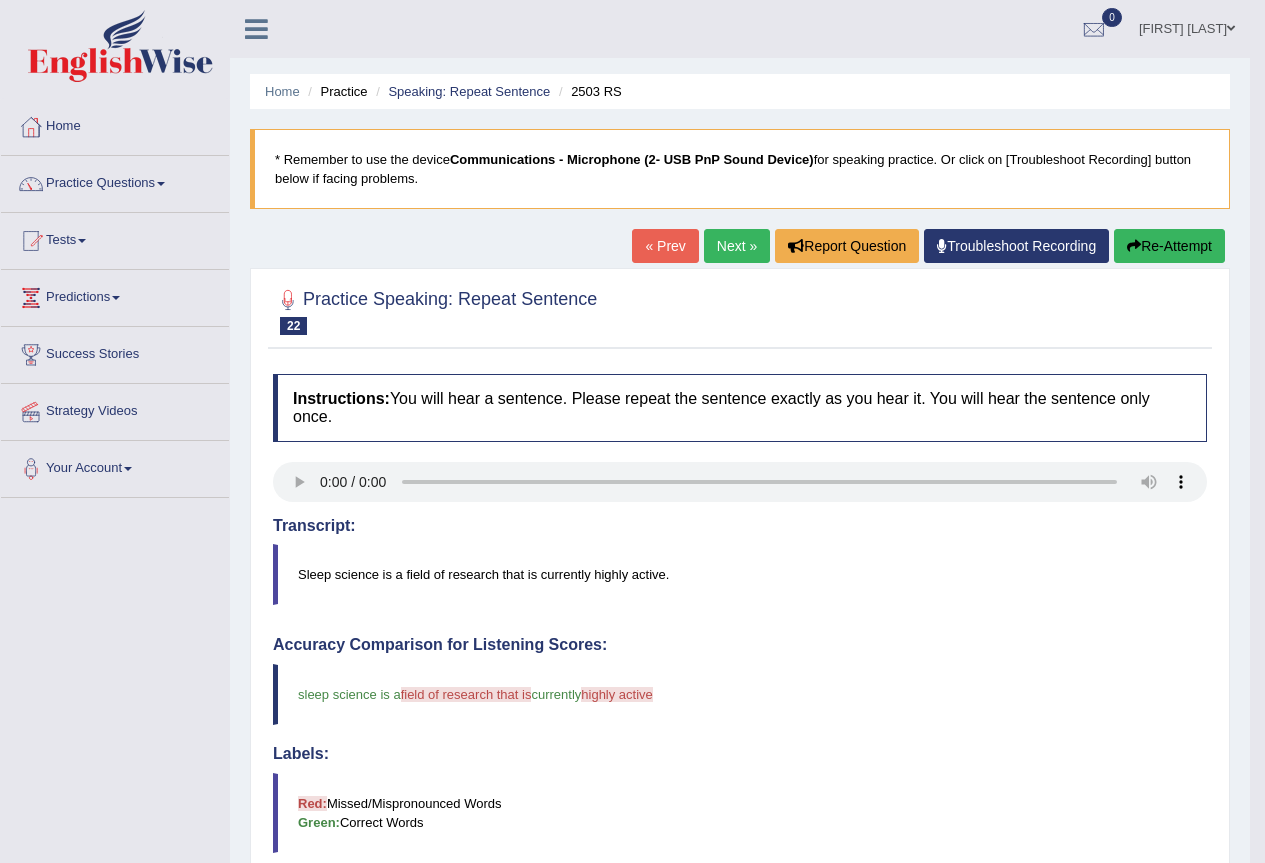 click on "Next »" at bounding box center (737, 246) 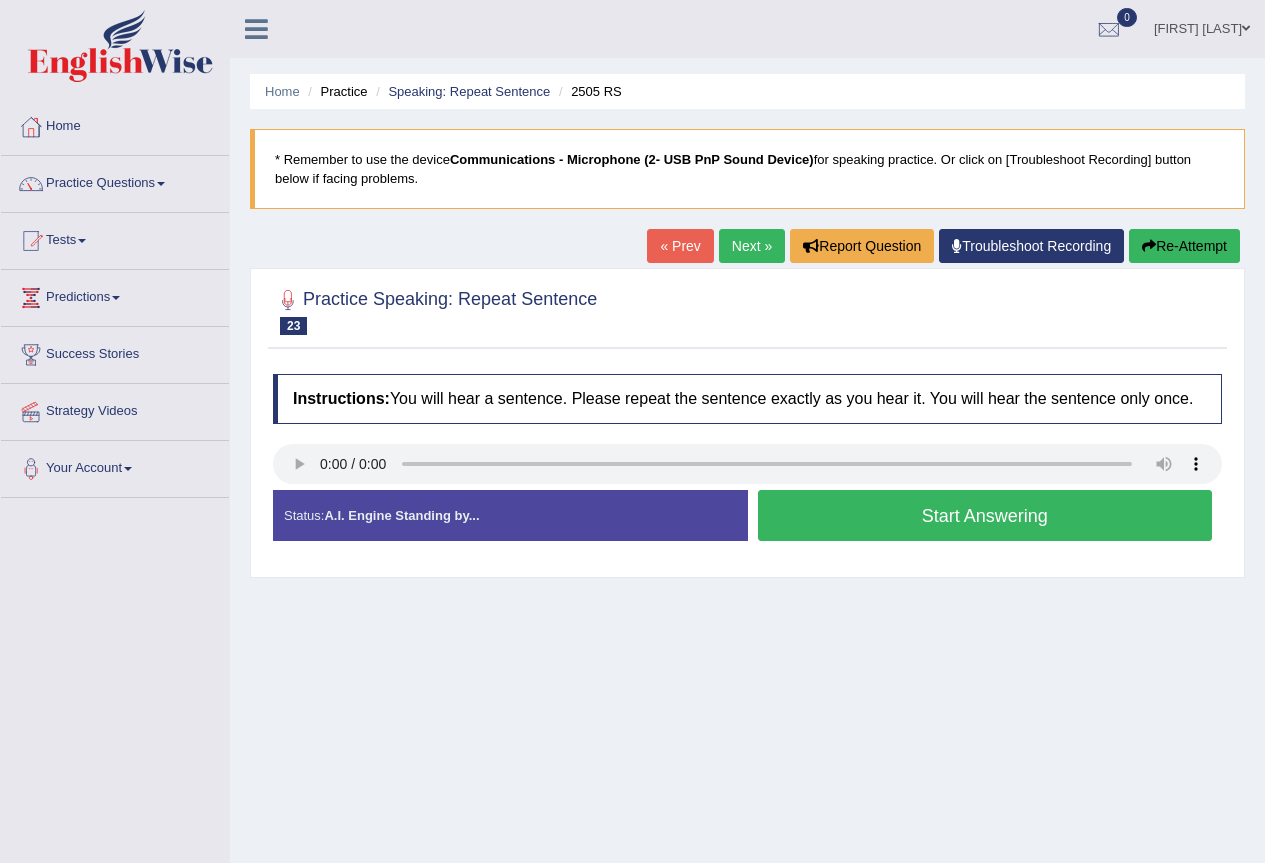 scroll, scrollTop: 0, scrollLeft: 0, axis: both 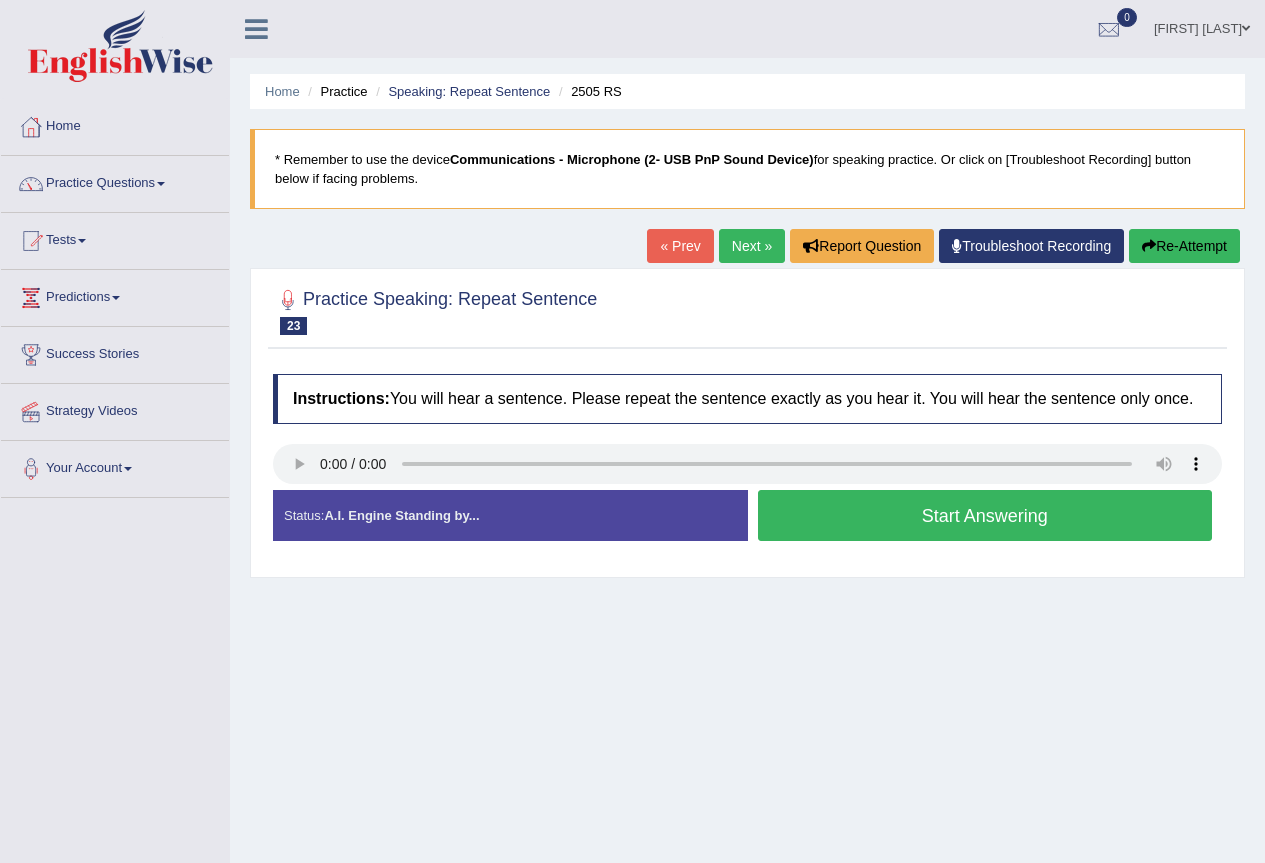 click on "Start Answering" at bounding box center (985, 515) 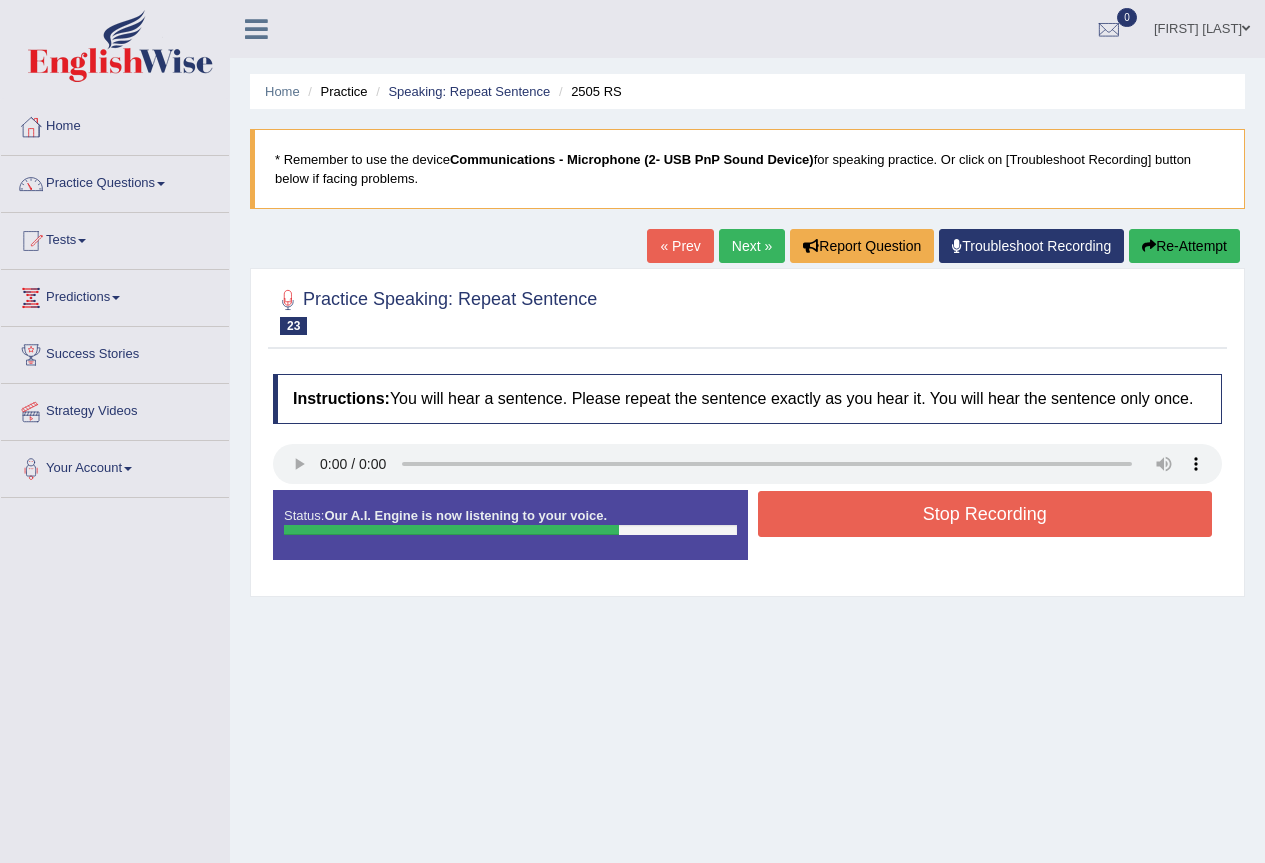 click on "Stop Recording" at bounding box center [985, 514] 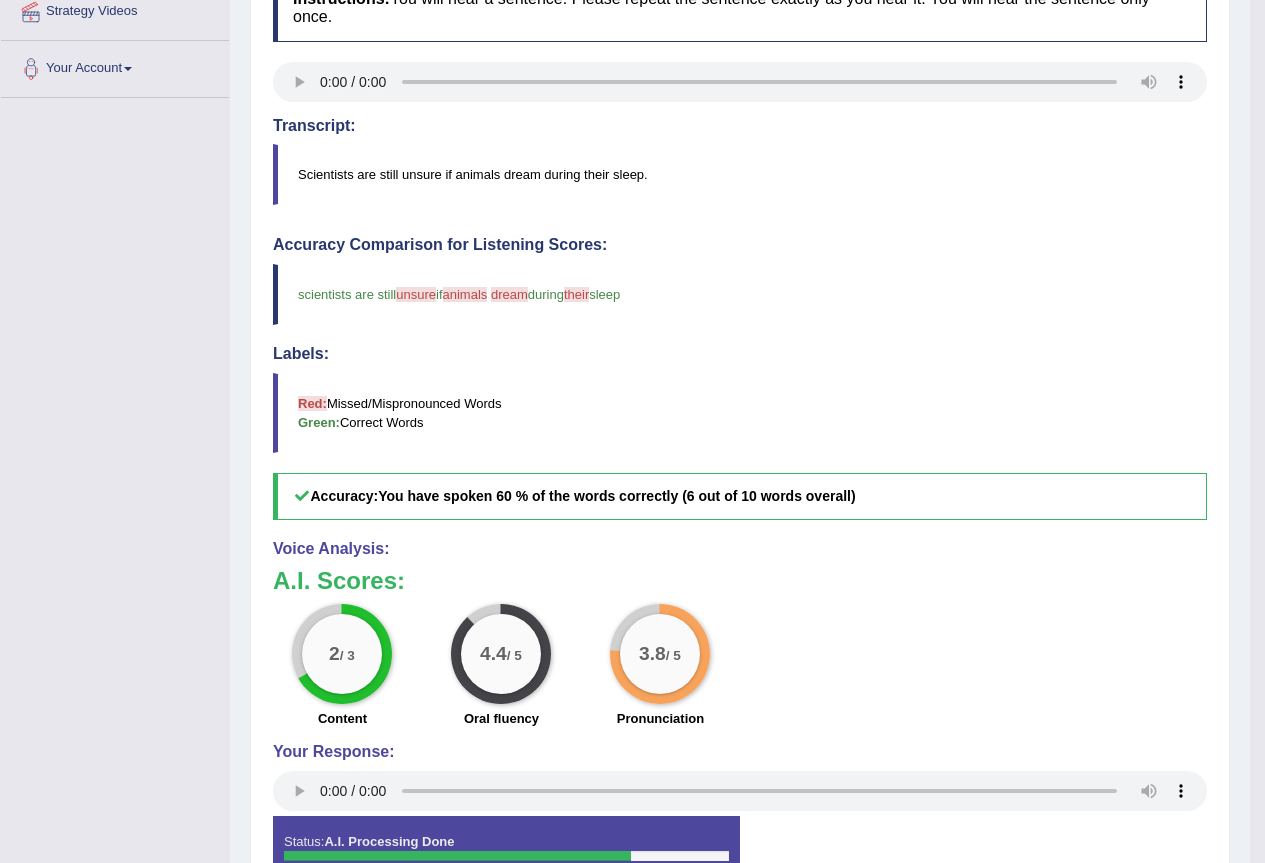 scroll, scrollTop: 500, scrollLeft: 0, axis: vertical 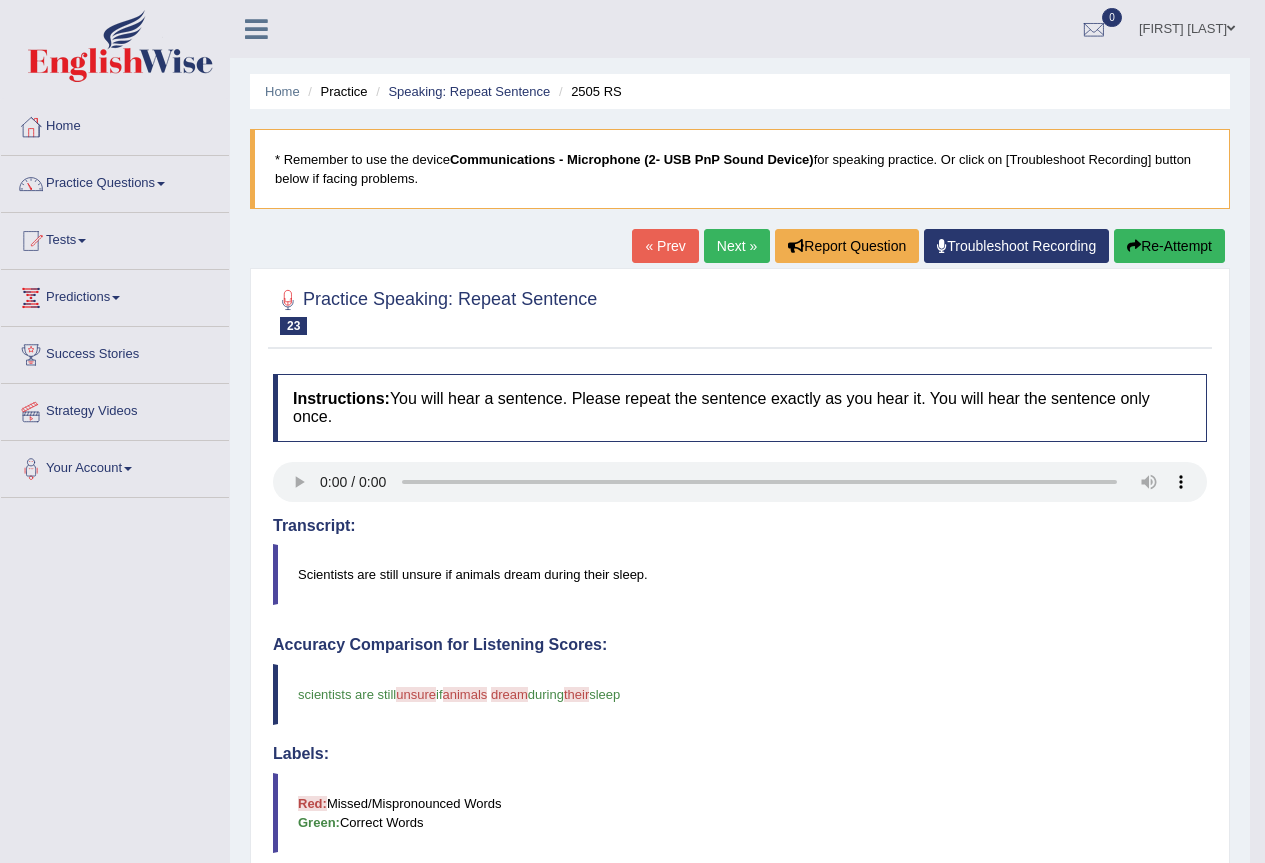 click on "Next »" at bounding box center (737, 246) 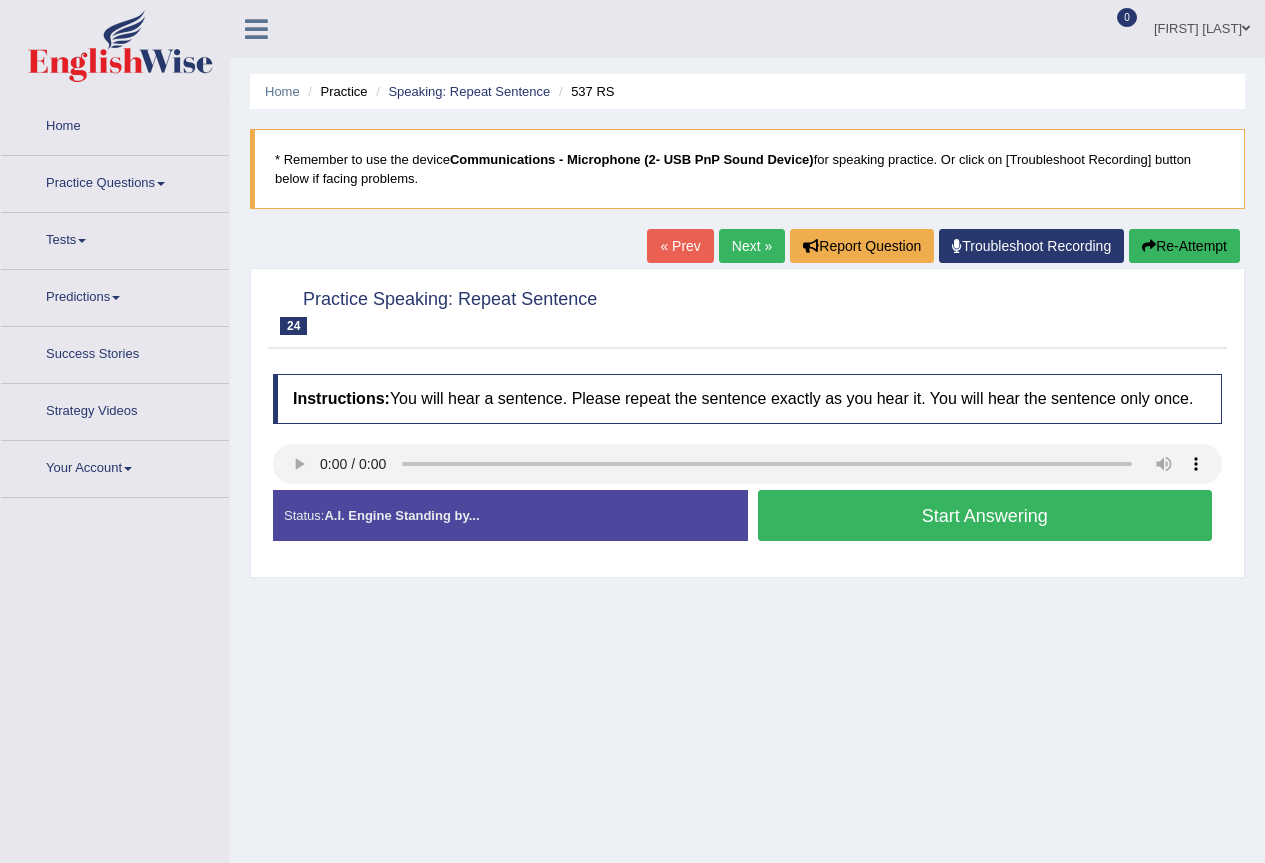 scroll, scrollTop: 0, scrollLeft: 0, axis: both 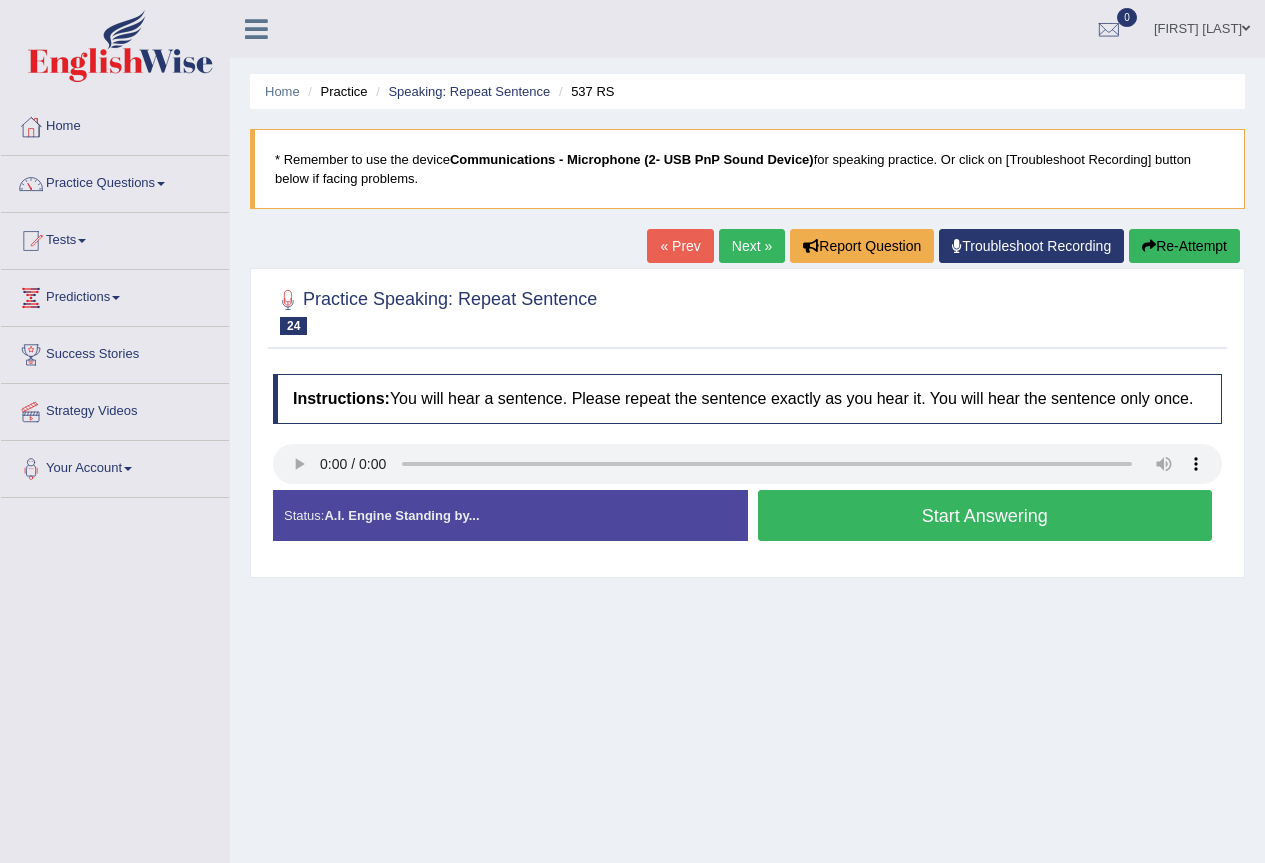 click on "Start Answering" at bounding box center [985, 515] 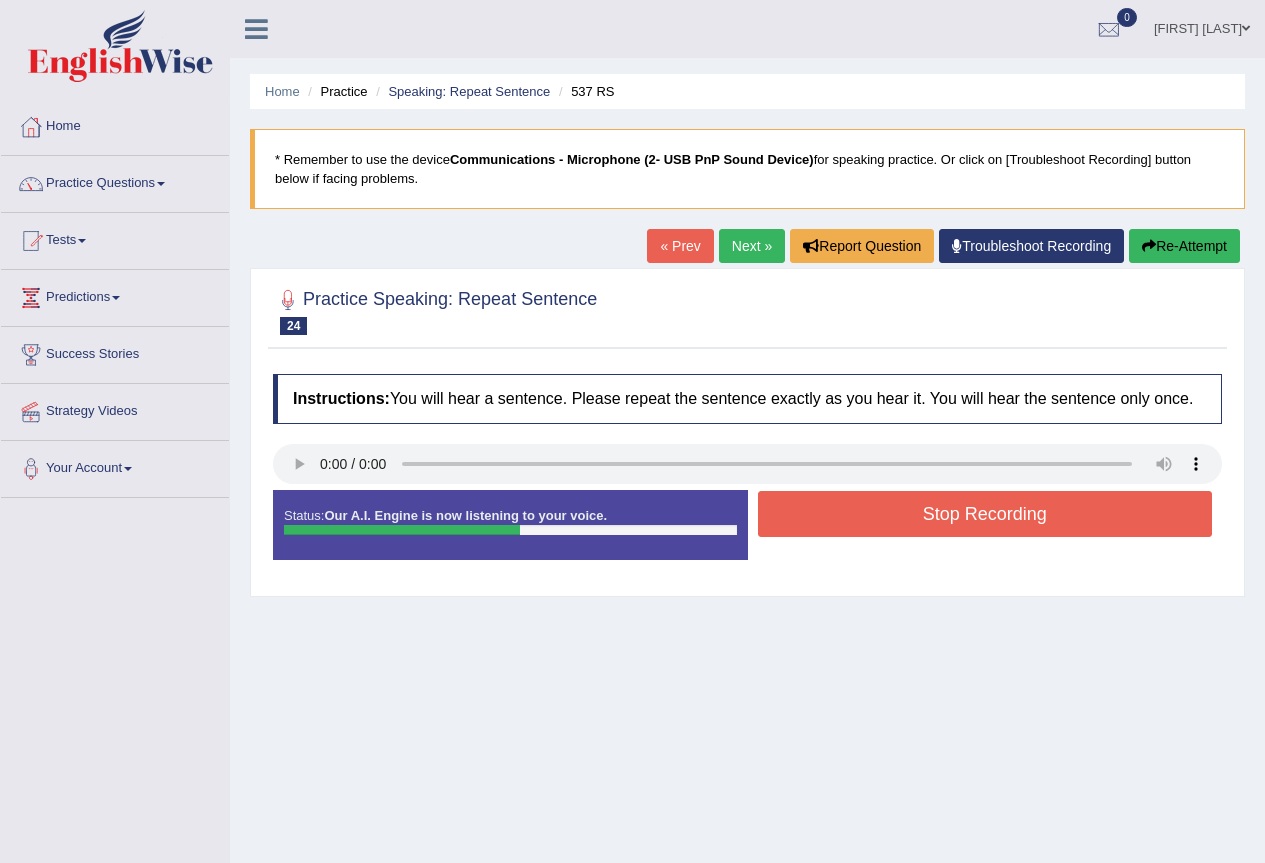 click on "Stop Recording" at bounding box center [985, 514] 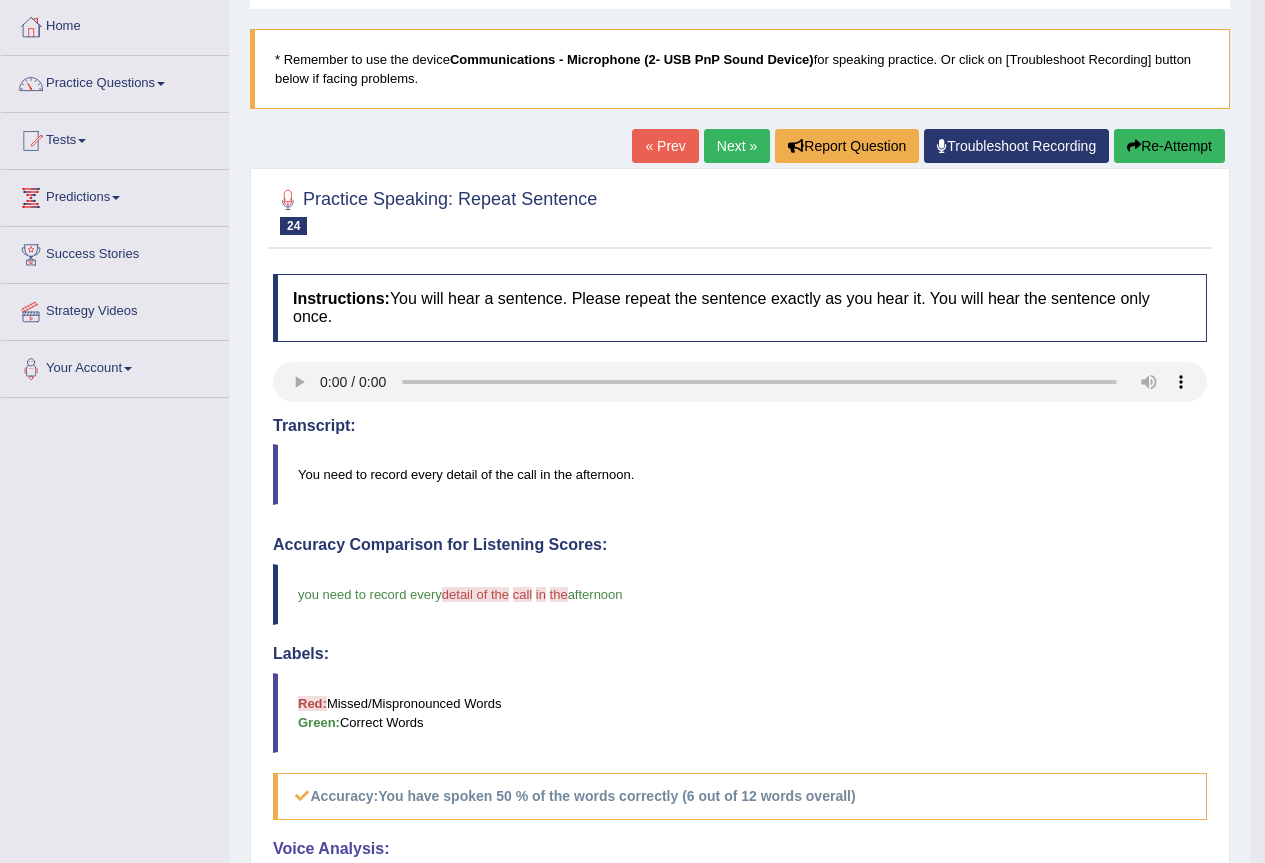 scroll, scrollTop: 0, scrollLeft: 0, axis: both 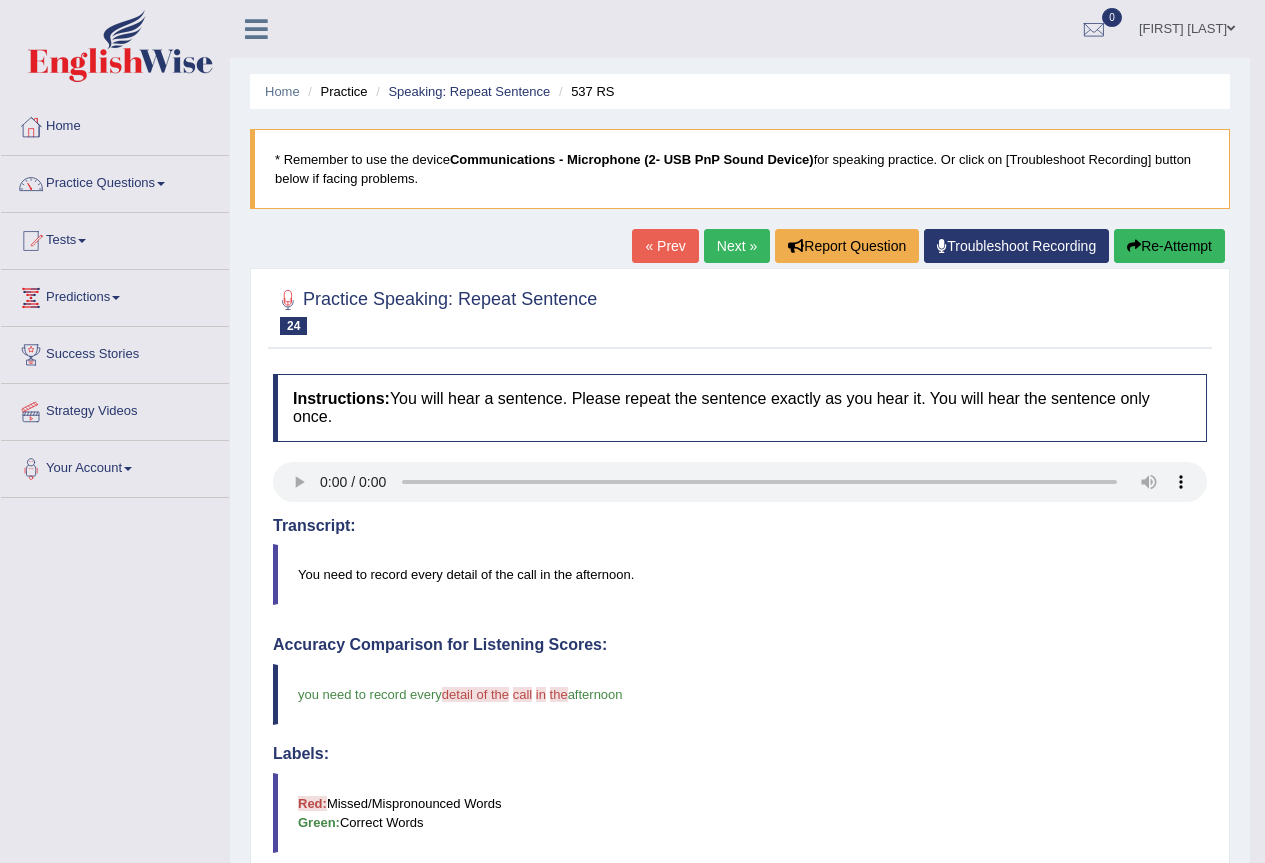 click on "Next »" at bounding box center (737, 246) 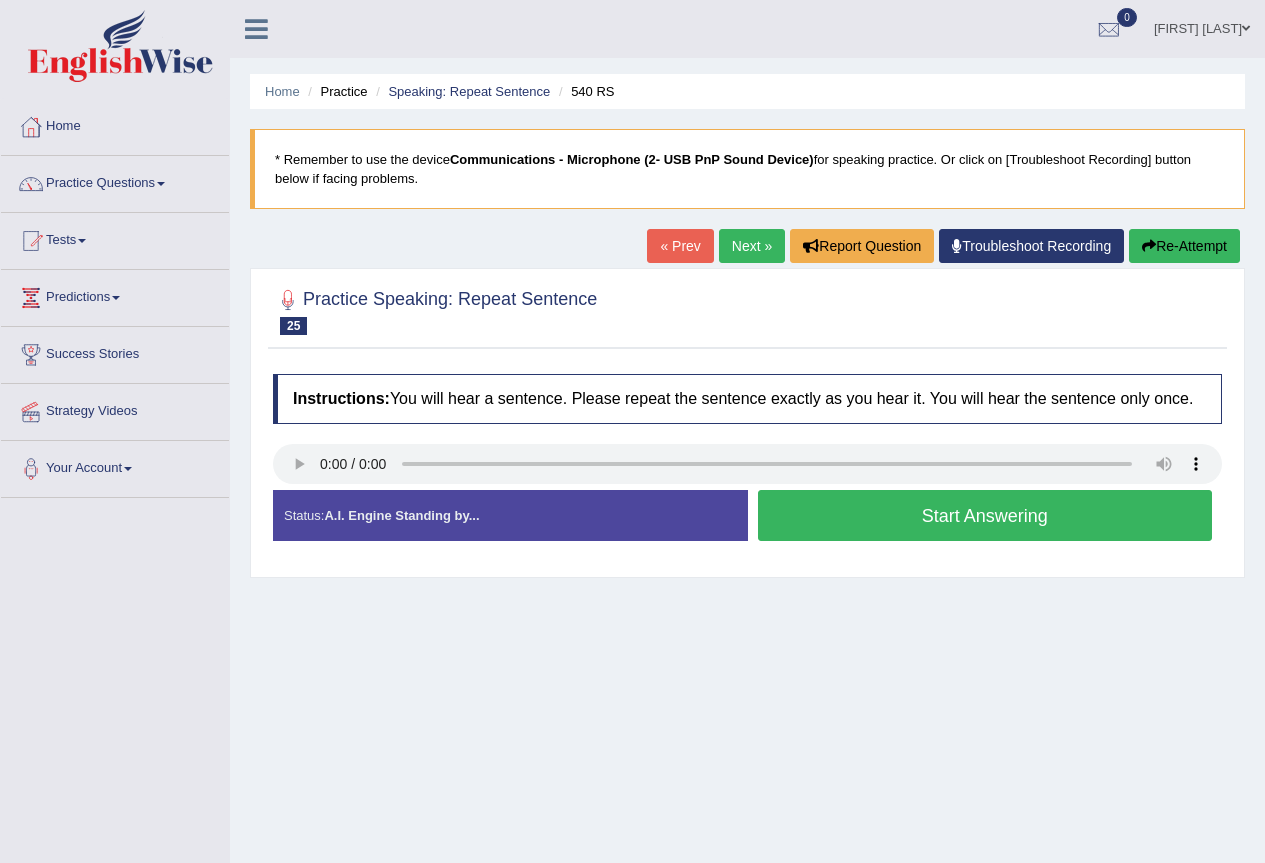 scroll, scrollTop: 0, scrollLeft: 0, axis: both 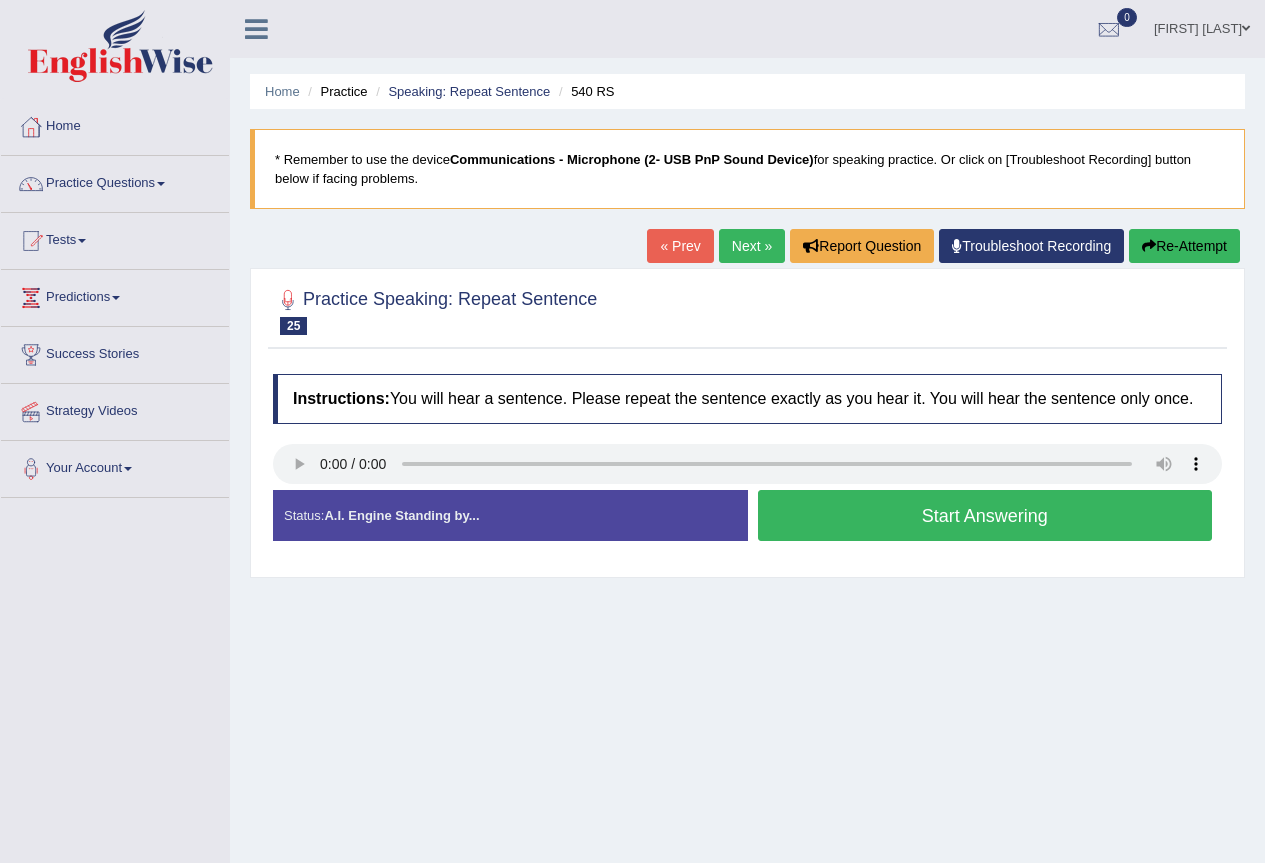 click on "Start Answering" at bounding box center (985, 515) 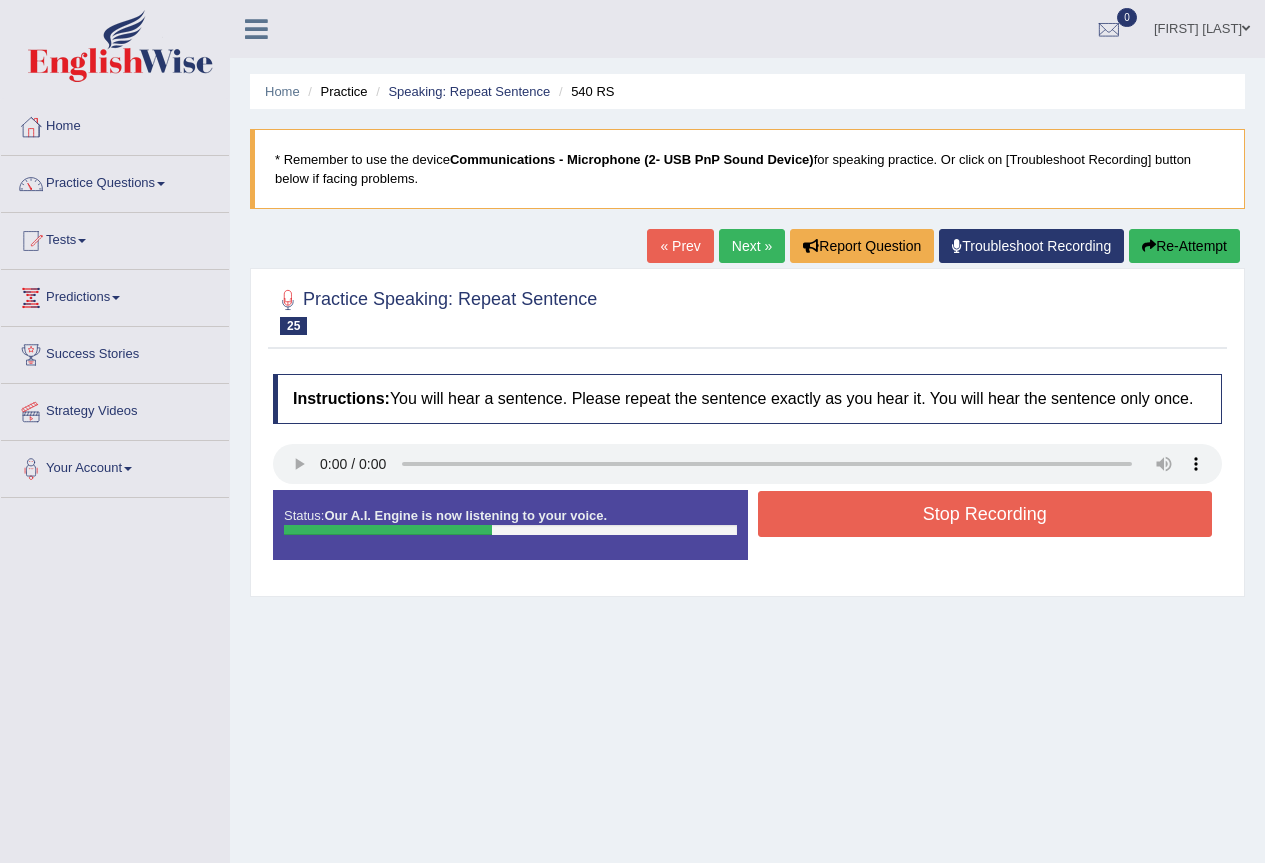 click on "Stop Recording" at bounding box center (985, 514) 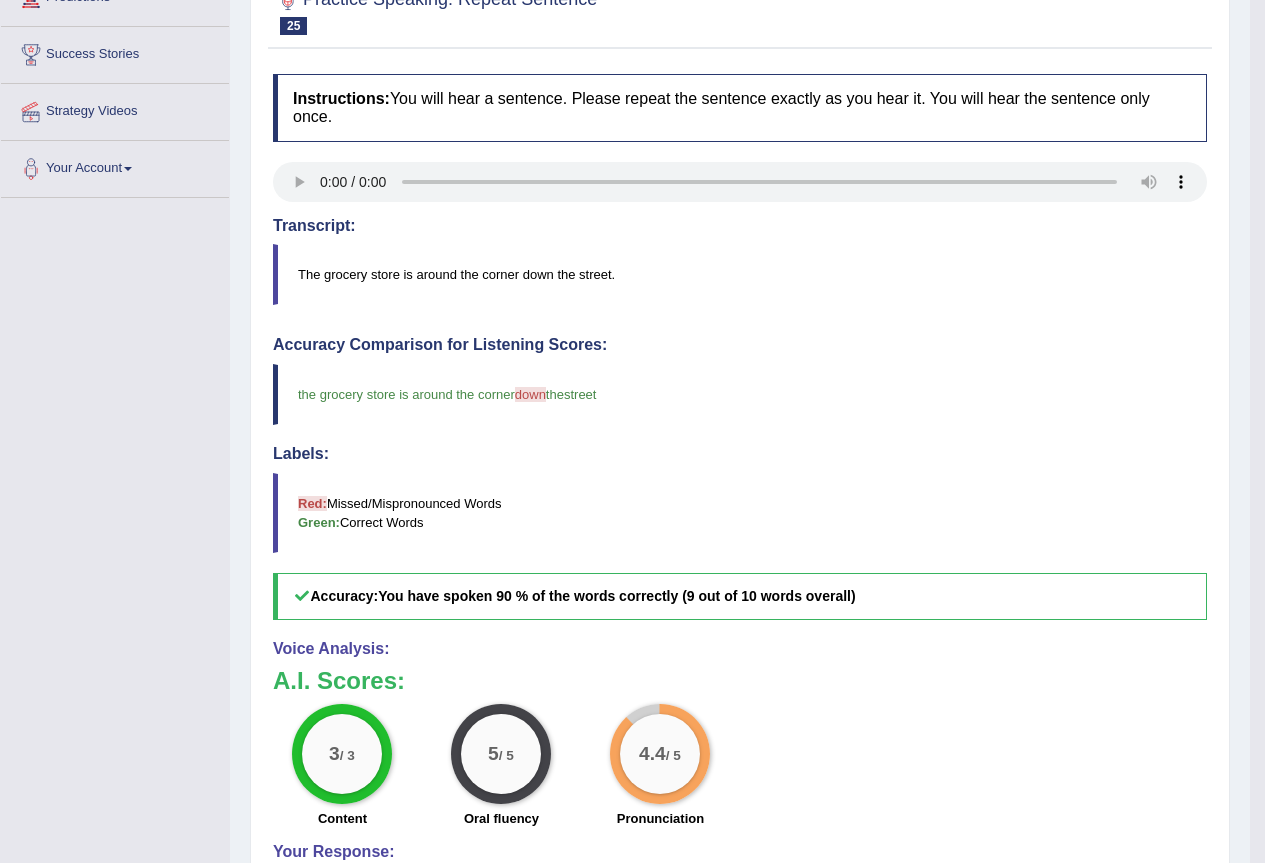 scroll, scrollTop: 0, scrollLeft: 0, axis: both 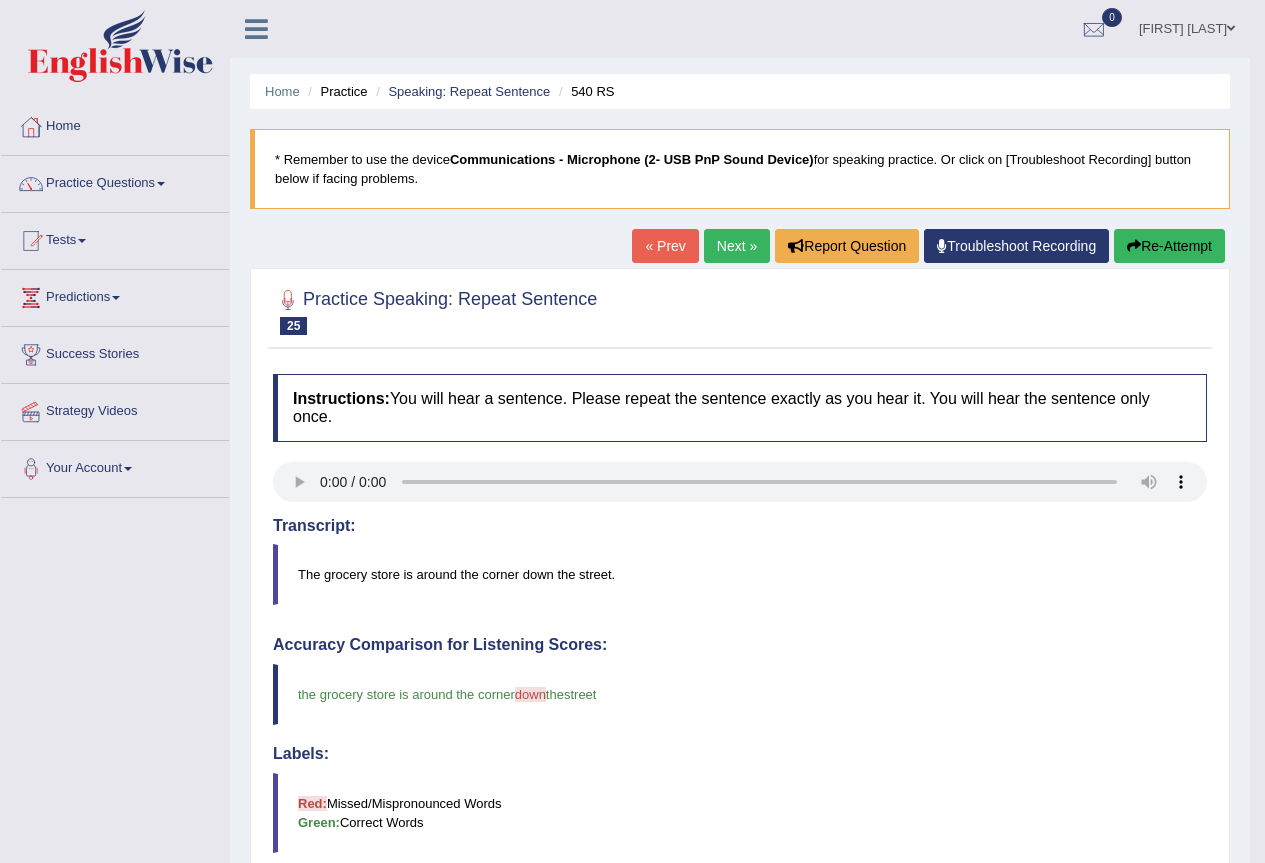 click on "Next »" at bounding box center [737, 246] 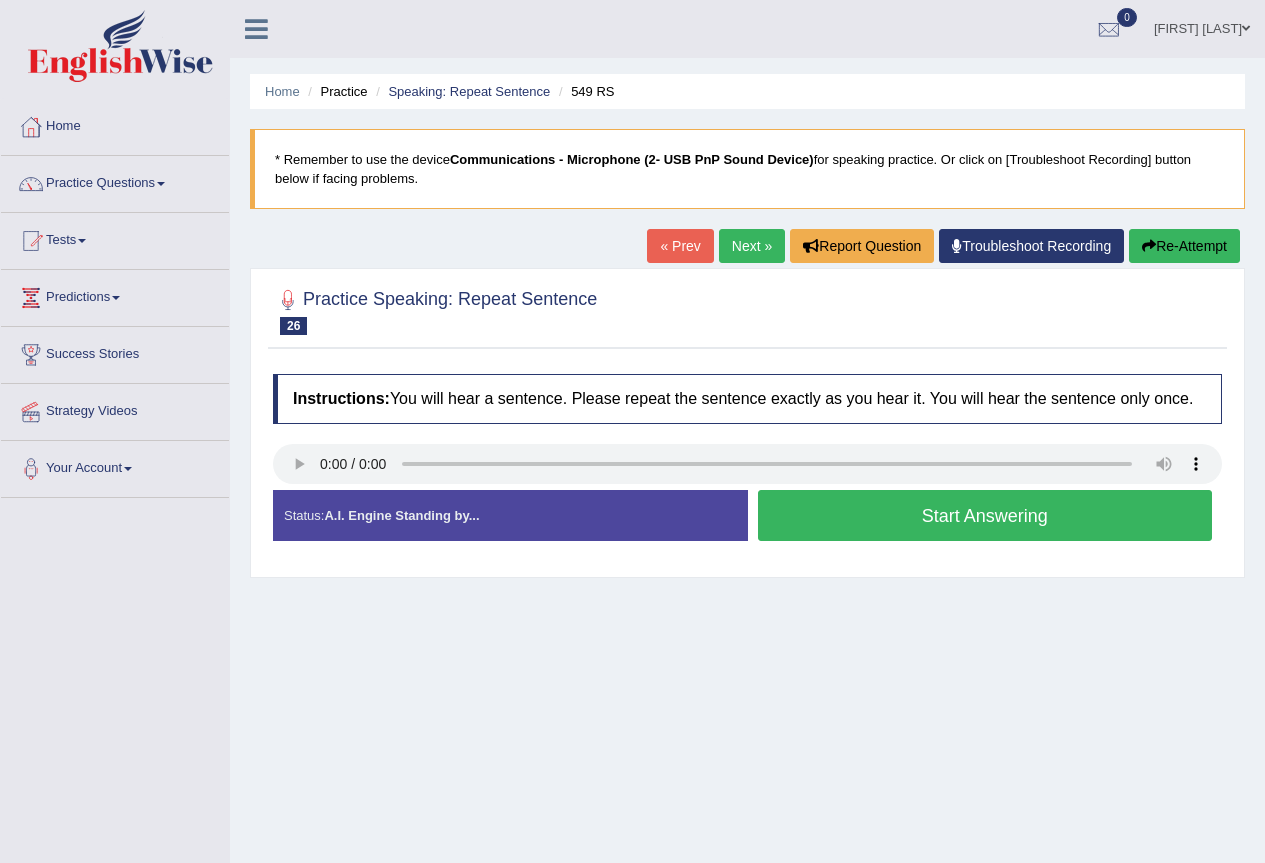scroll, scrollTop: 0, scrollLeft: 0, axis: both 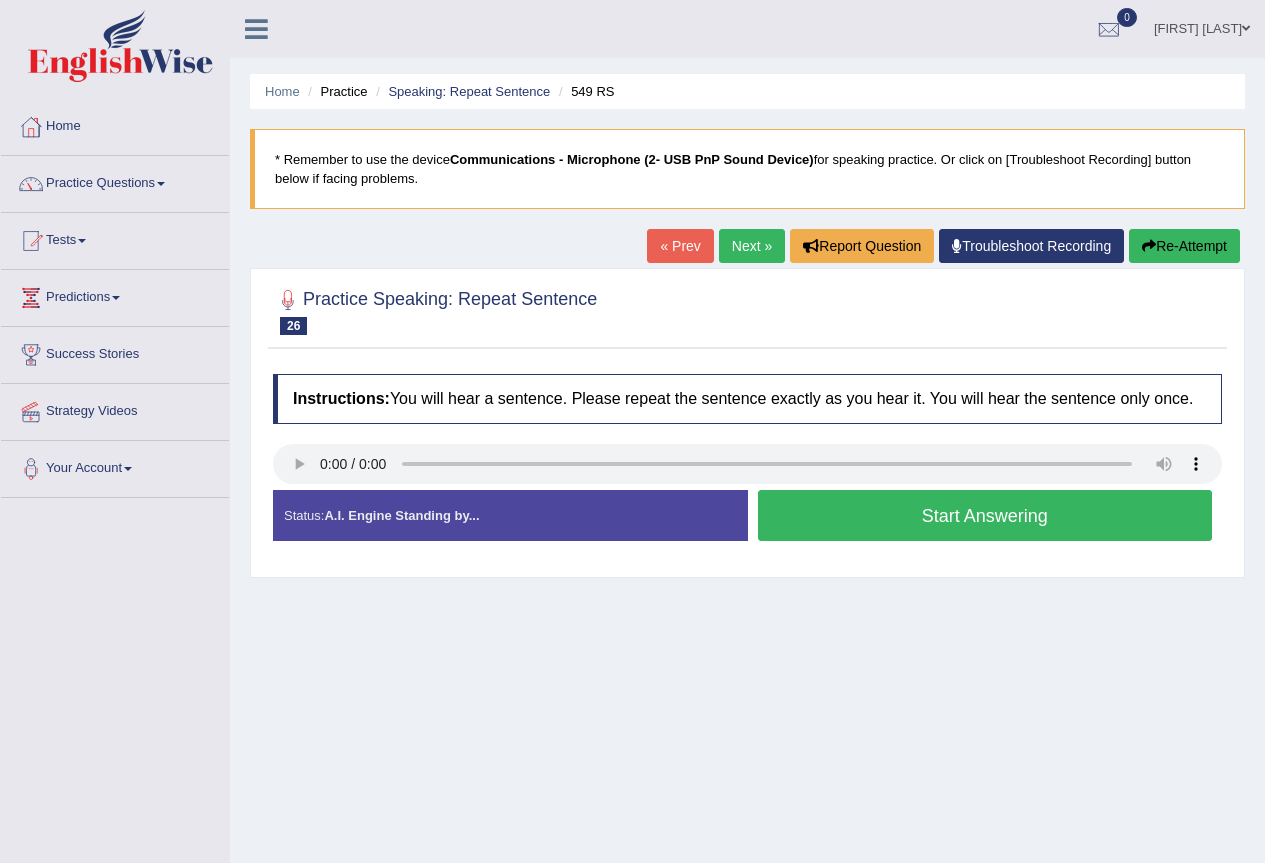 click on "Start Answering" at bounding box center (985, 515) 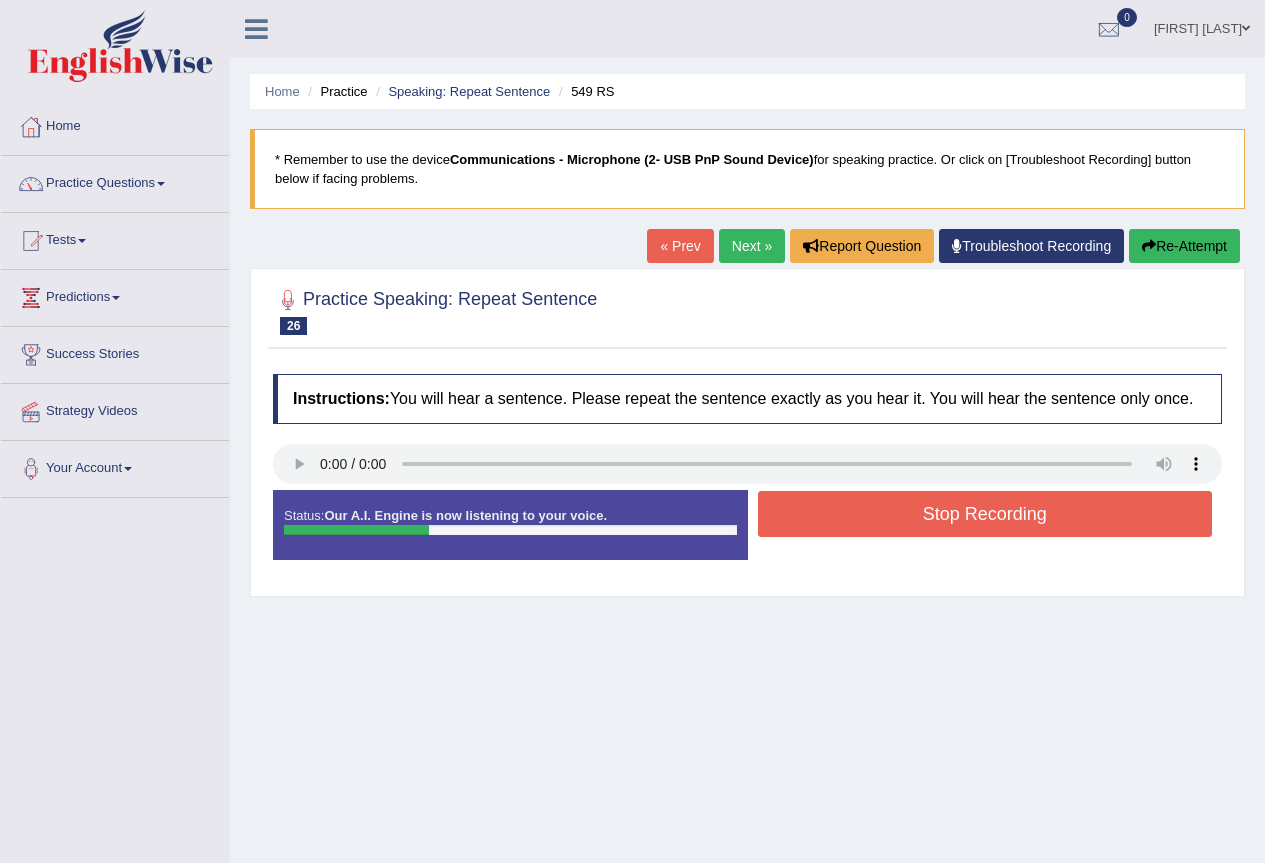 click on "Stop Recording" at bounding box center [985, 514] 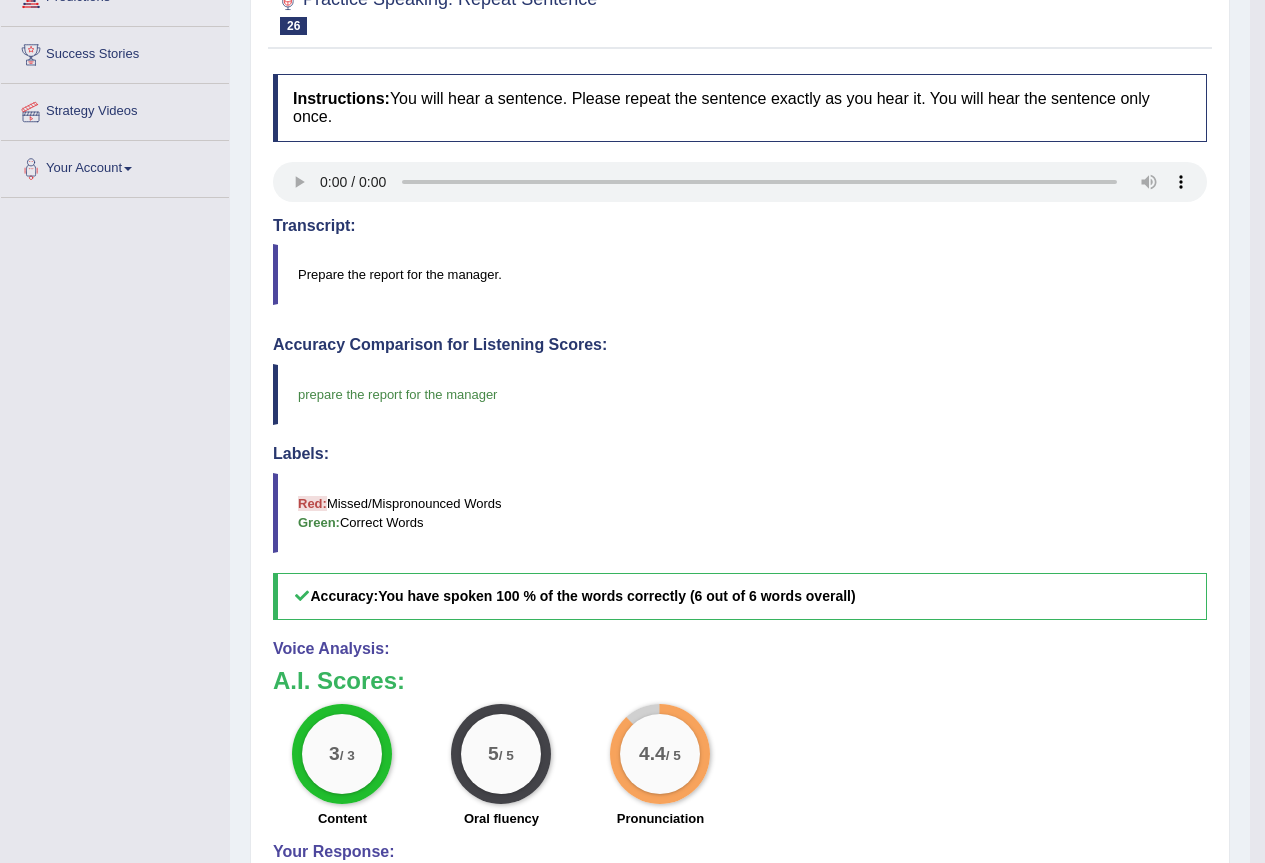 scroll, scrollTop: 0, scrollLeft: 0, axis: both 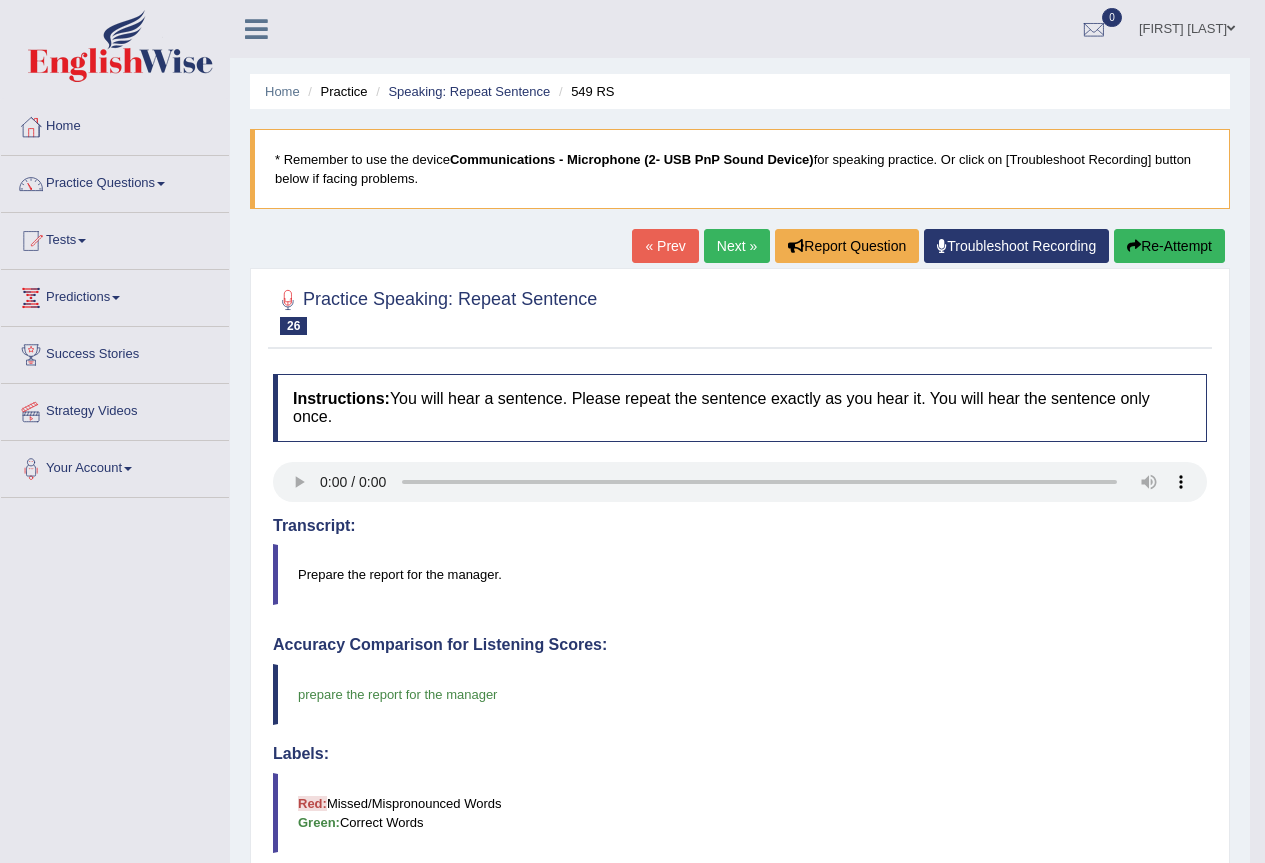 click on "Next »" at bounding box center [737, 246] 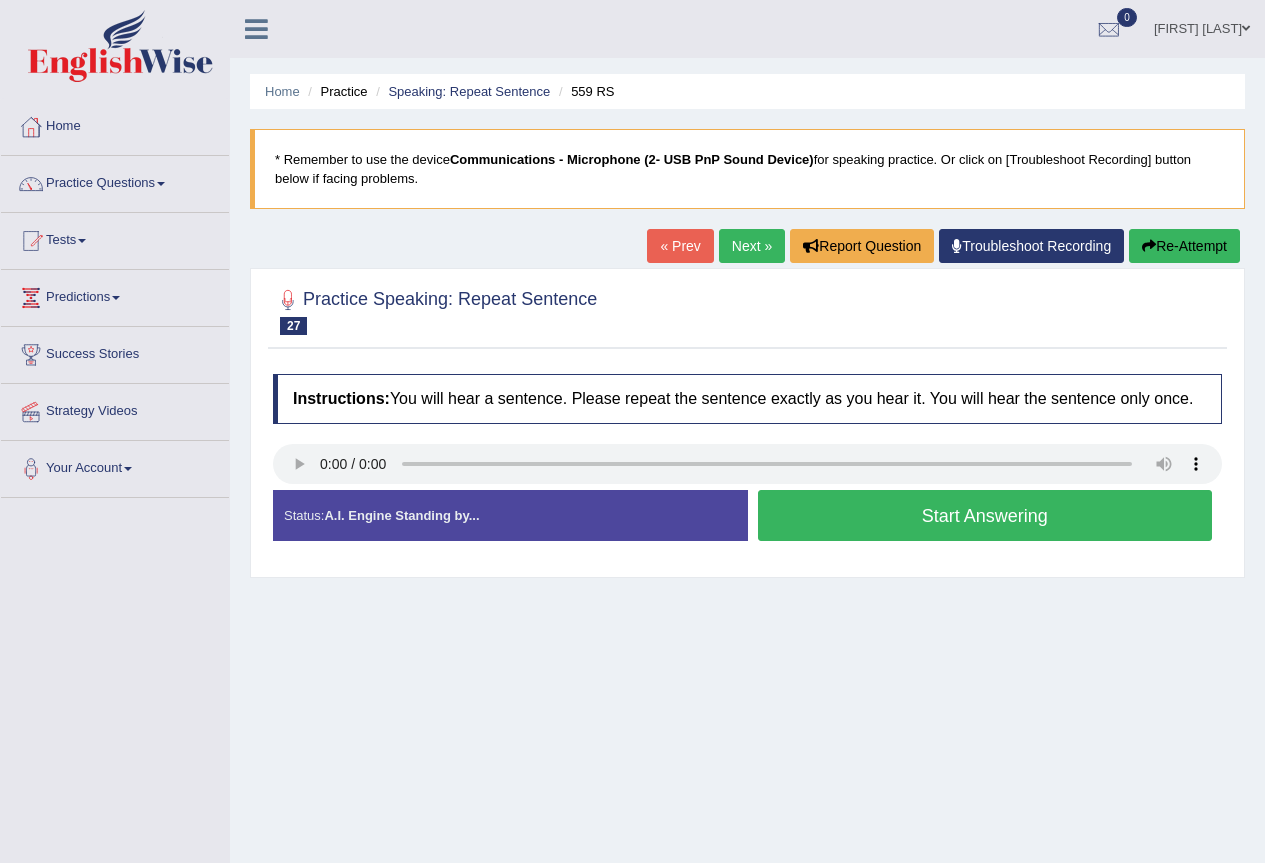 scroll, scrollTop: 0, scrollLeft: 0, axis: both 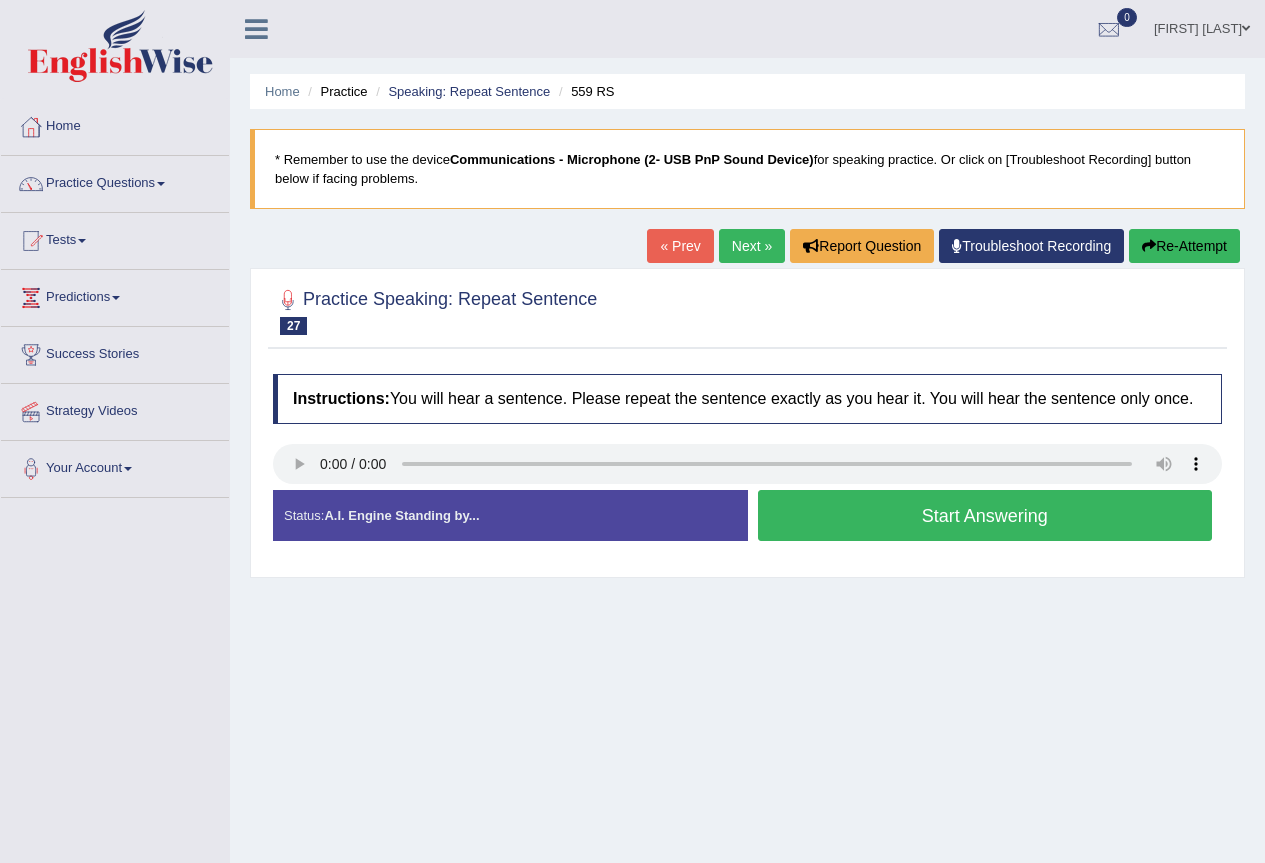 click on "Start Answering" at bounding box center [985, 515] 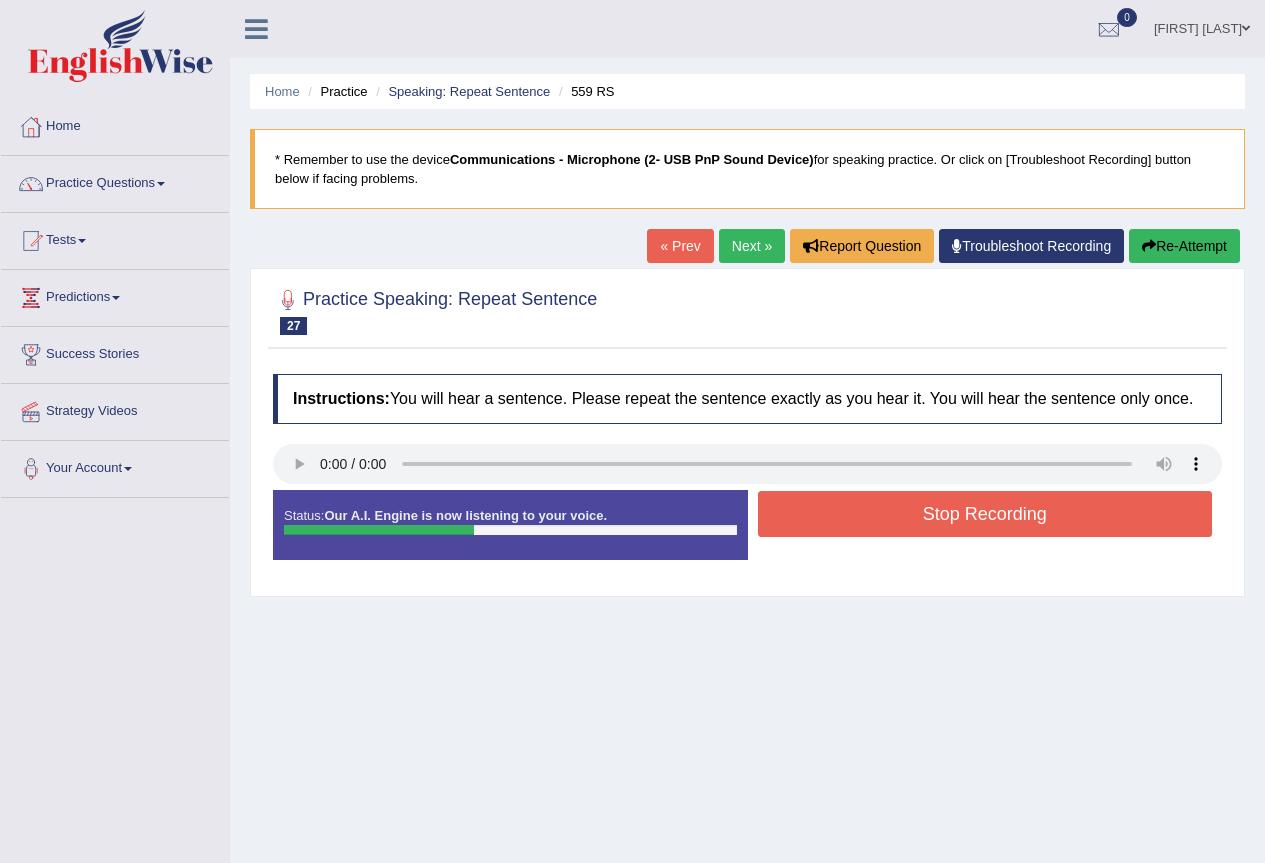 click on "Stop Recording" at bounding box center [985, 514] 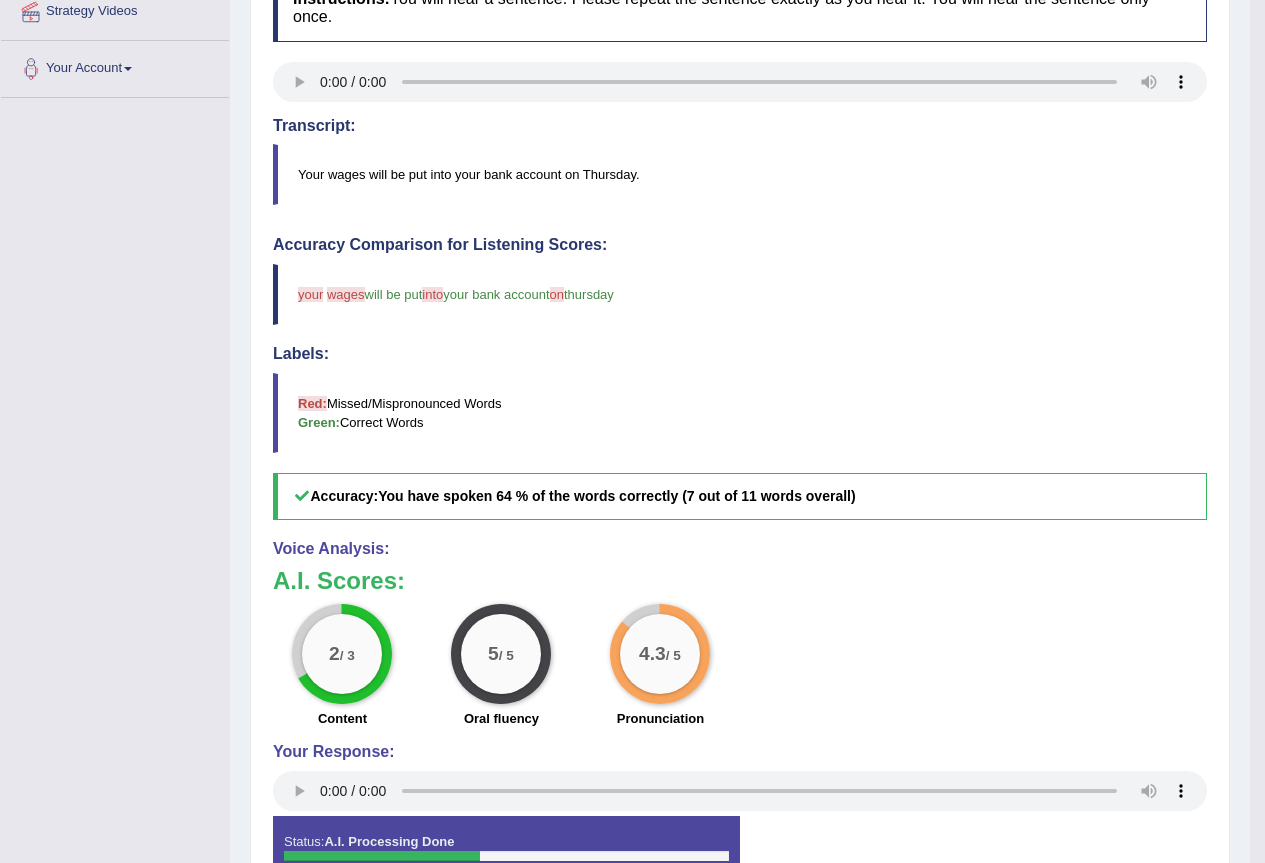 scroll, scrollTop: 525, scrollLeft: 0, axis: vertical 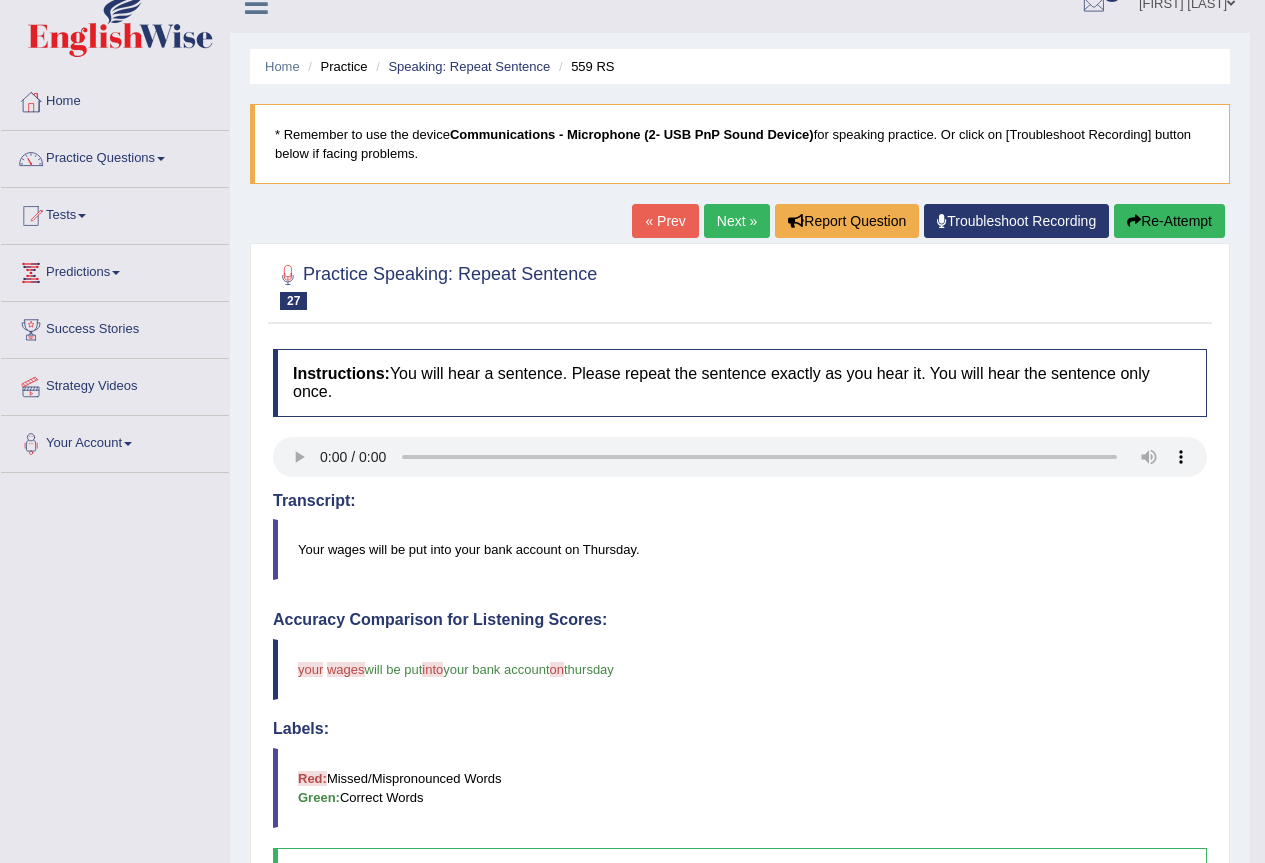 click on "Next »" at bounding box center [737, 221] 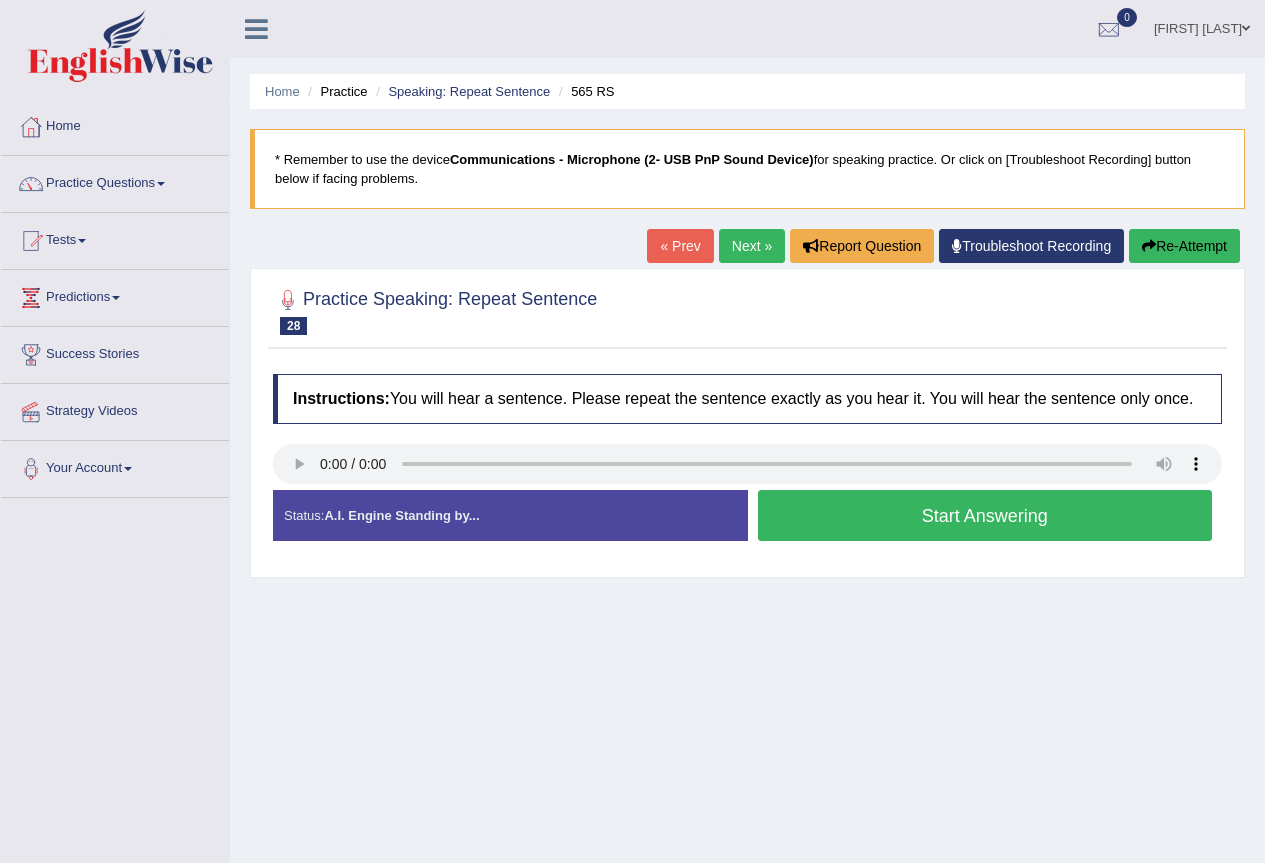 scroll, scrollTop: 0, scrollLeft: 0, axis: both 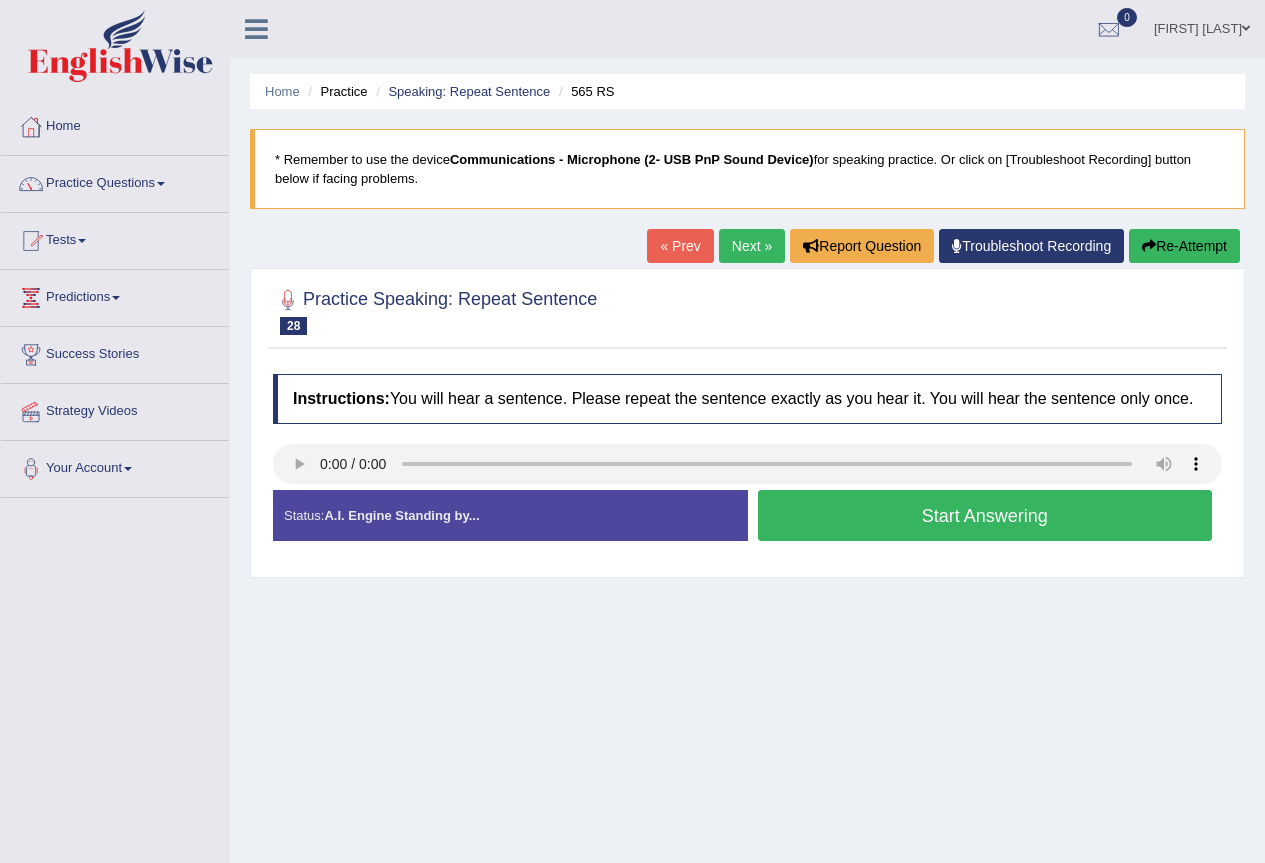 click on "Start Answering" at bounding box center [985, 515] 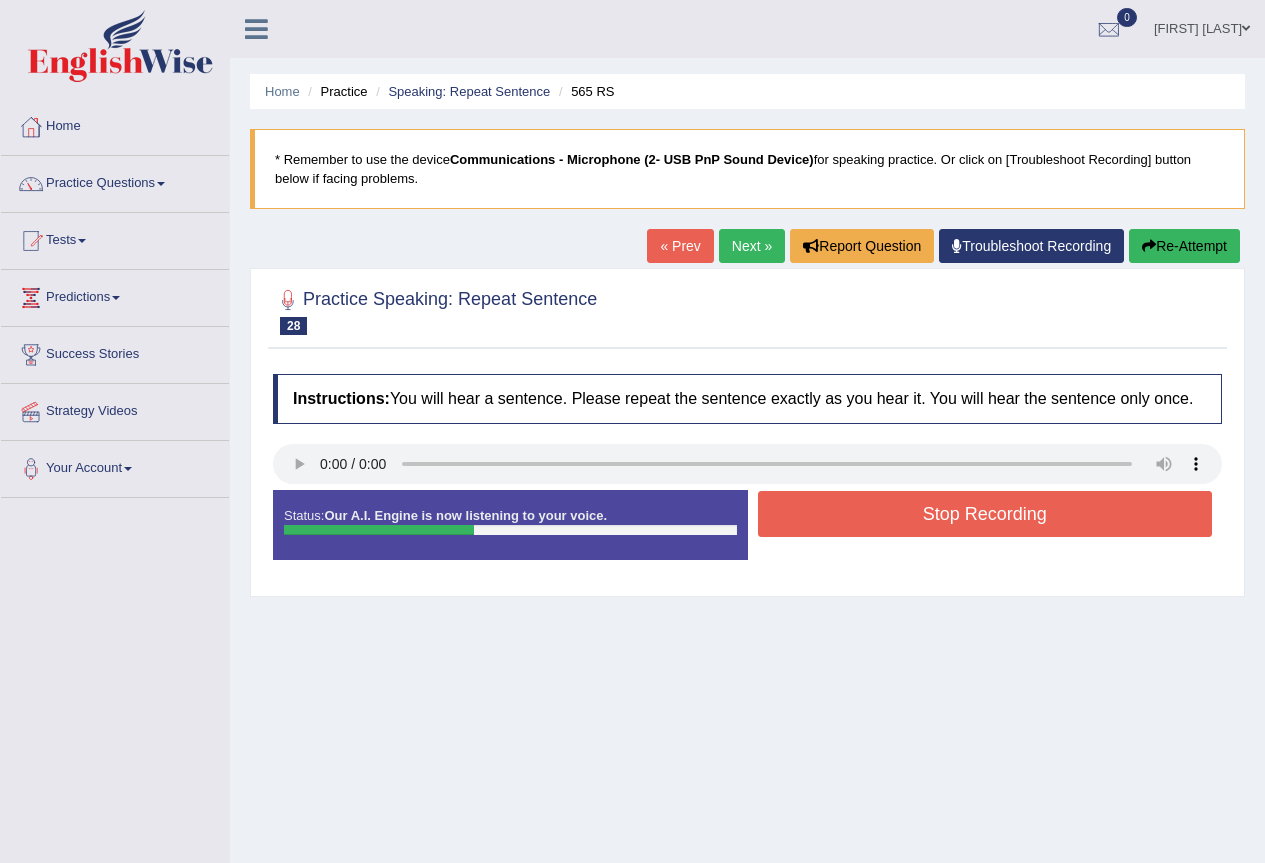 click on "Stop Recording" at bounding box center (985, 514) 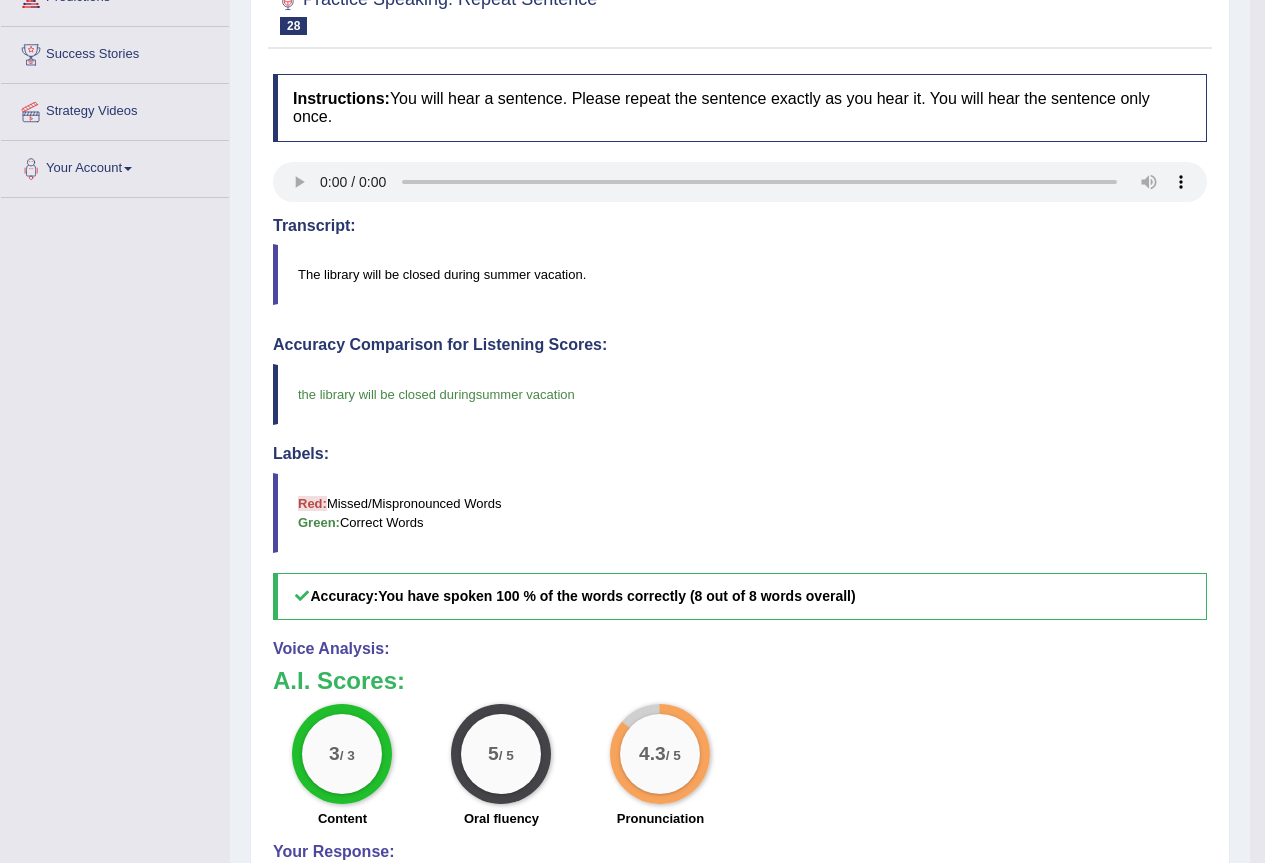 scroll, scrollTop: 0, scrollLeft: 0, axis: both 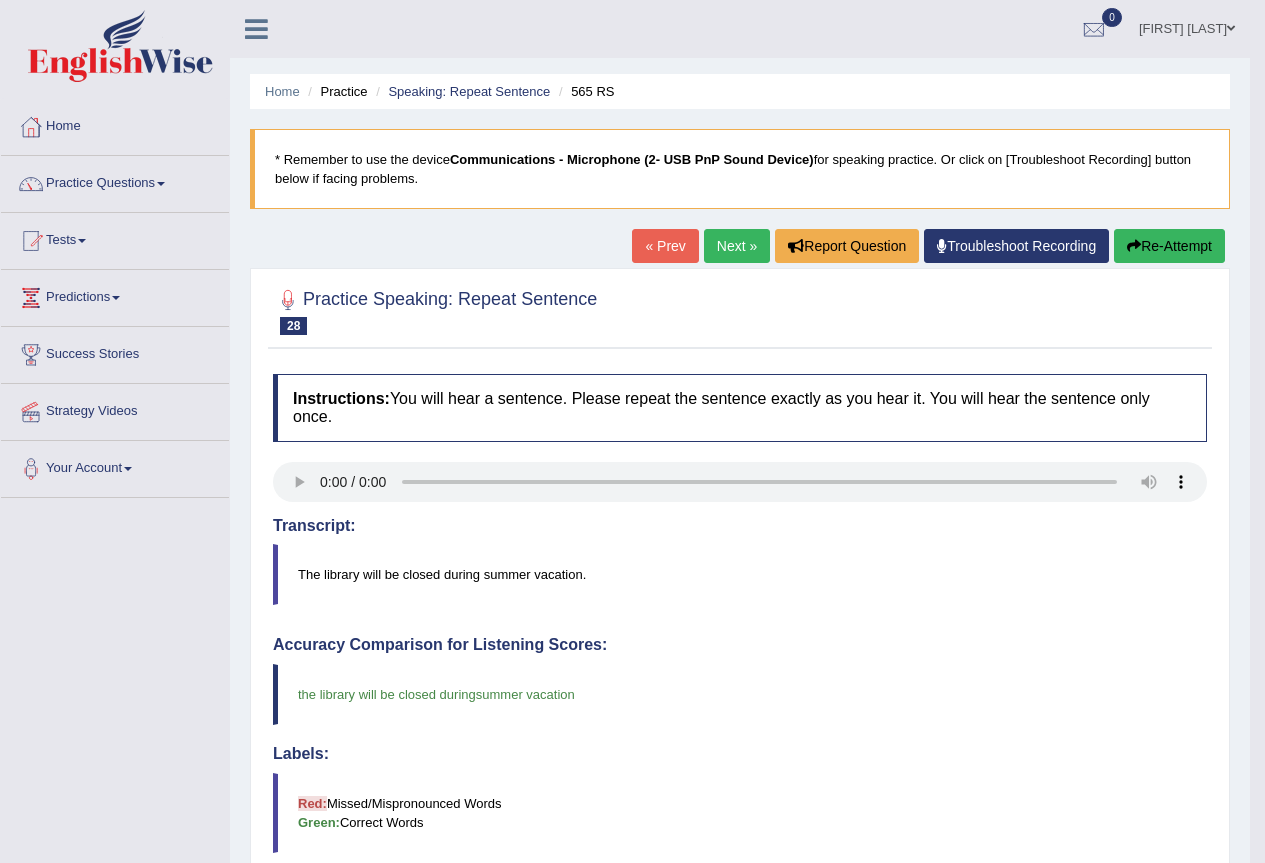 click on "Next »" at bounding box center [737, 246] 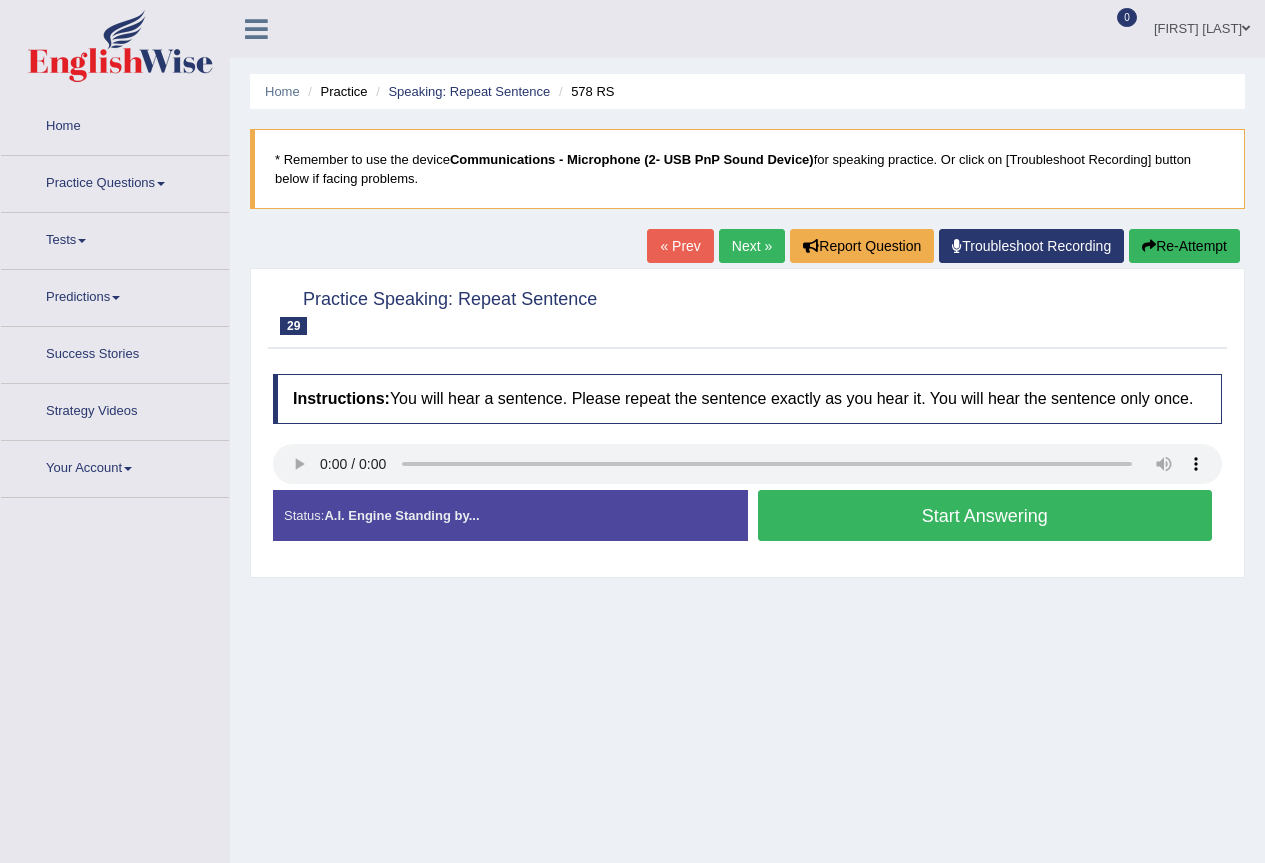 scroll, scrollTop: 0, scrollLeft: 0, axis: both 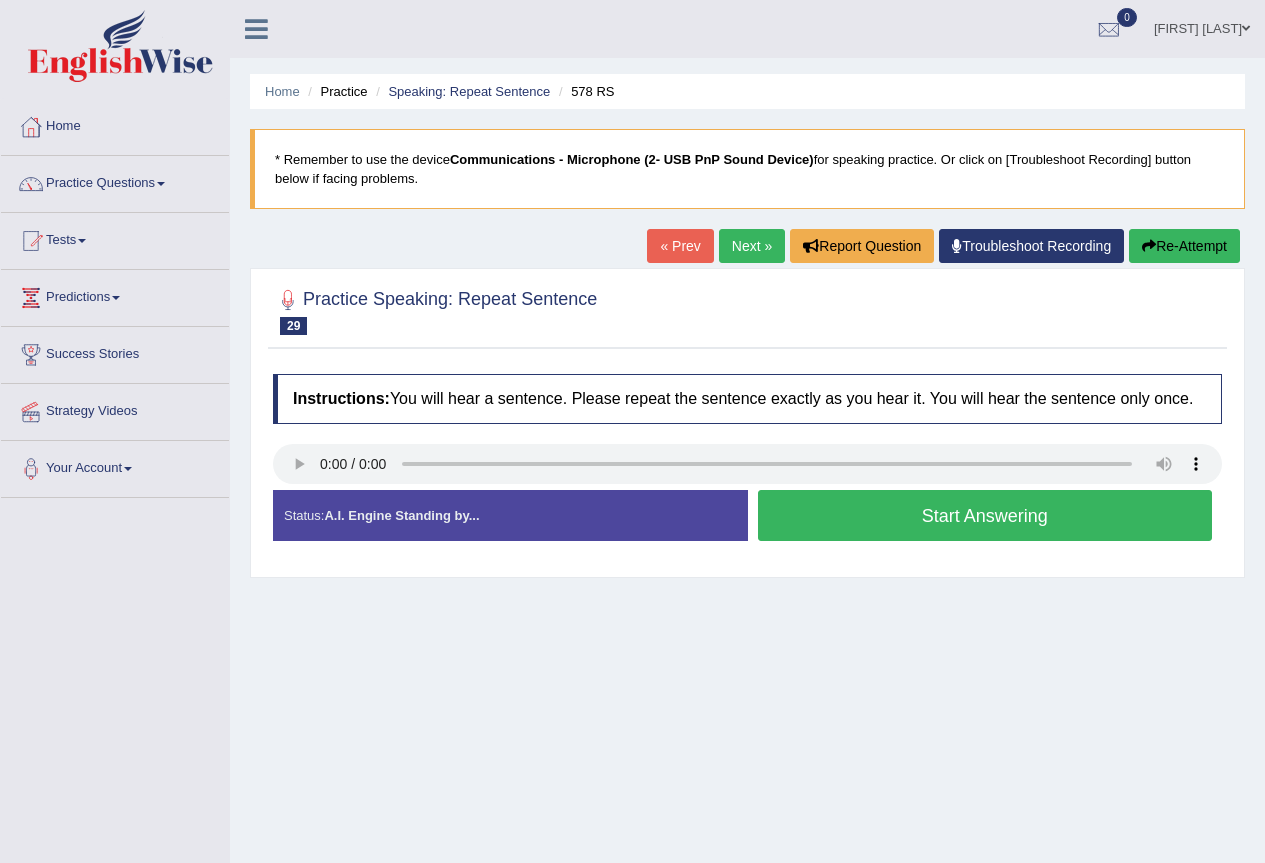 click on "Start Answering" at bounding box center (985, 515) 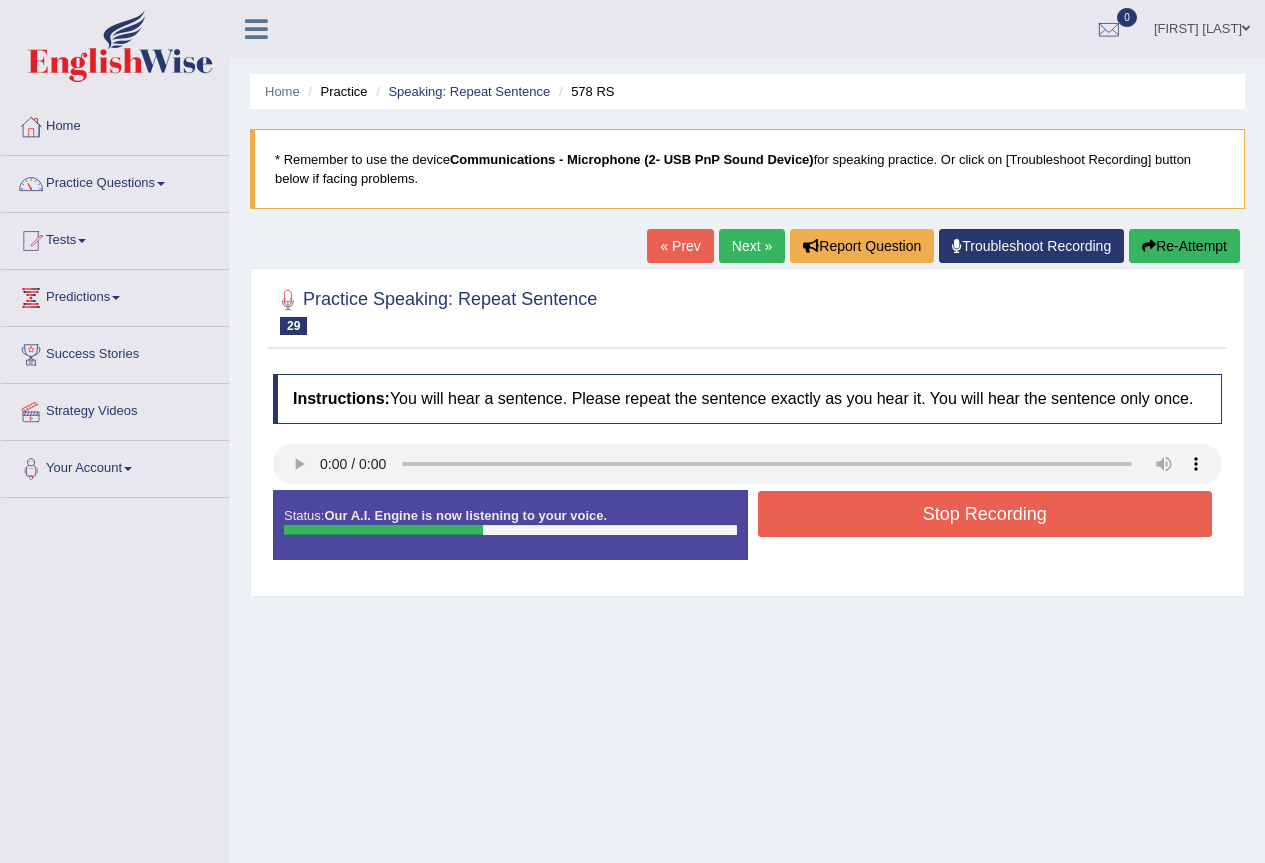click on "Stop Recording" at bounding box center (985, 514) 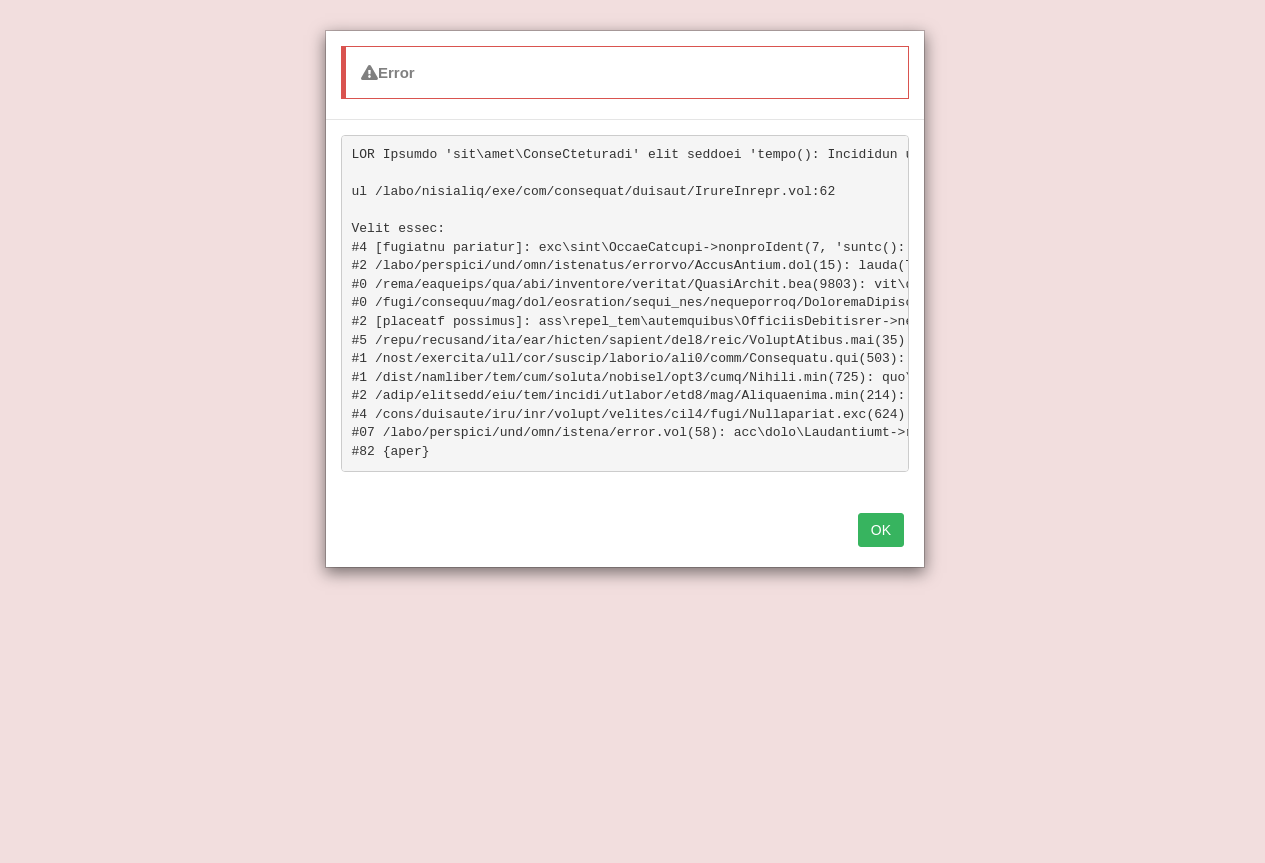 click on "OK" at bounding box center [881, 530] 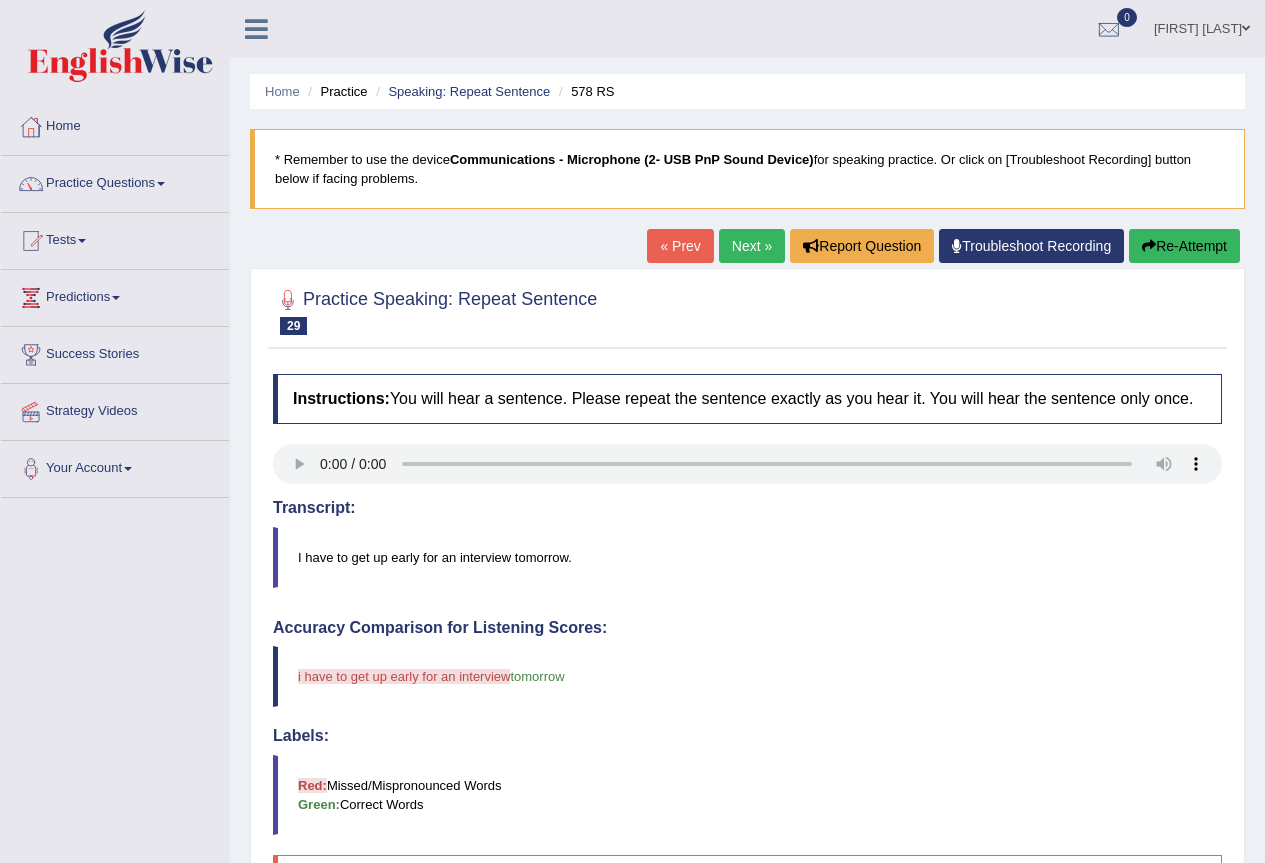 click on "Re-Attempt" at bounding box center [1184, 246] 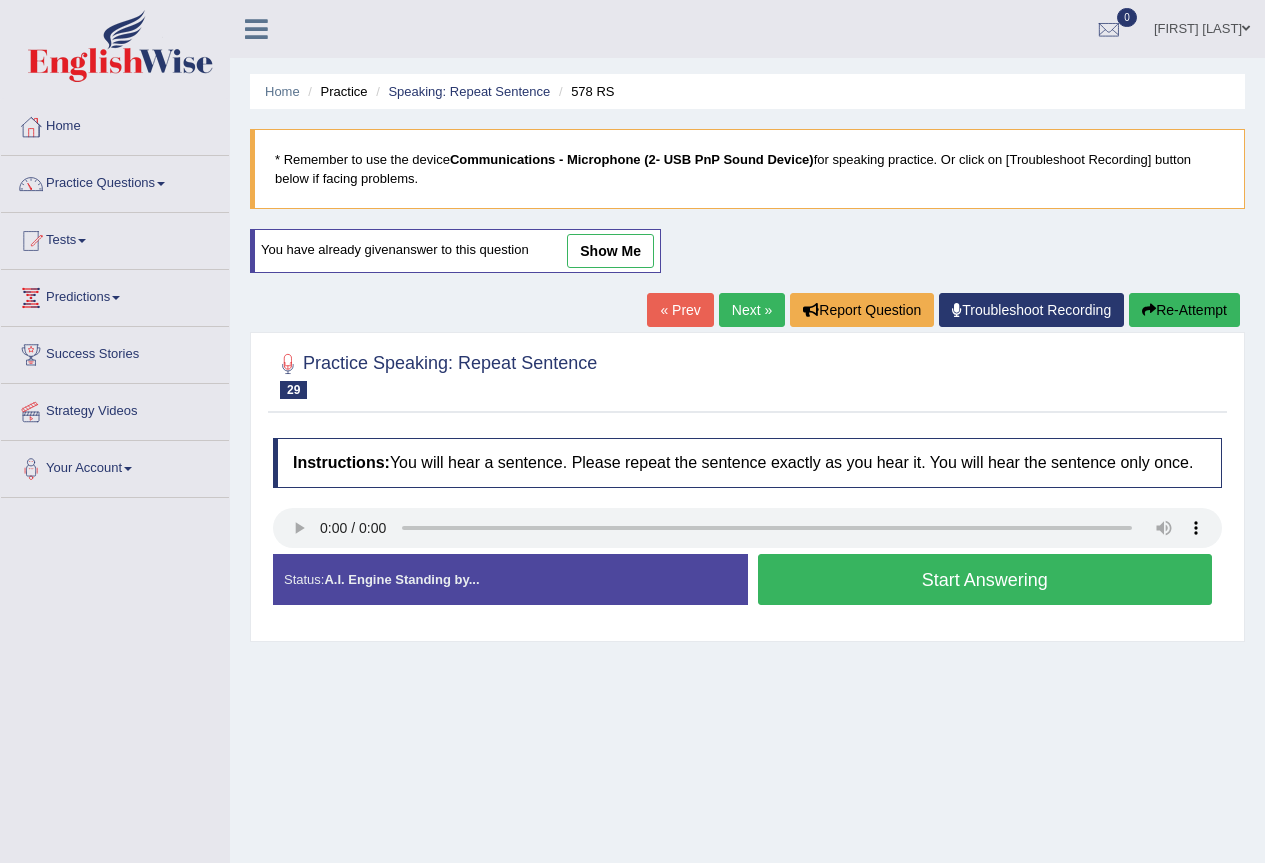 scroll, scrollTop: 0, scrollLeft: 0, axis: both 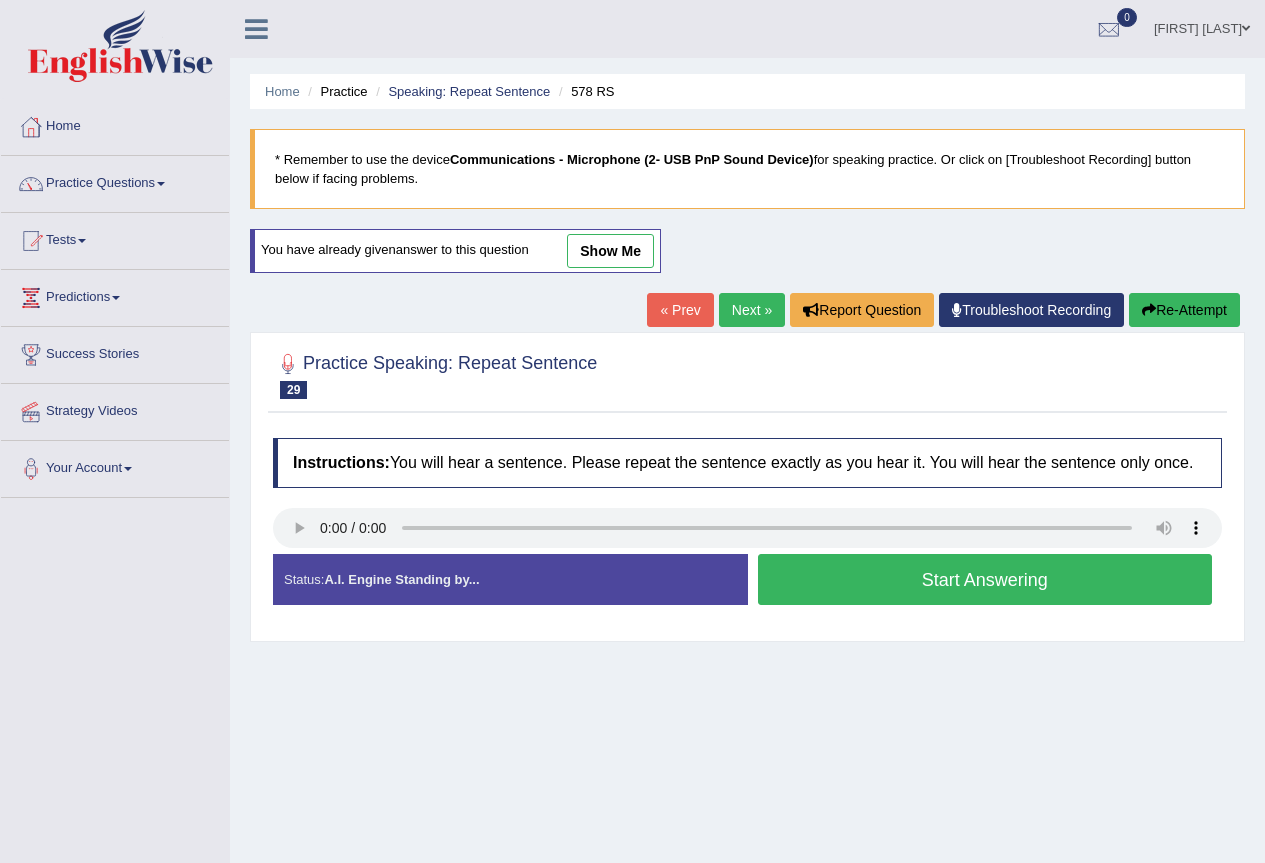 click on "Start Answering" at bounding box center [985, 579] 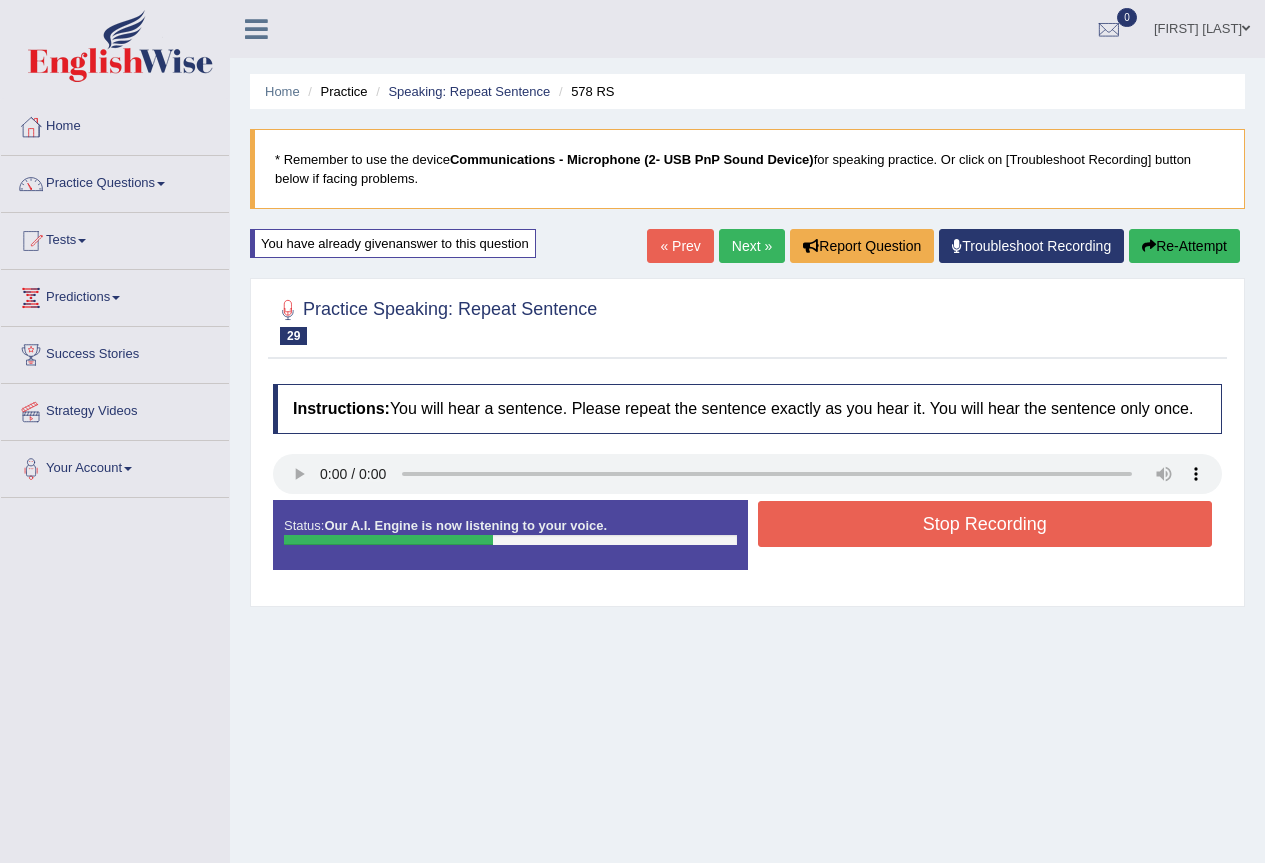 click on "Stop Recording" at bounding box center (985, 524) 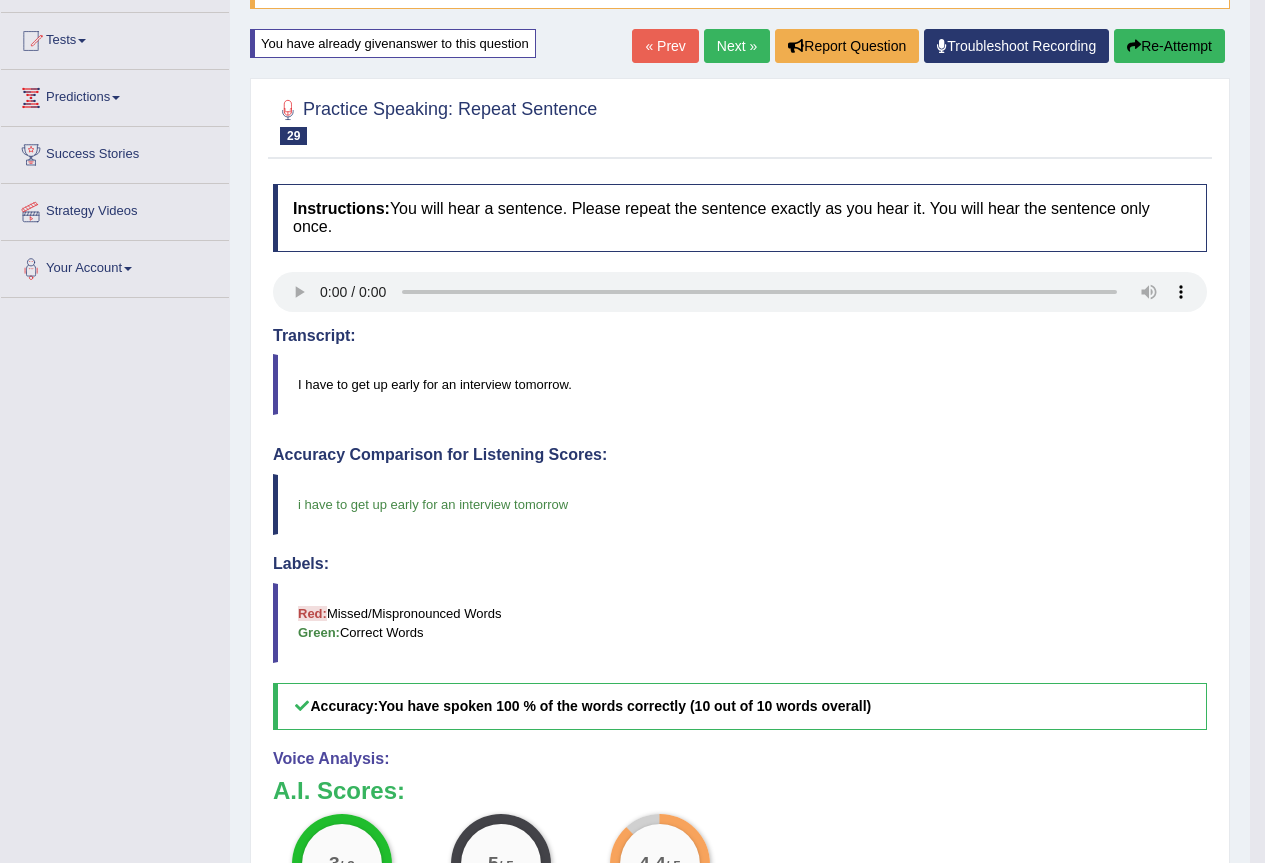 scroll, scrollTop: 0, scrollLeft: 0, axis: both 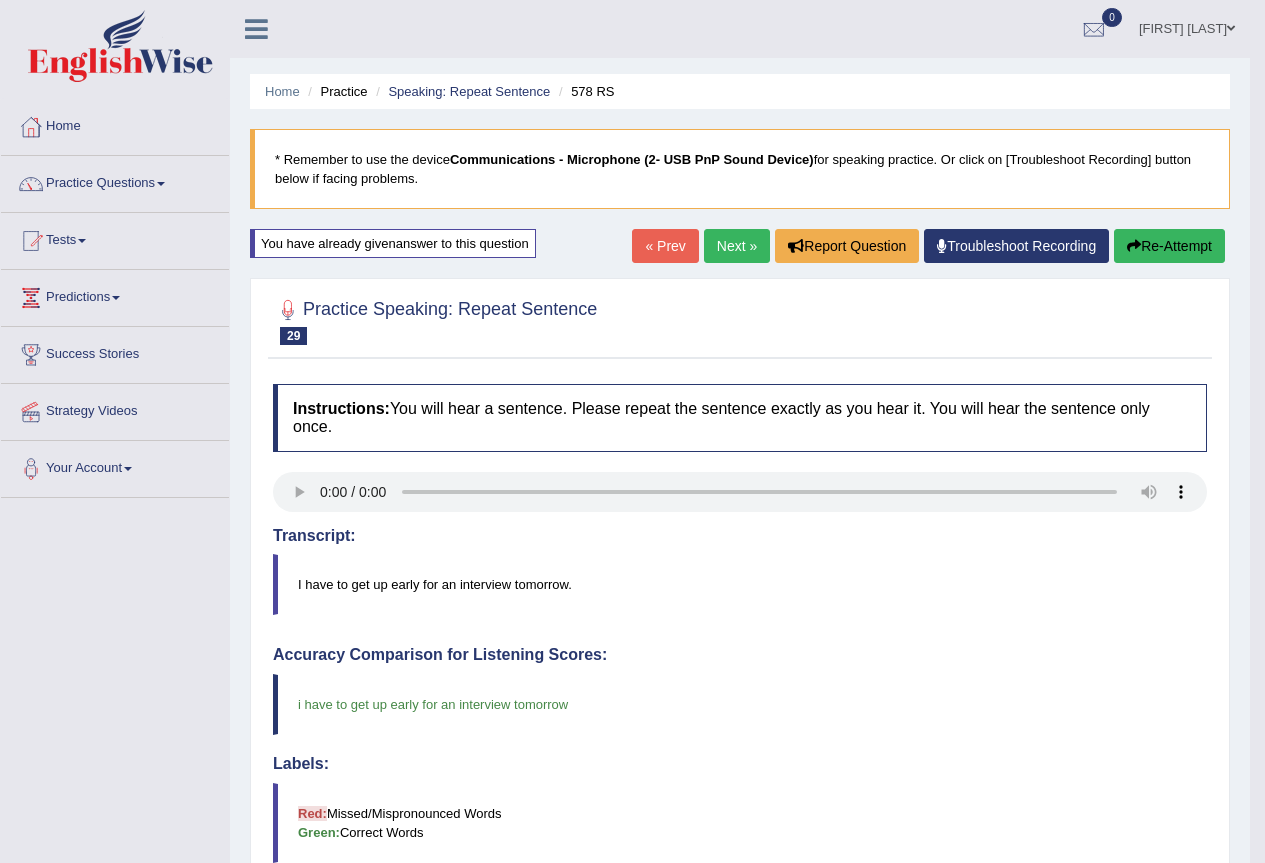 click on "Next »" at bounding box center [737, 246] 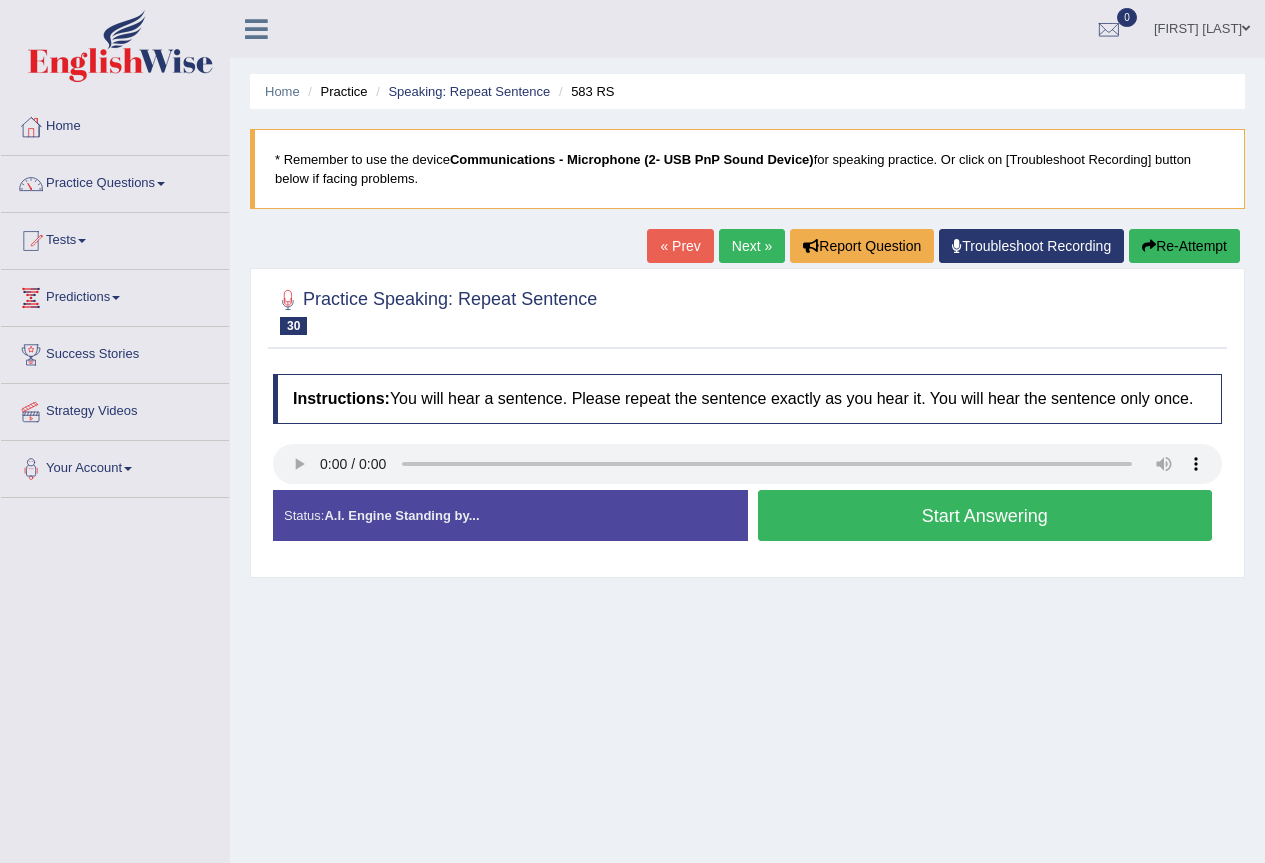 scroll, scrollTop: 0, scrollLeft: 0, axis: both 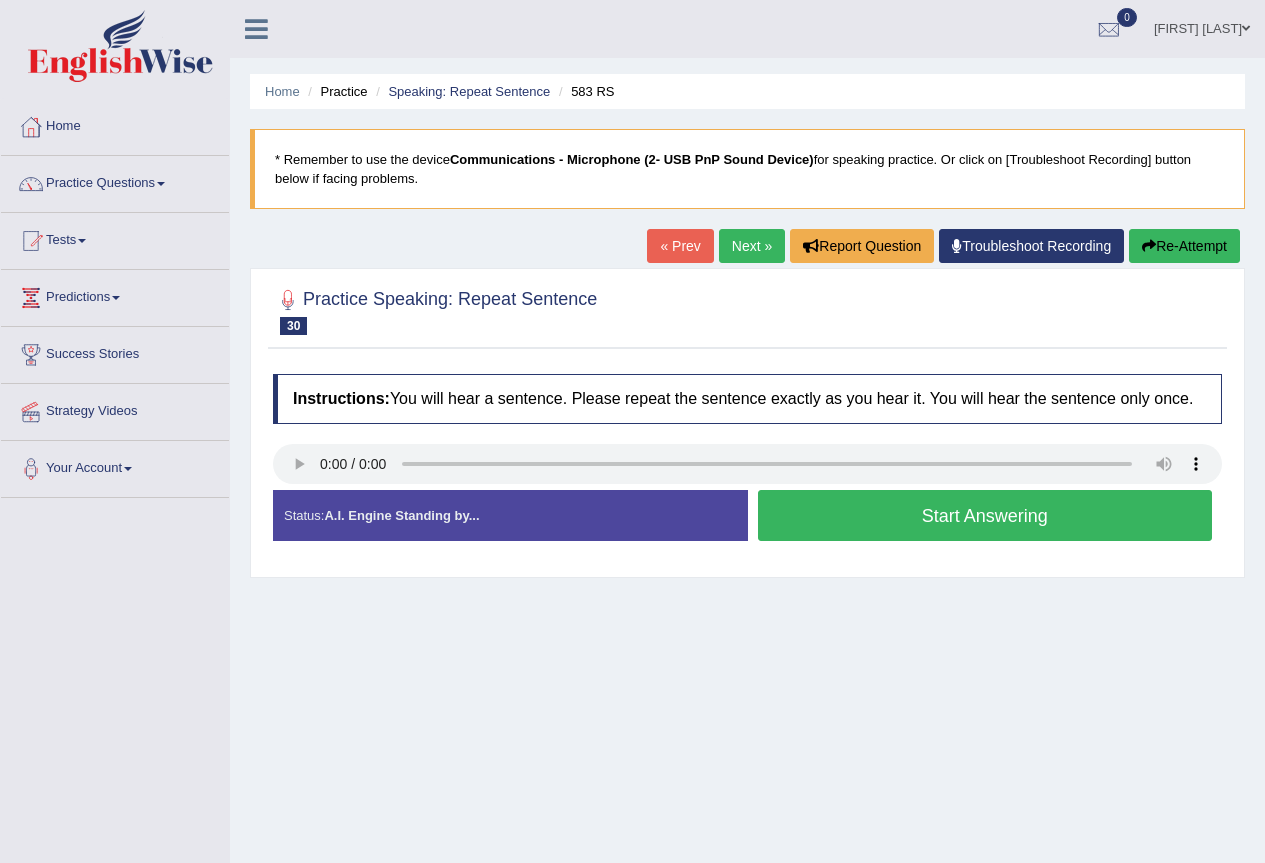click on "Start Answering" at bounding box center (985, 515) 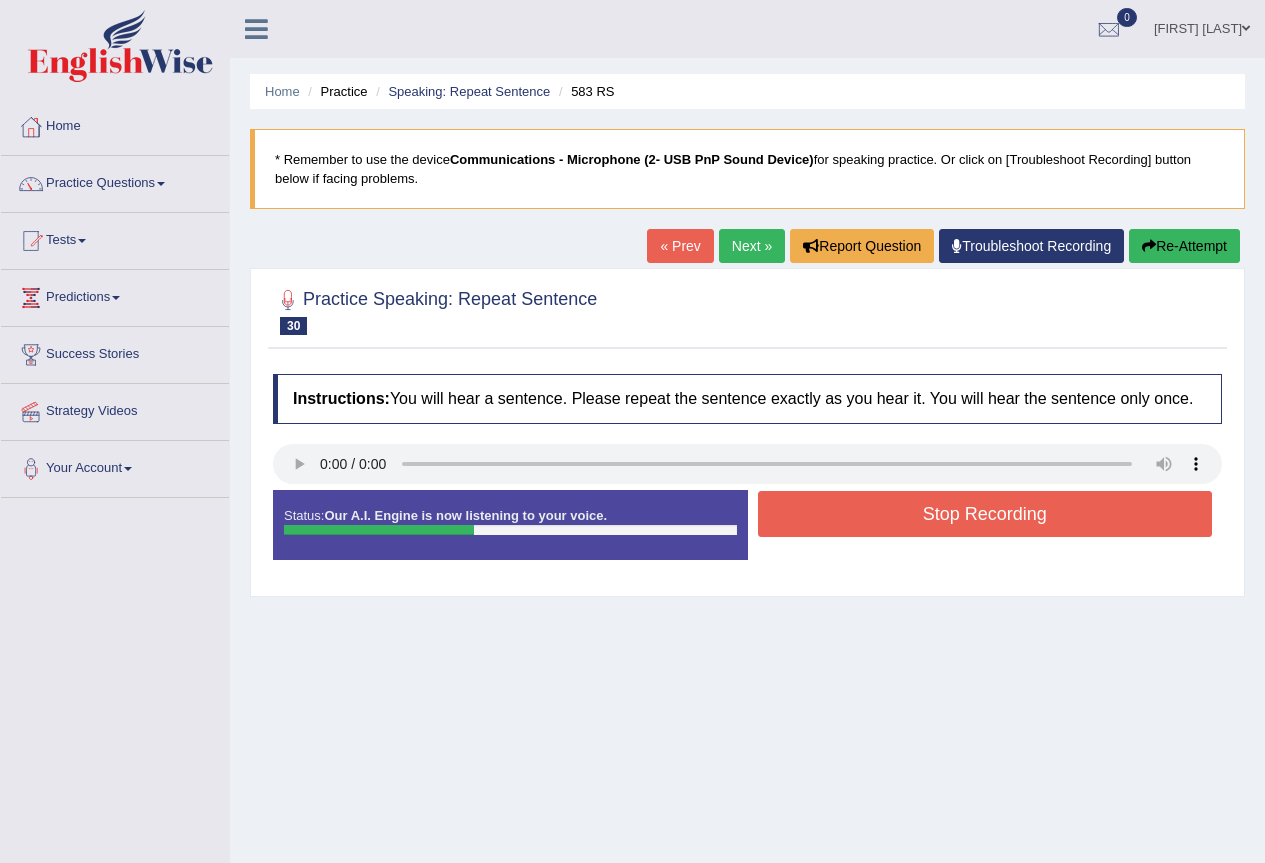 click on "Stop Recording" at bounding box center [985, 514] 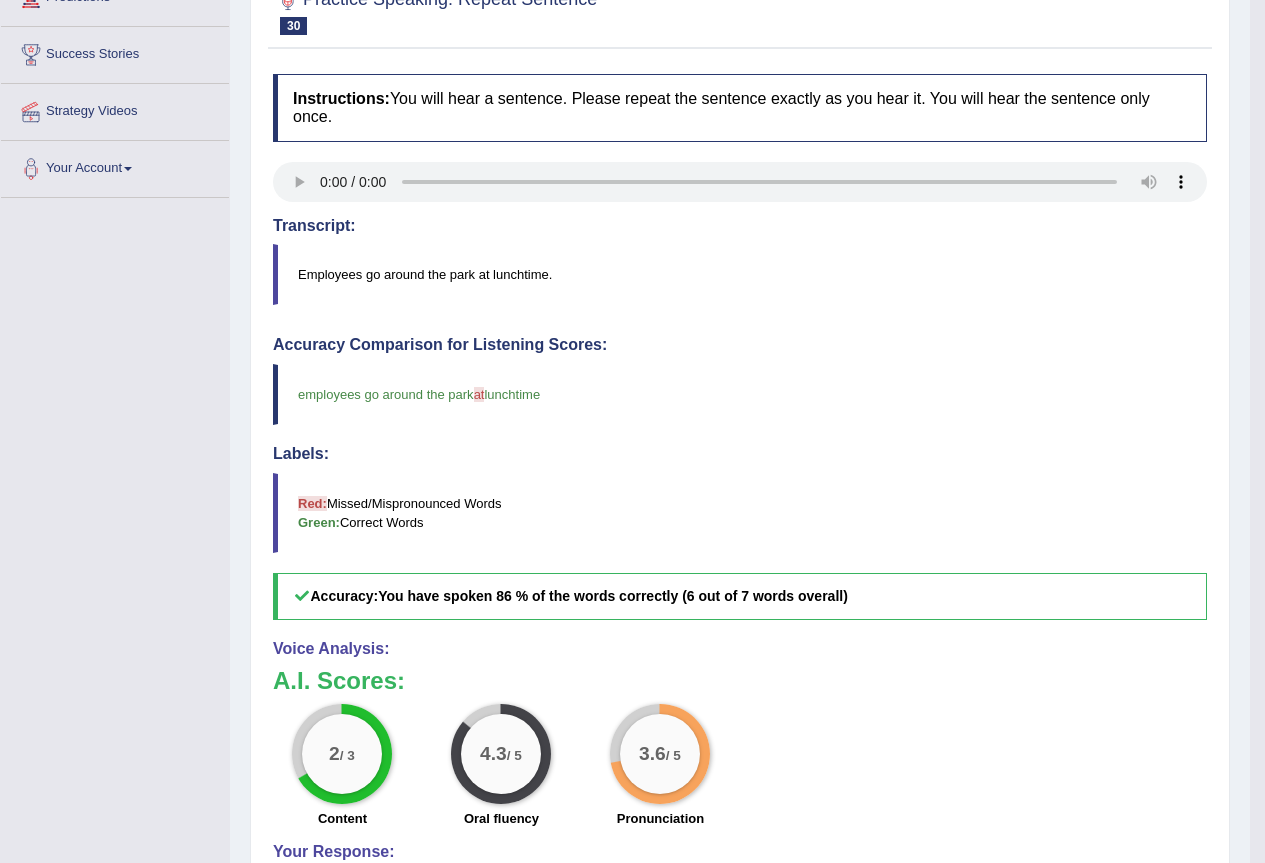 scroll, scrollTop: 0, scrollLeft: 0, axis: both 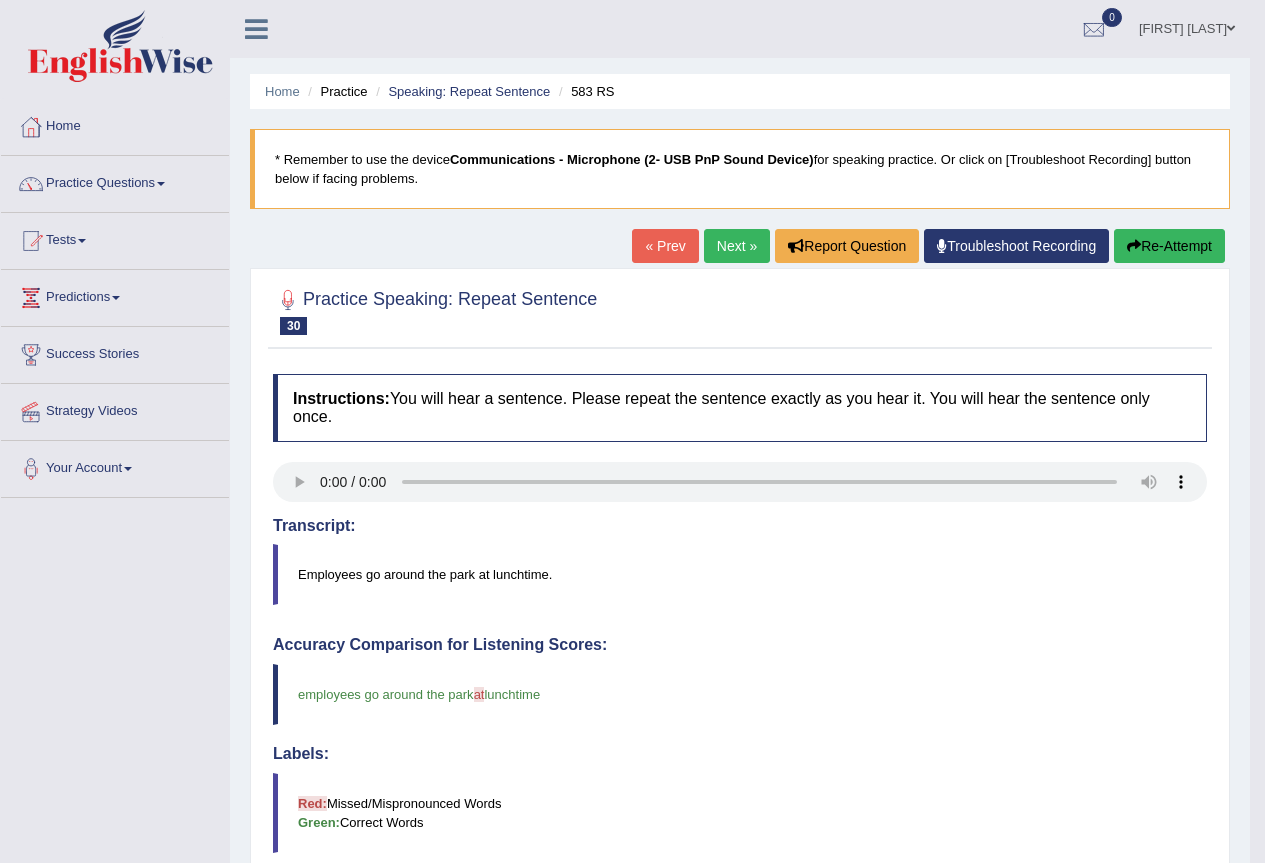 click on "Next »" at bounding box center [737, 246] 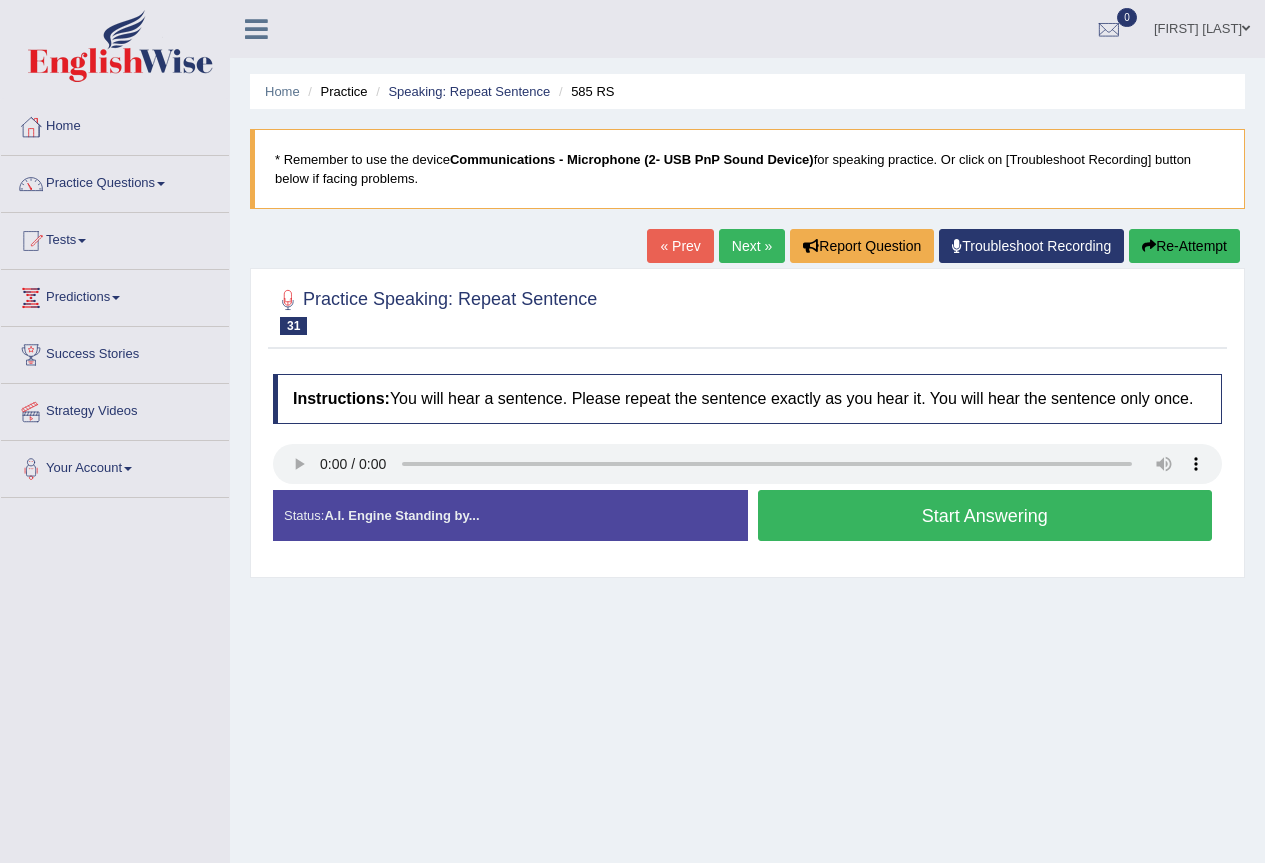 scroll, scrollTop: 0, scrollLeft: 0, axis: both 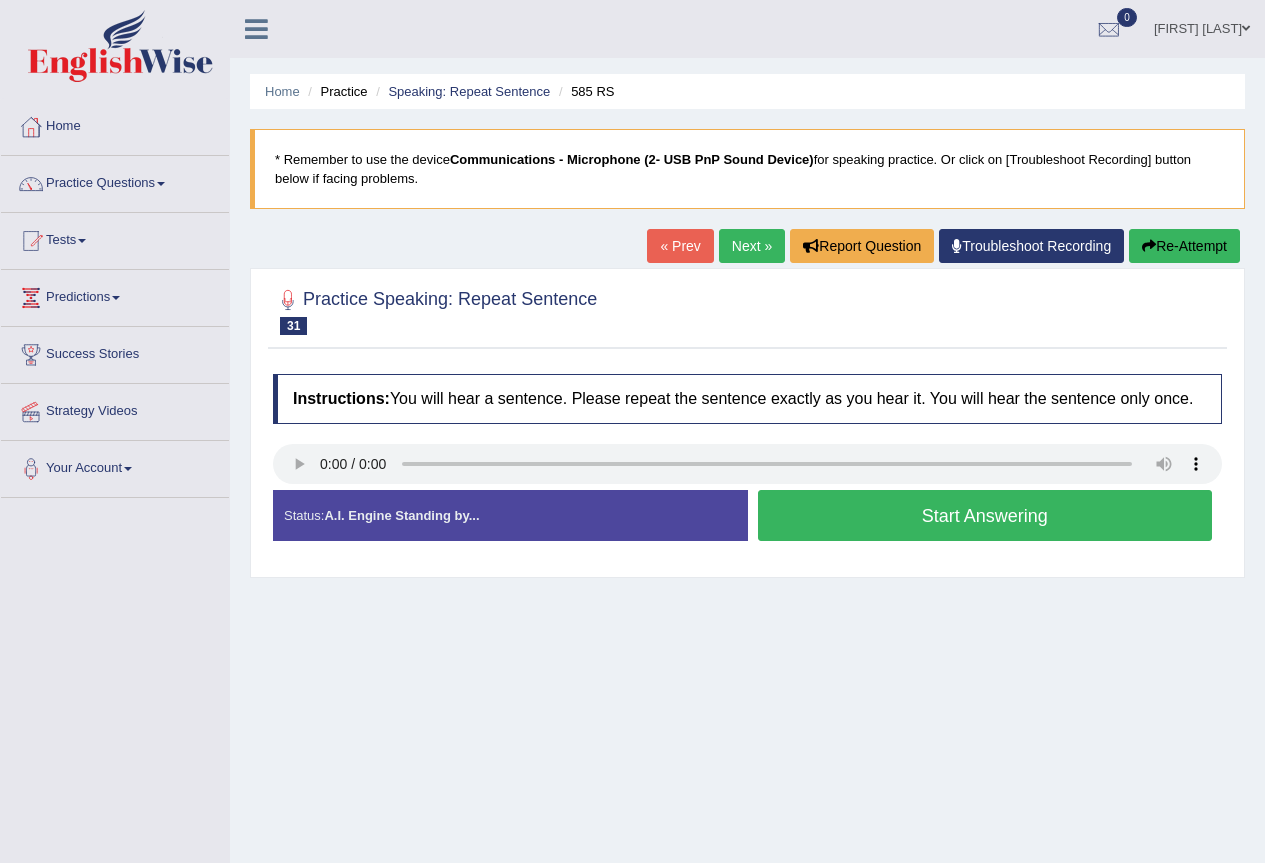 click on "Start Answering" at bounding box center [985, 515] 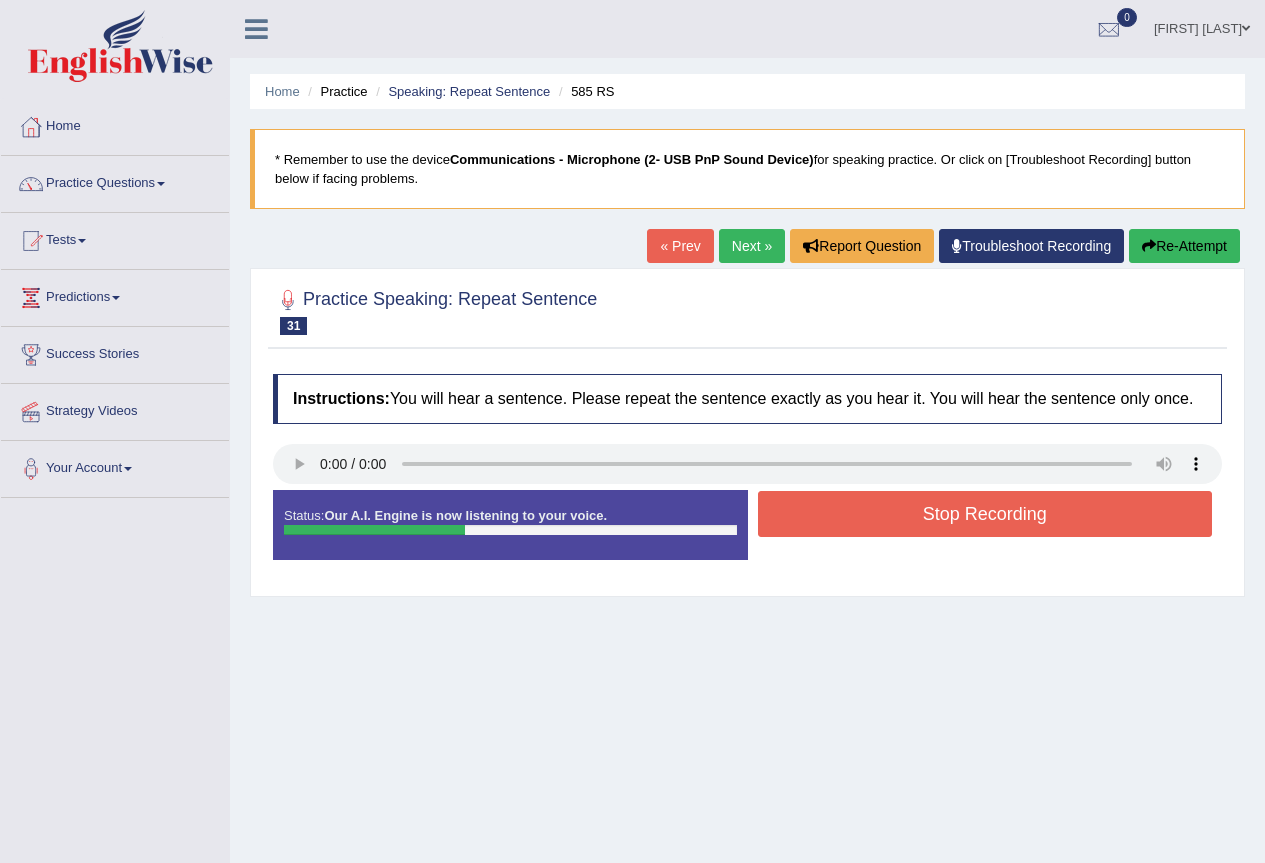 click on "Stop Recording" at bounding box center [985, 514] 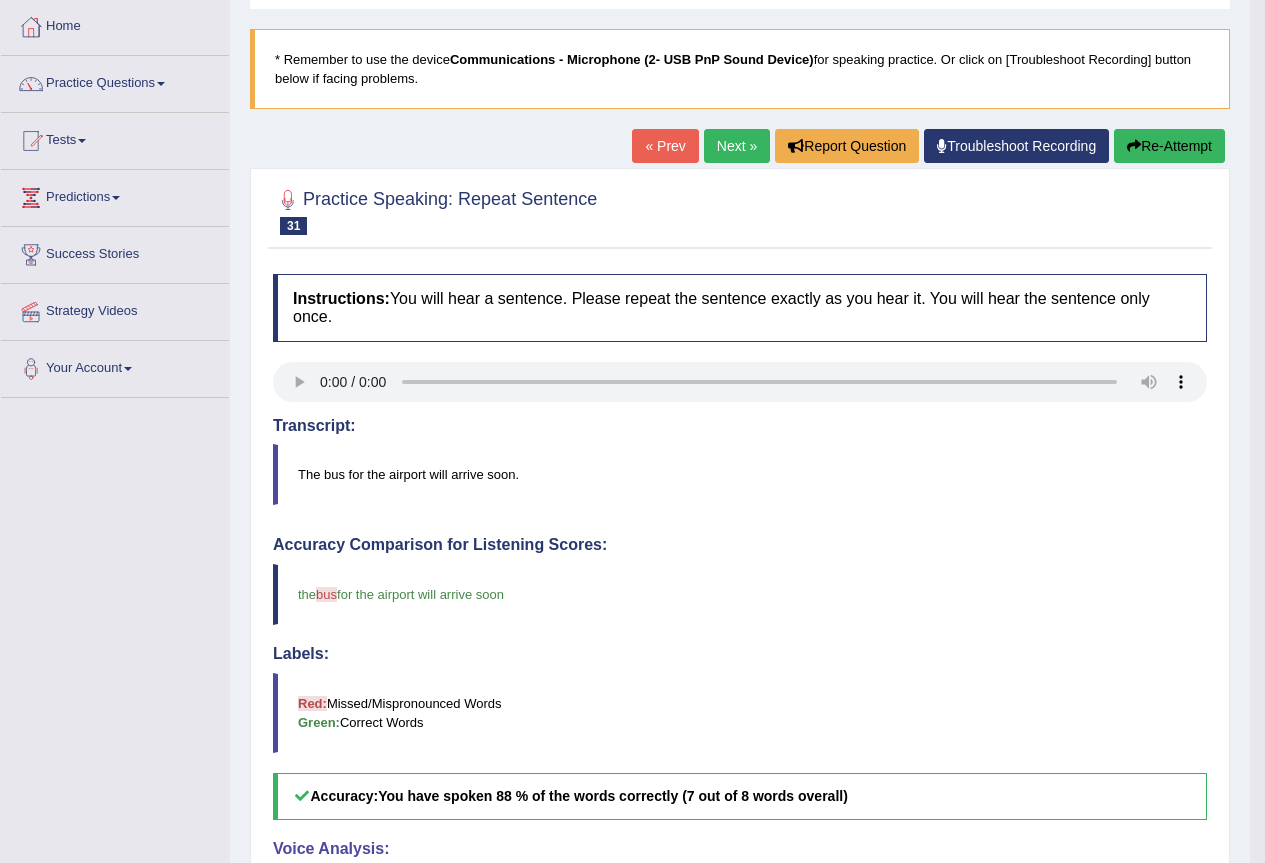 scroll, scrollTop: 0, scrollLeft: 0, axis: both 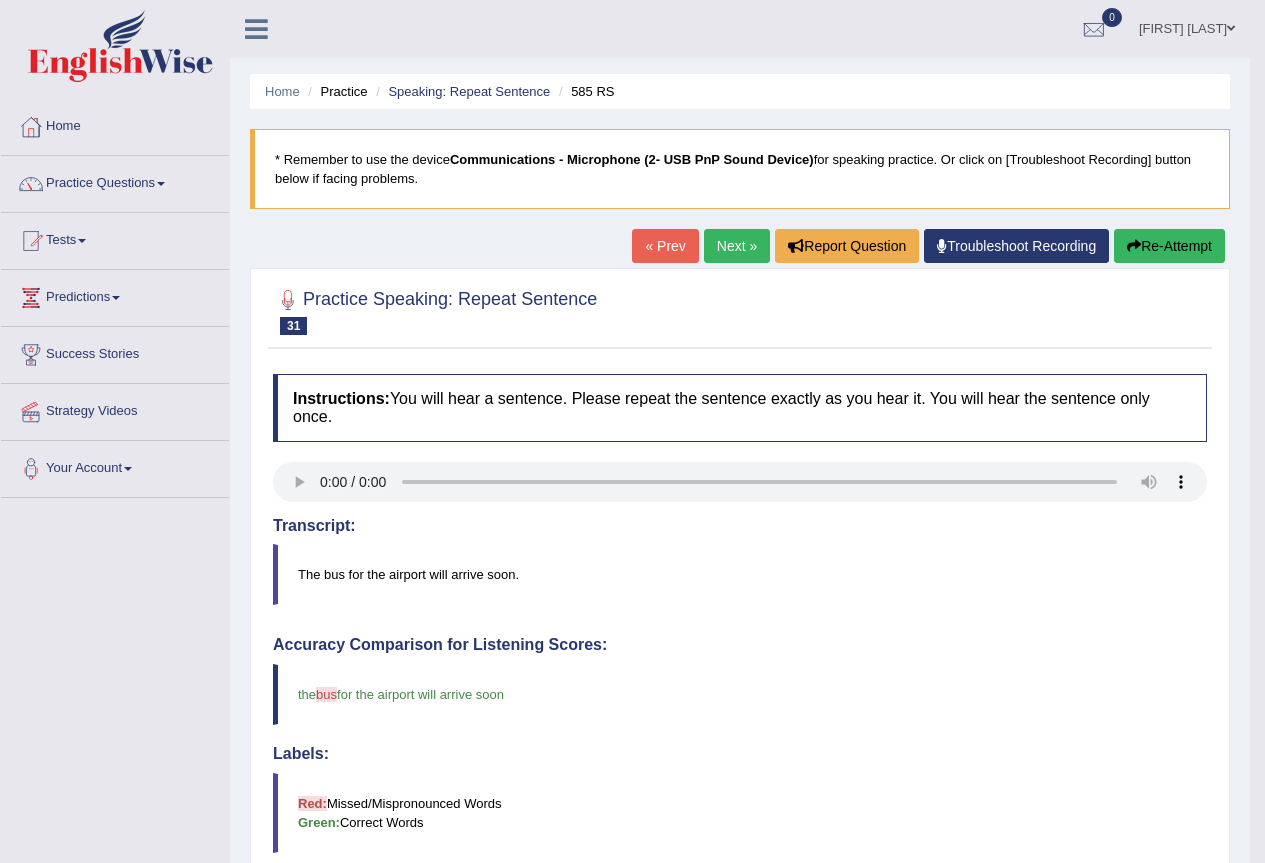 click on "Next »" at bounding box center (737, 246) 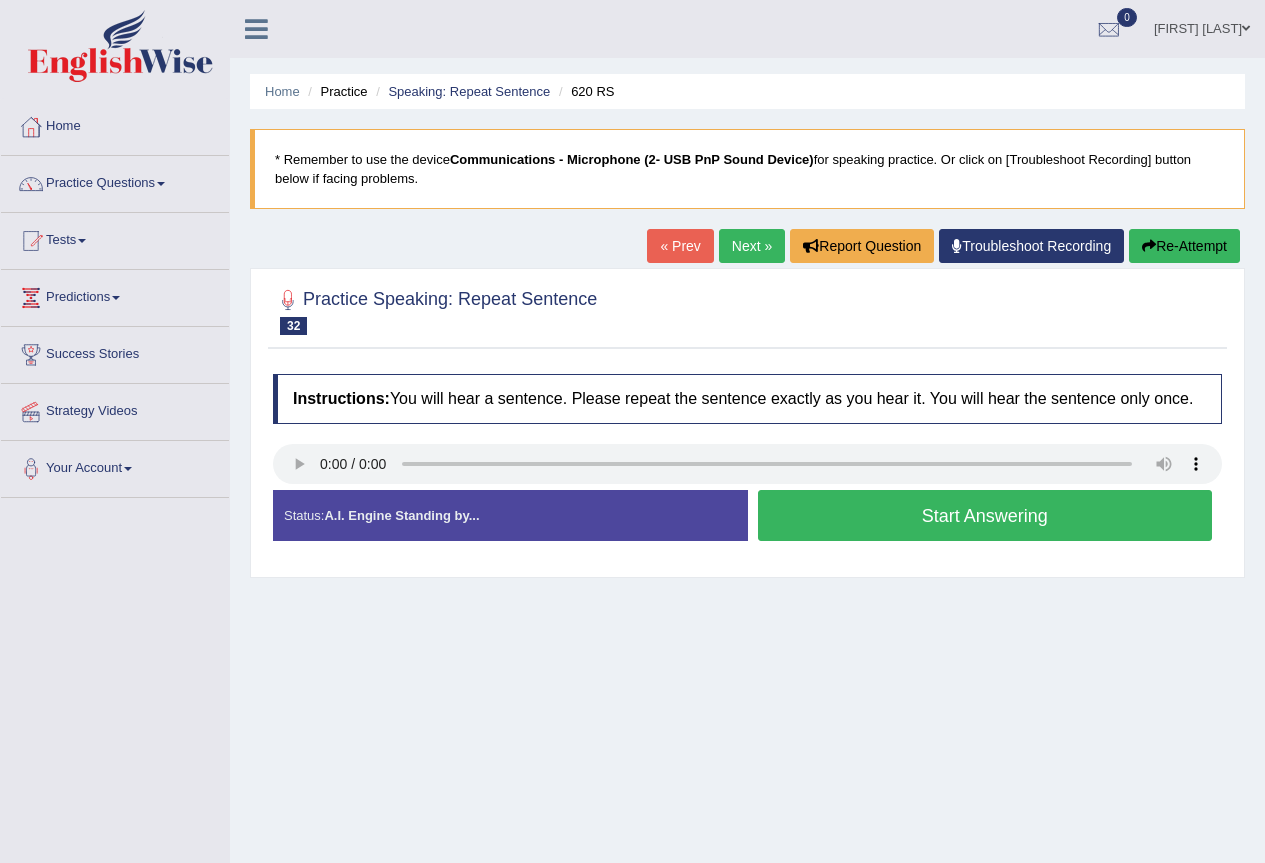 scroll, scrollTop: 0, scrollLeft: 0, axis: both 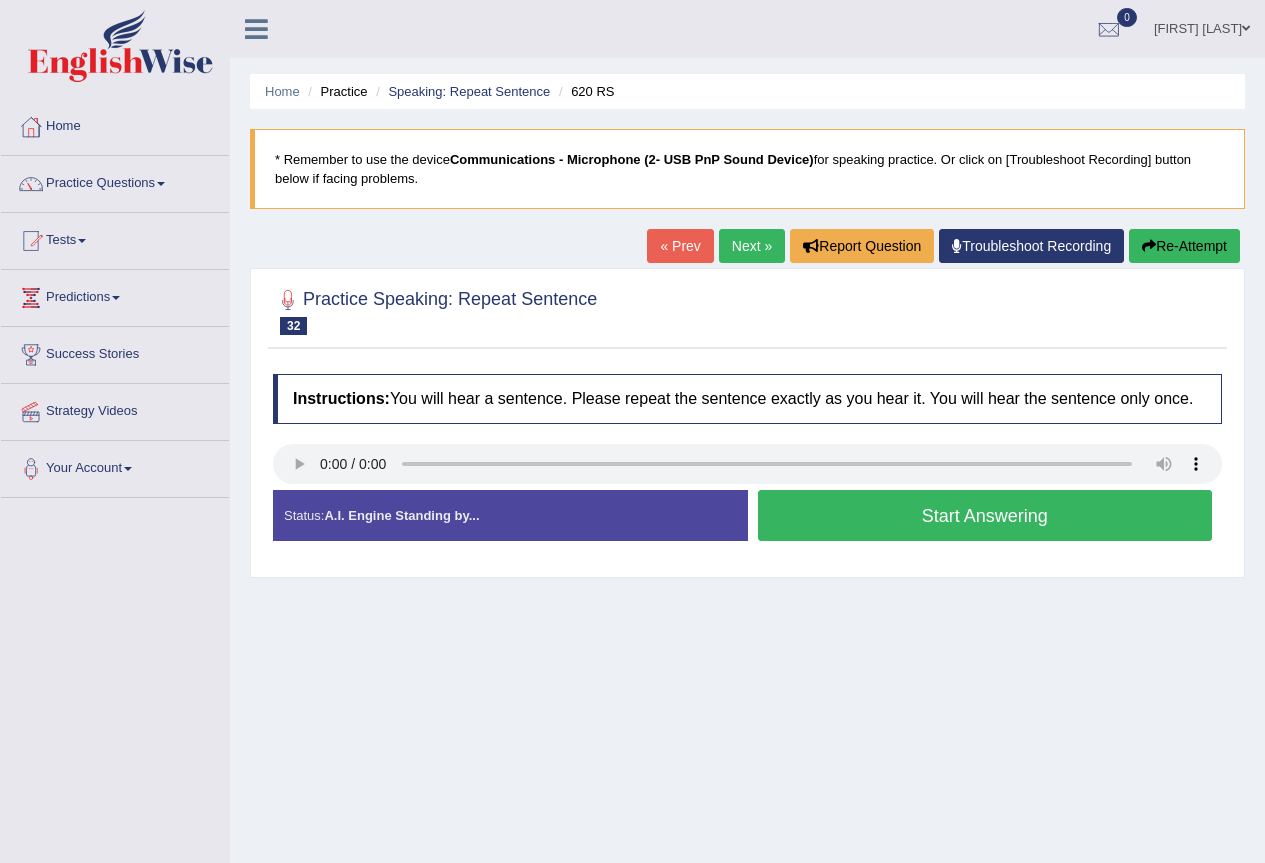 click on "Start Answering" at bounding box center [985, 515] 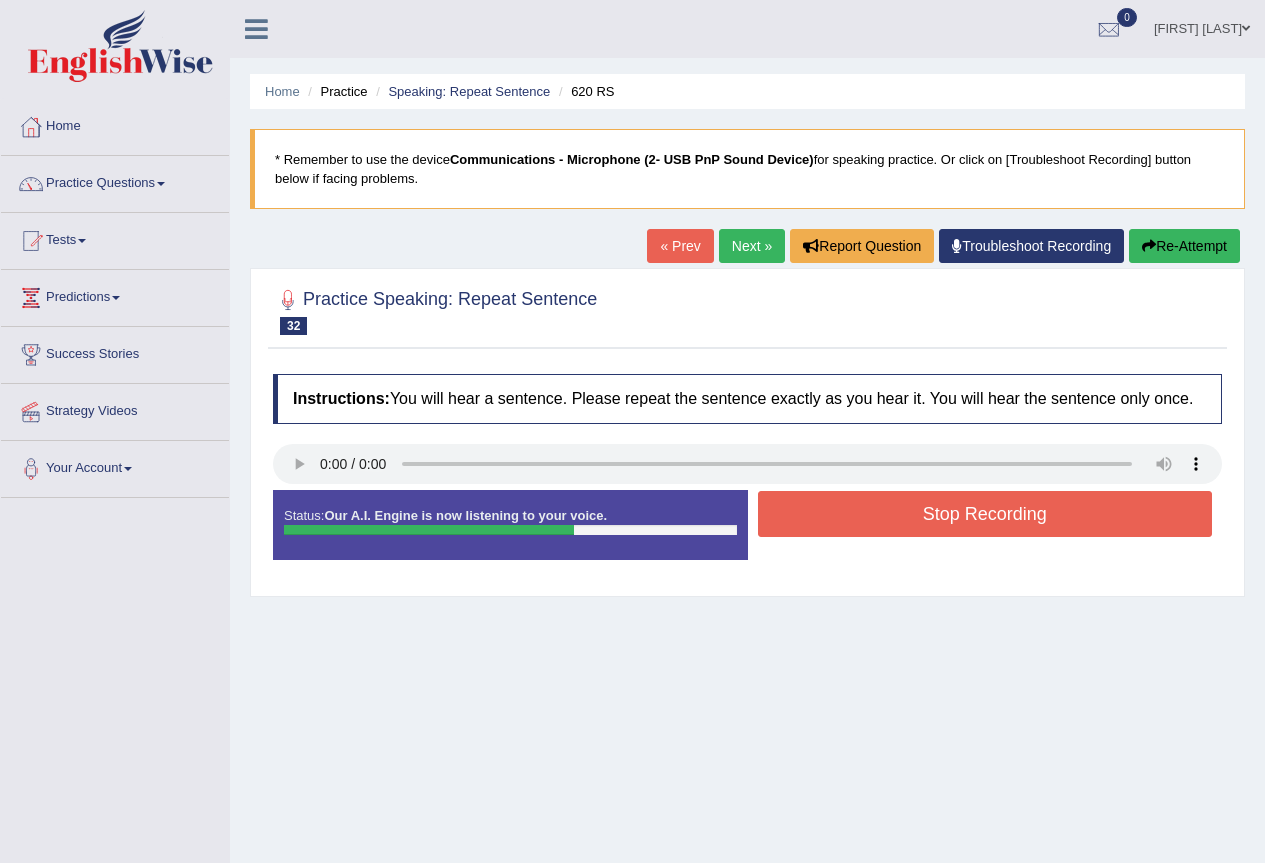 click on "Stop Recording" at bounding box center [985, 514] 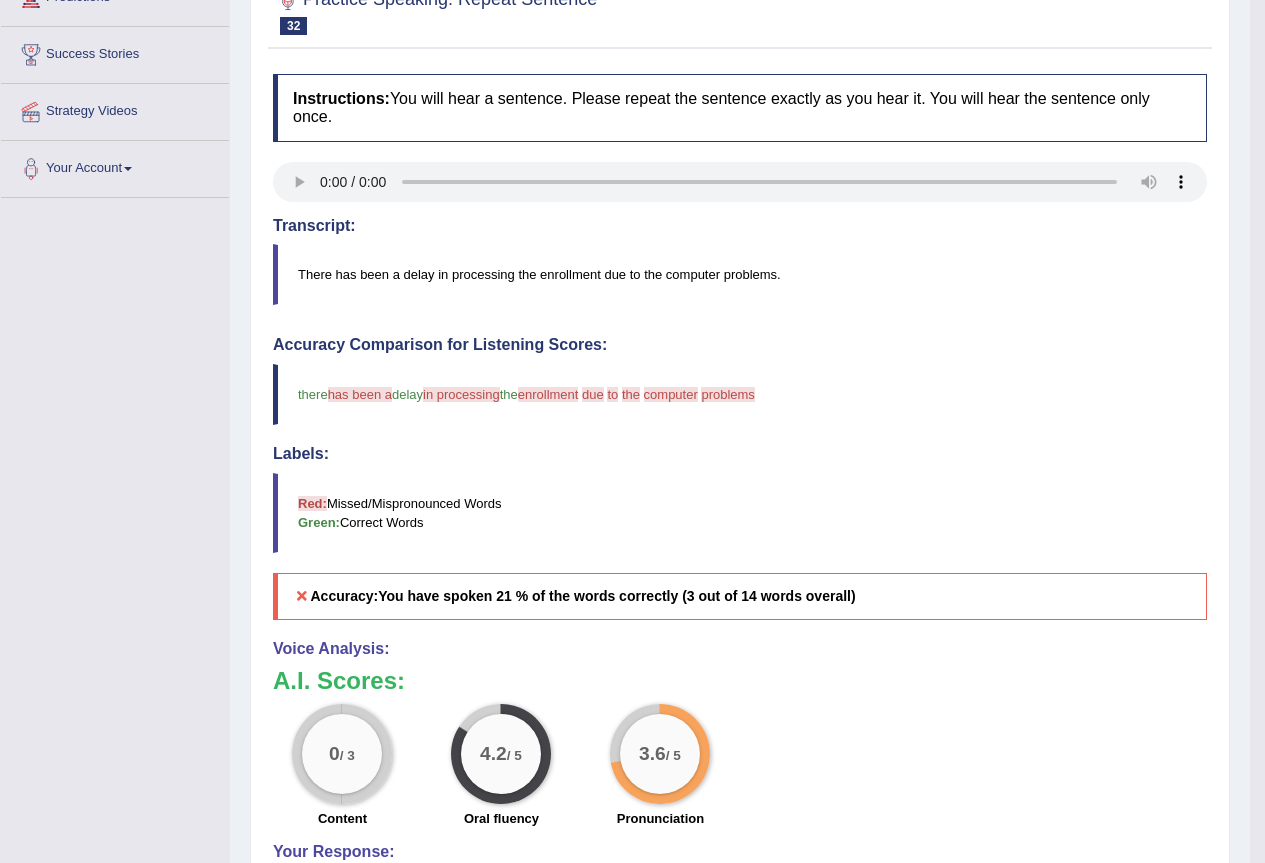 scroll, scrollTop: 100, scrollLeft: 0, axis: vertical 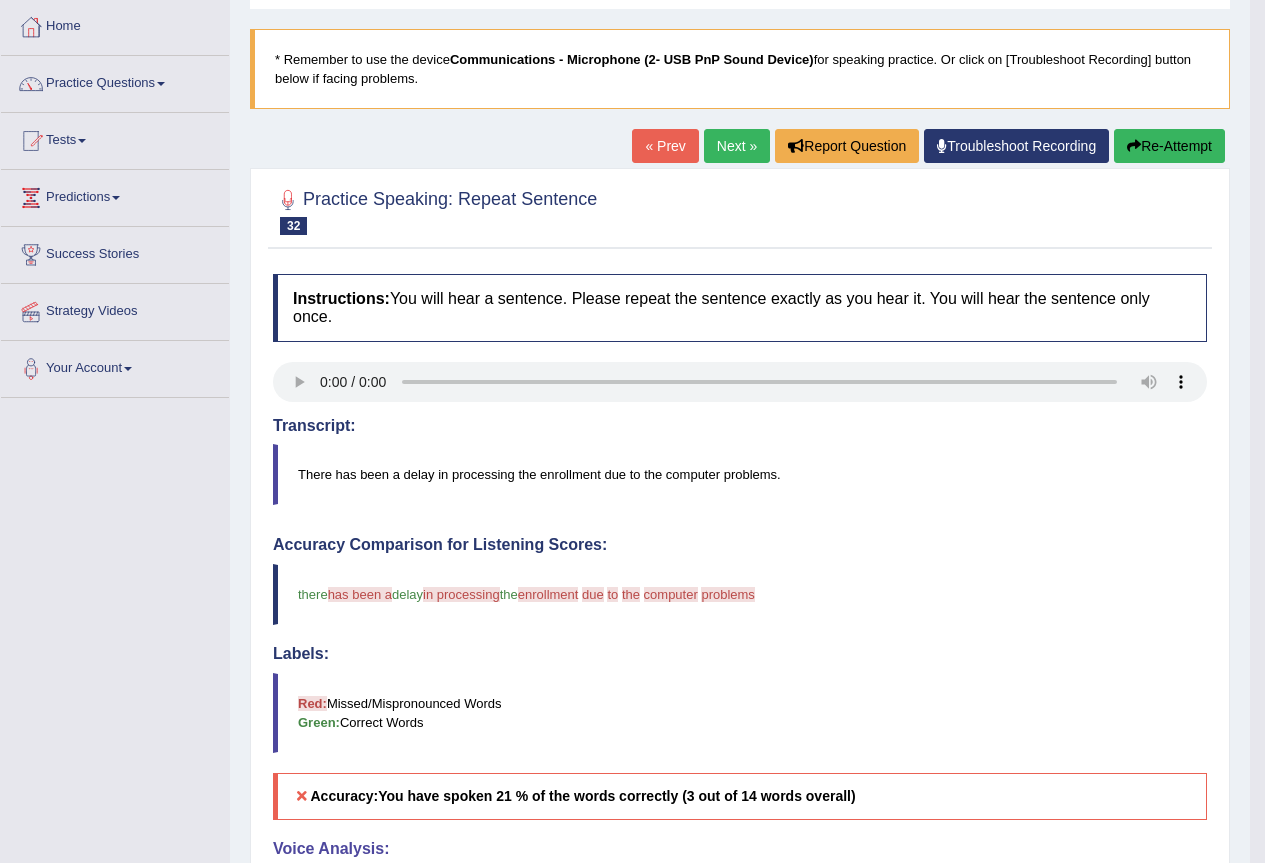 click on "Next »" at bounding box center [737, 146] 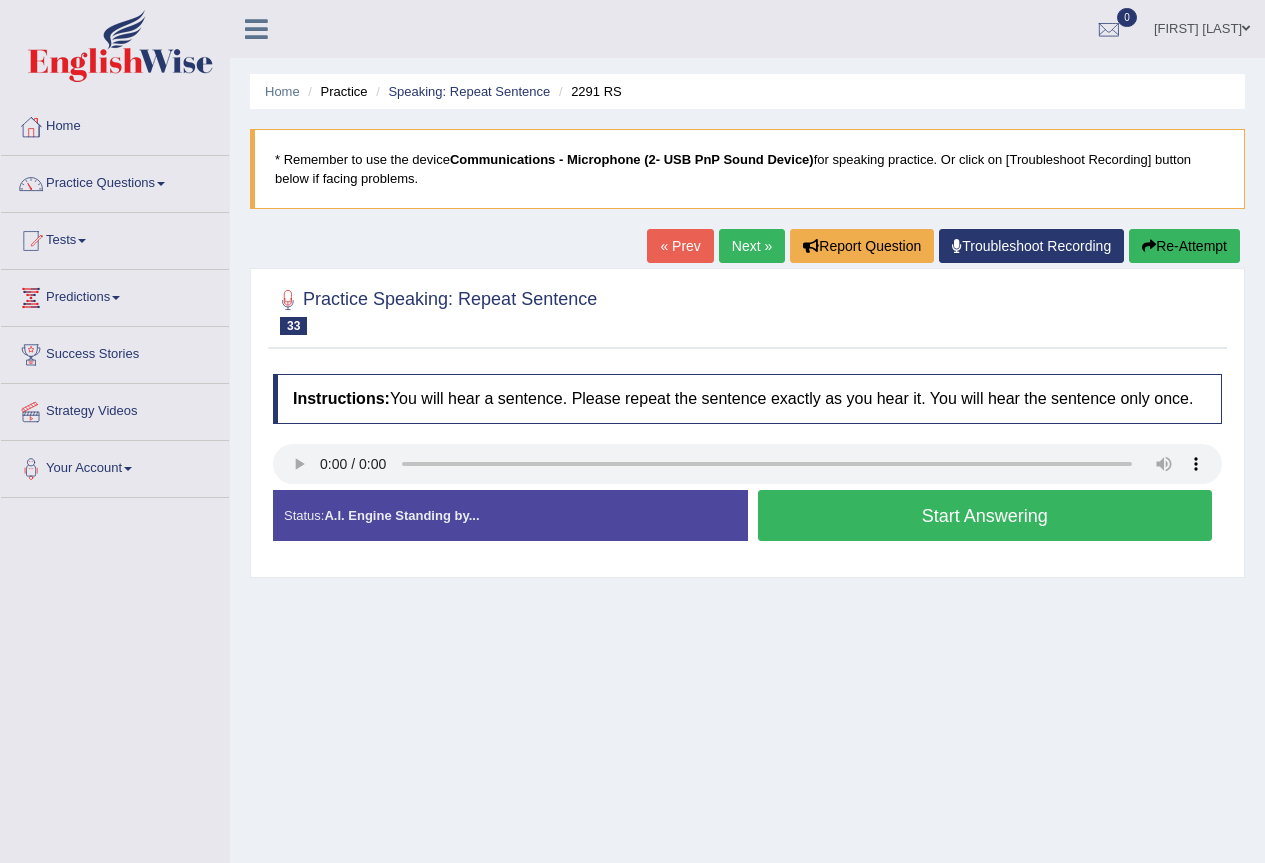 scroll, scrollTop: 0, scrollLeft: 0, axis: both 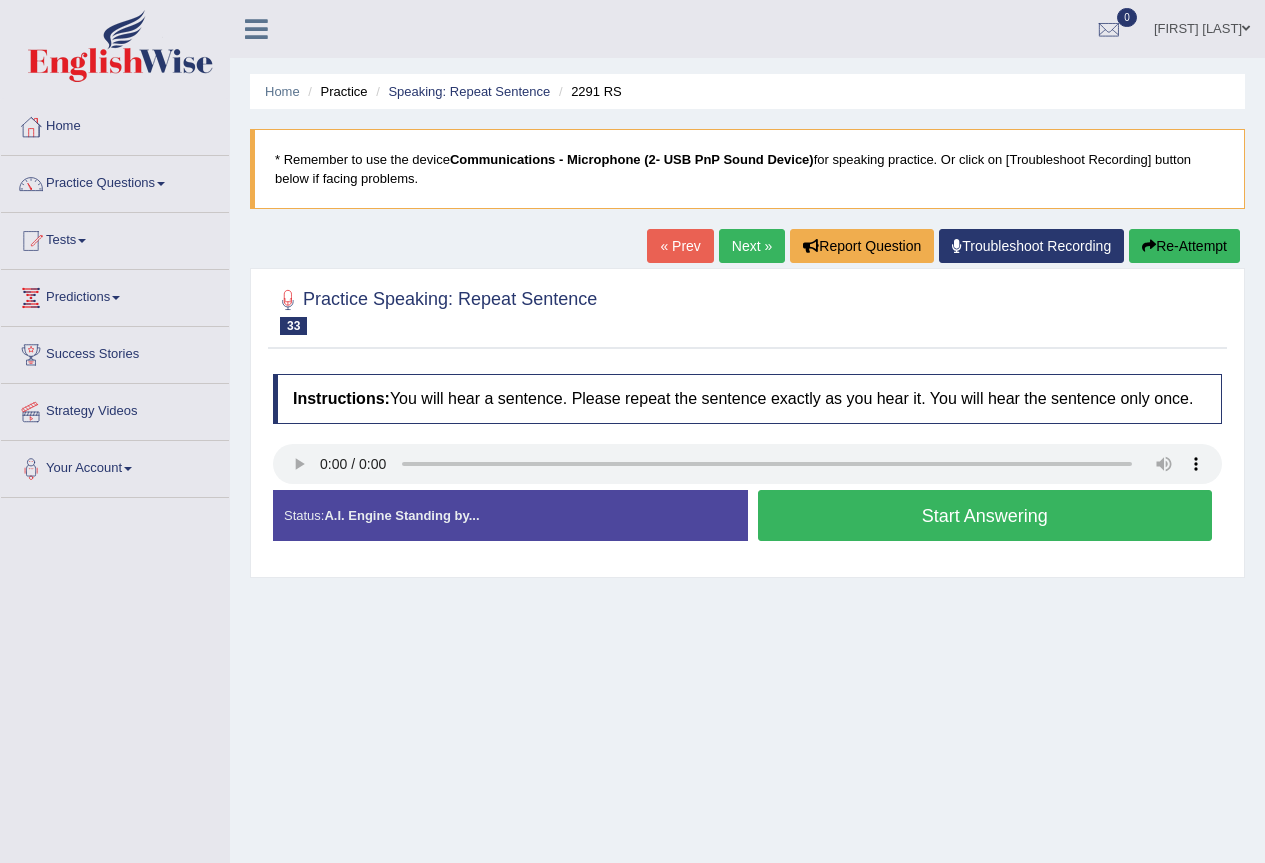 click on "Start Answering" at bounding box center (985, 515) 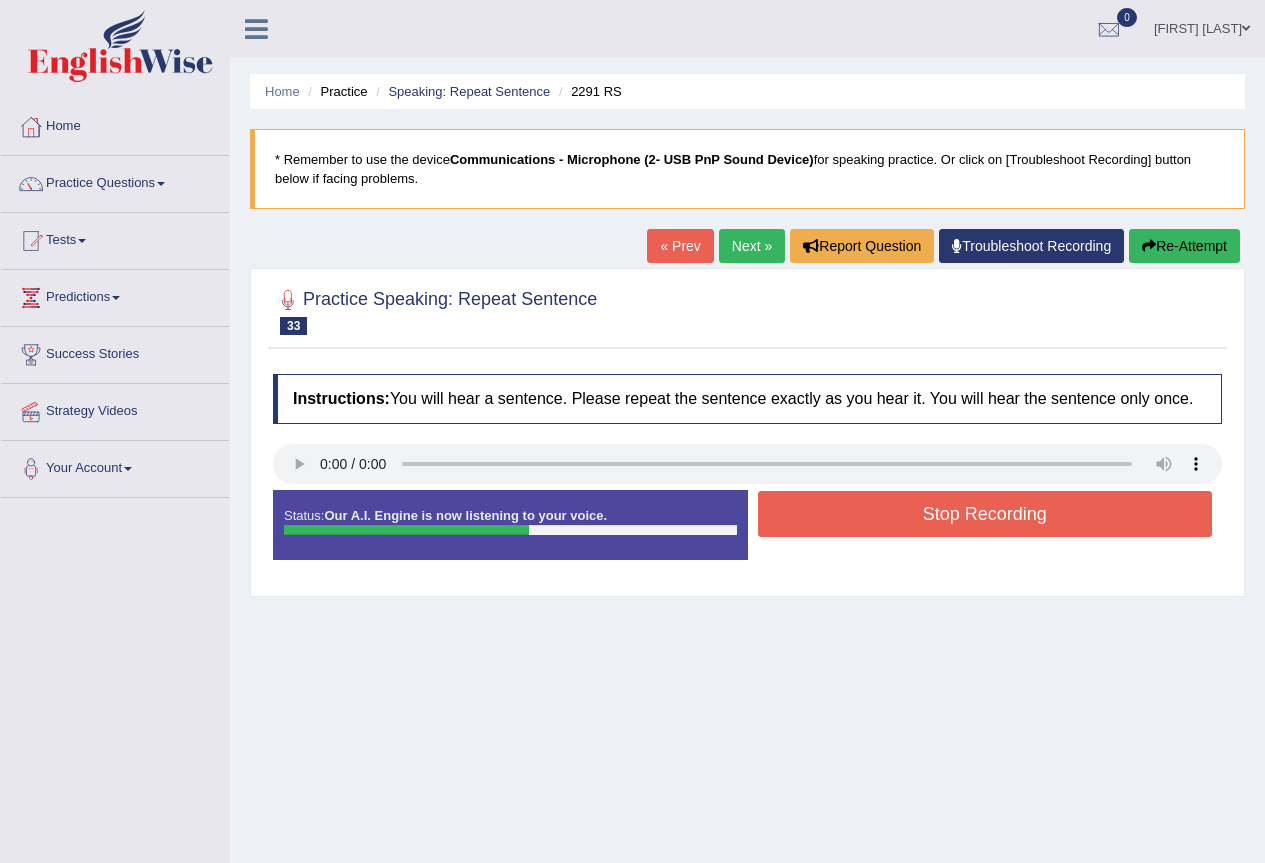 click on "Stop Recording" at bounding box center (985, 514) 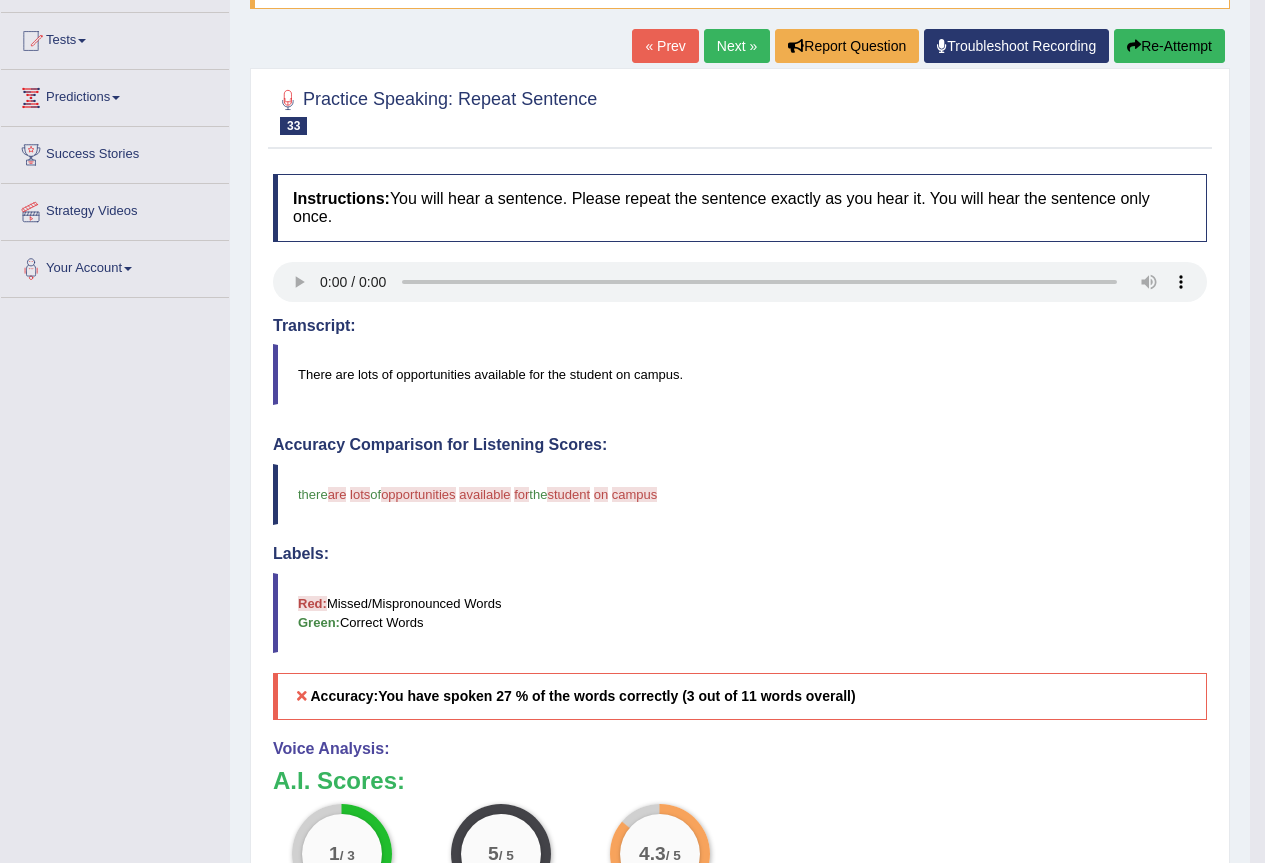 scroll, scrollTop: 400, scrollLeft: 0, axis: vertical 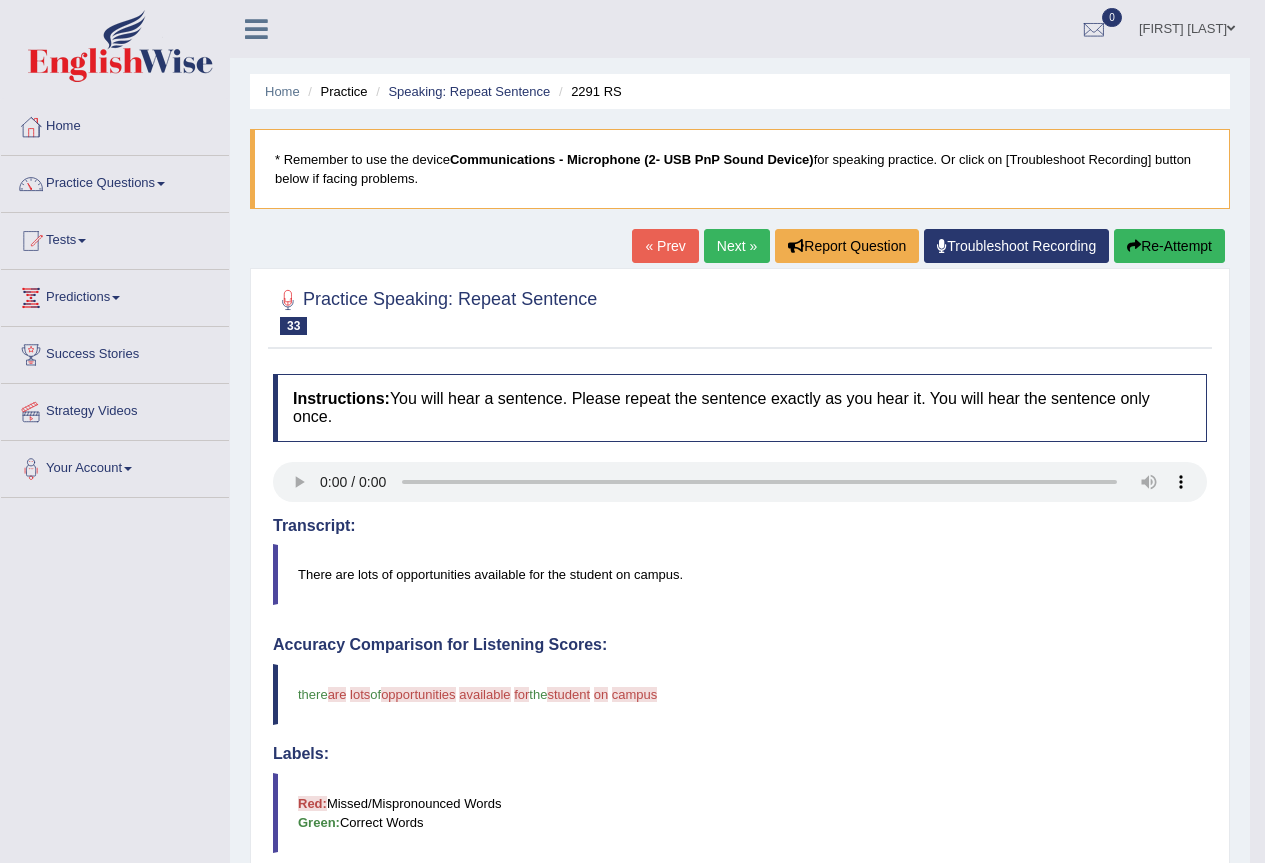 click on "Next »" at bounding box center (737, 246) 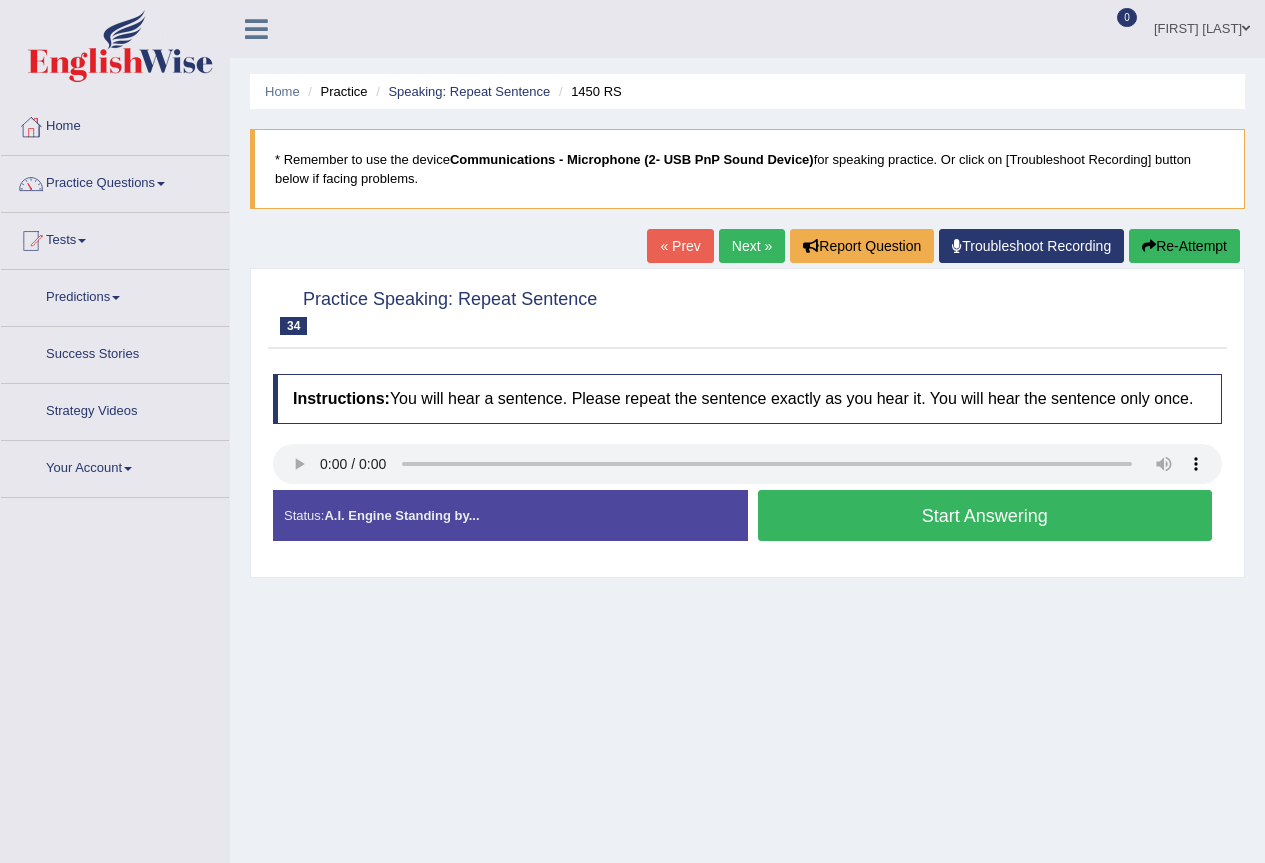 scroll, scrollTop: 0, scrollLeft: 0, axis: both 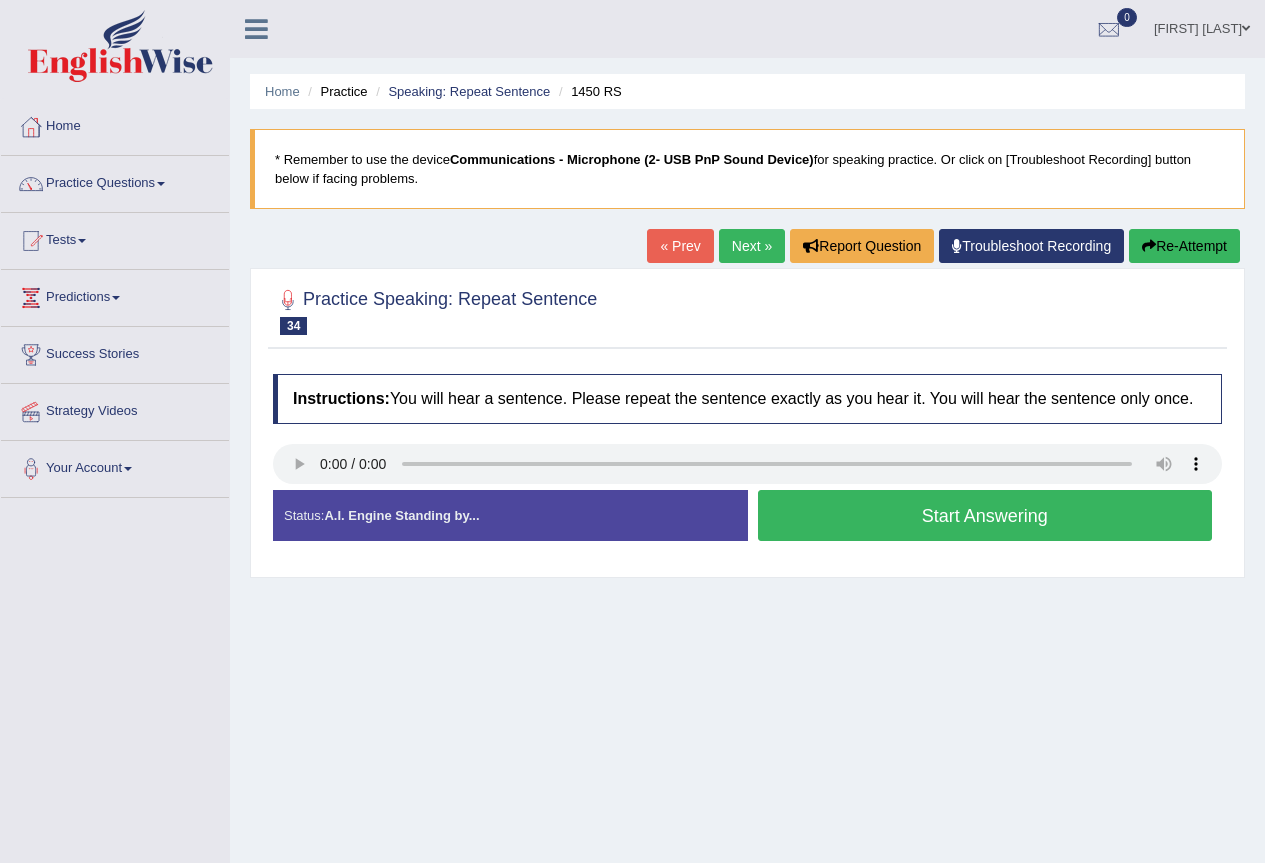 click on "Start Answering" at bounding box center (985, 515) 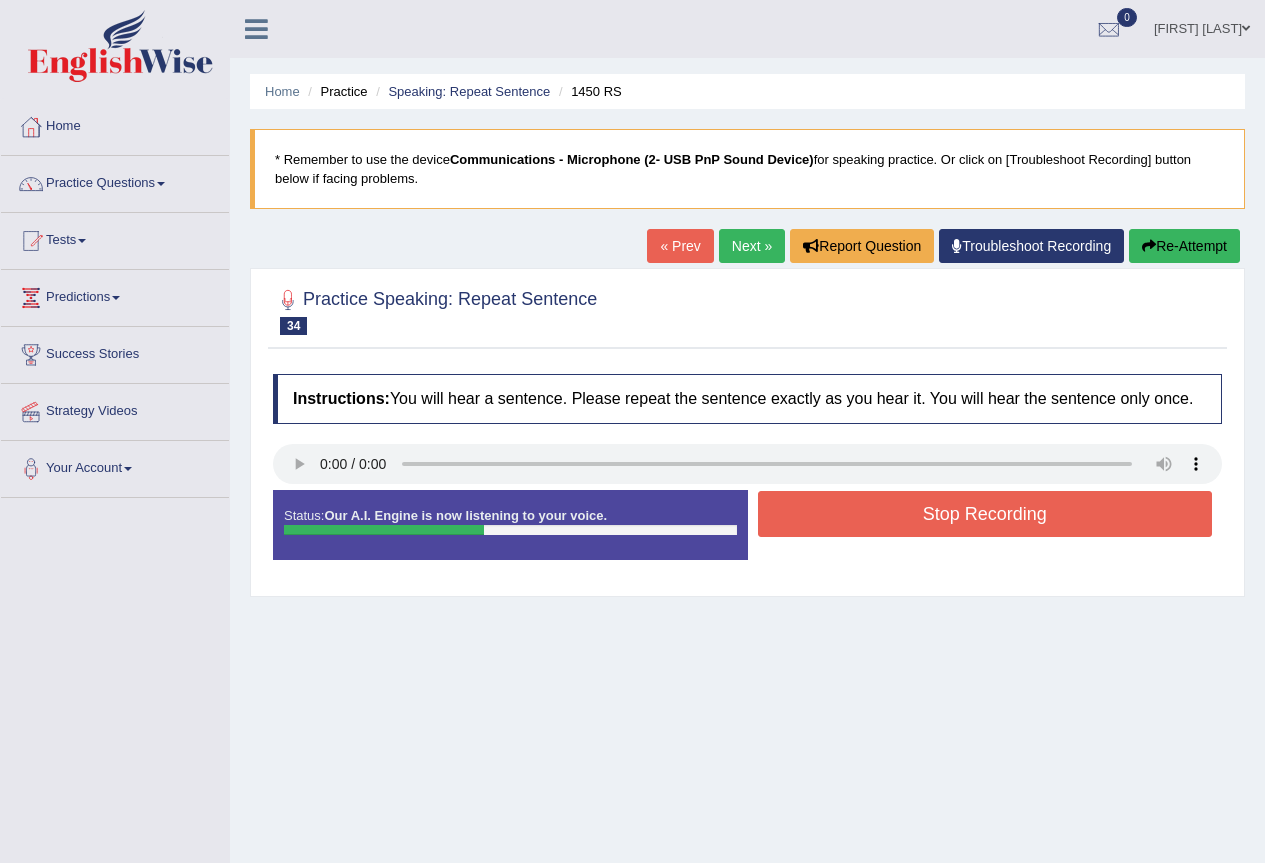 click on "Stop Recording" at bounding box center (985, 514) 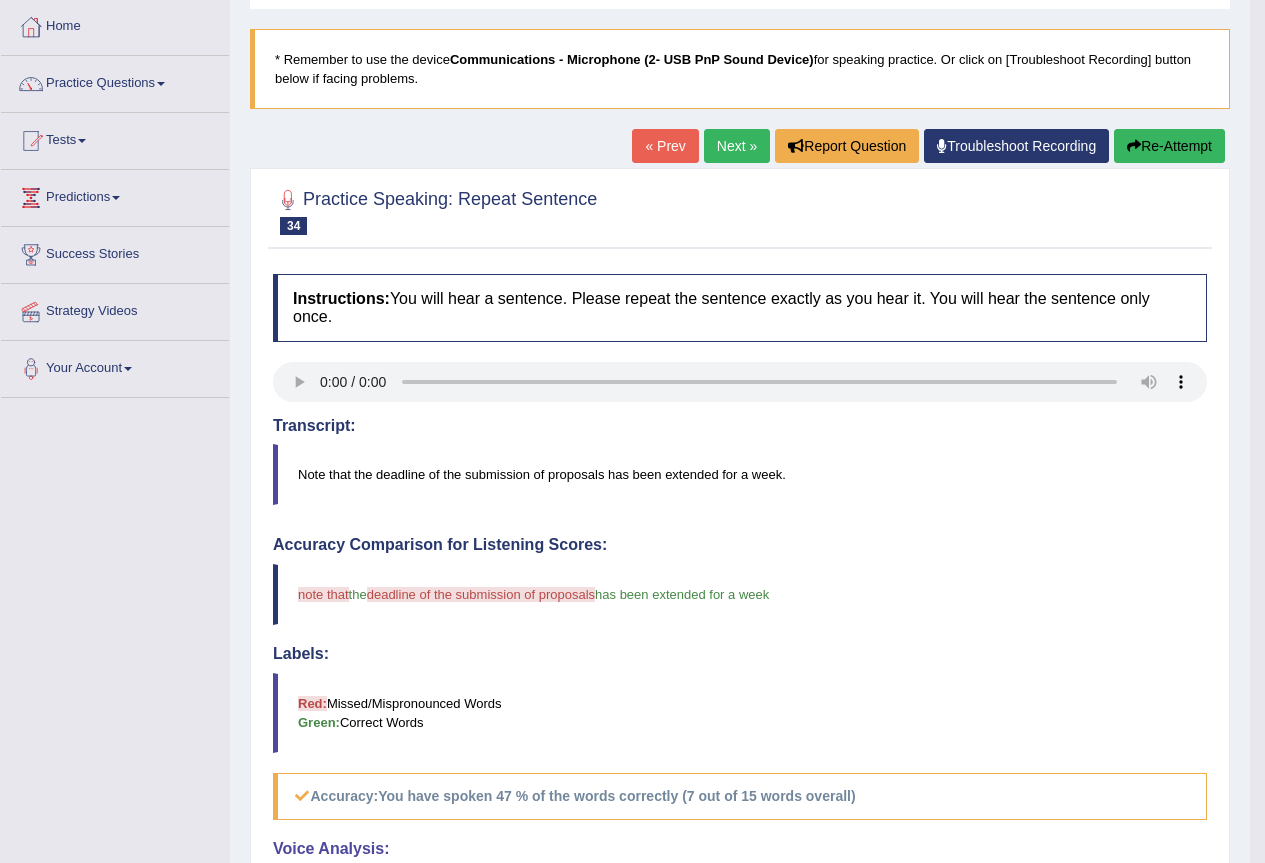 scroll, scrollTop: 0, scrollLeft: 0, axis: both 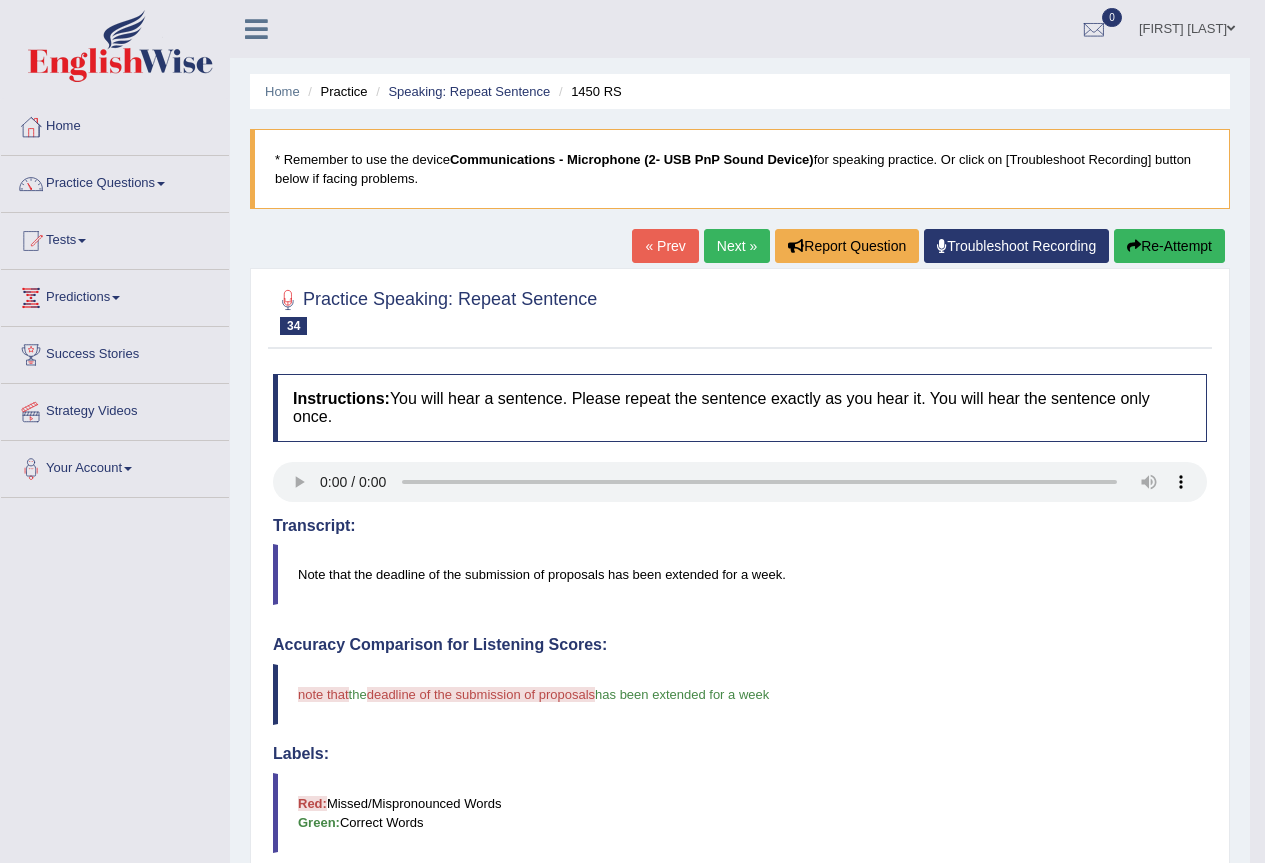 click on "Next »" at bounding box center (737, 246) 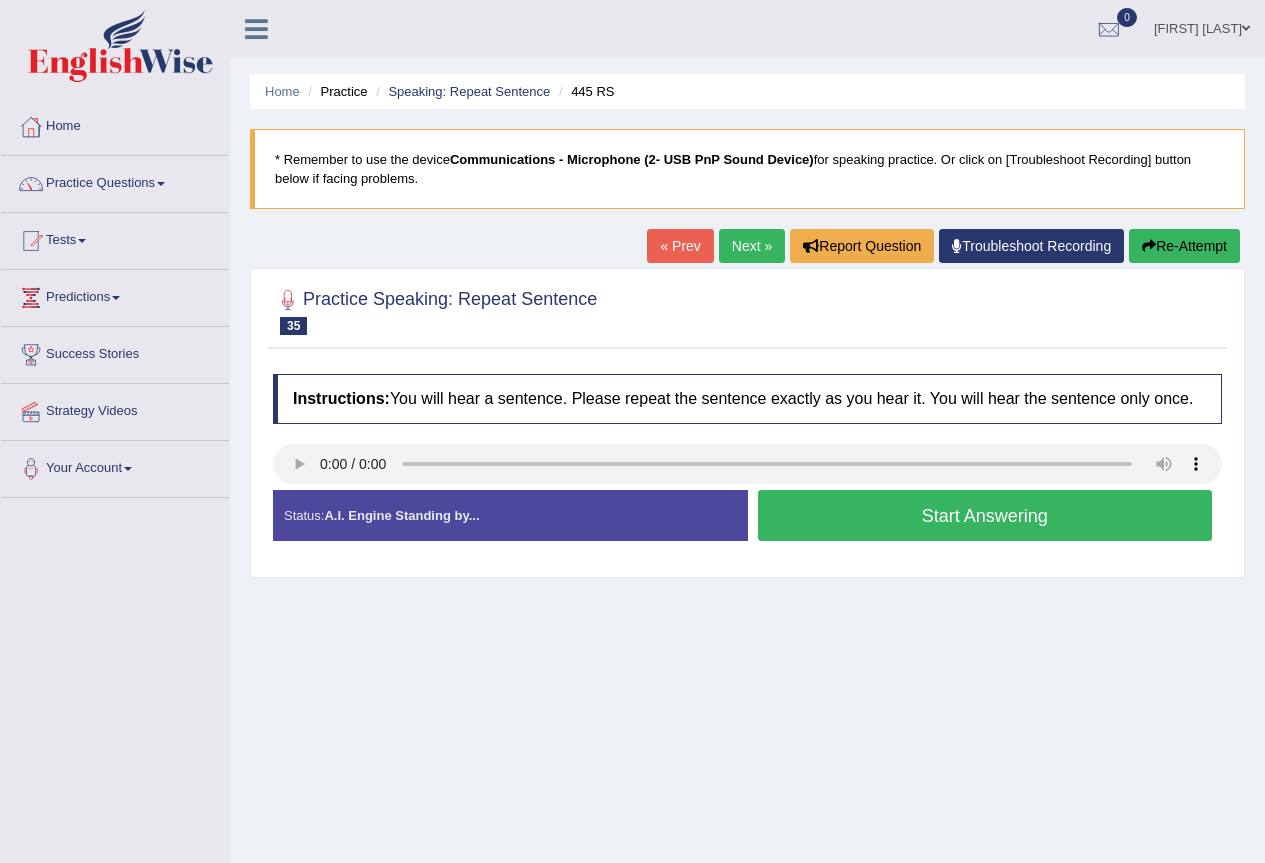 scroll, scrollTop: 0, scrollLeft: 0, axis: both 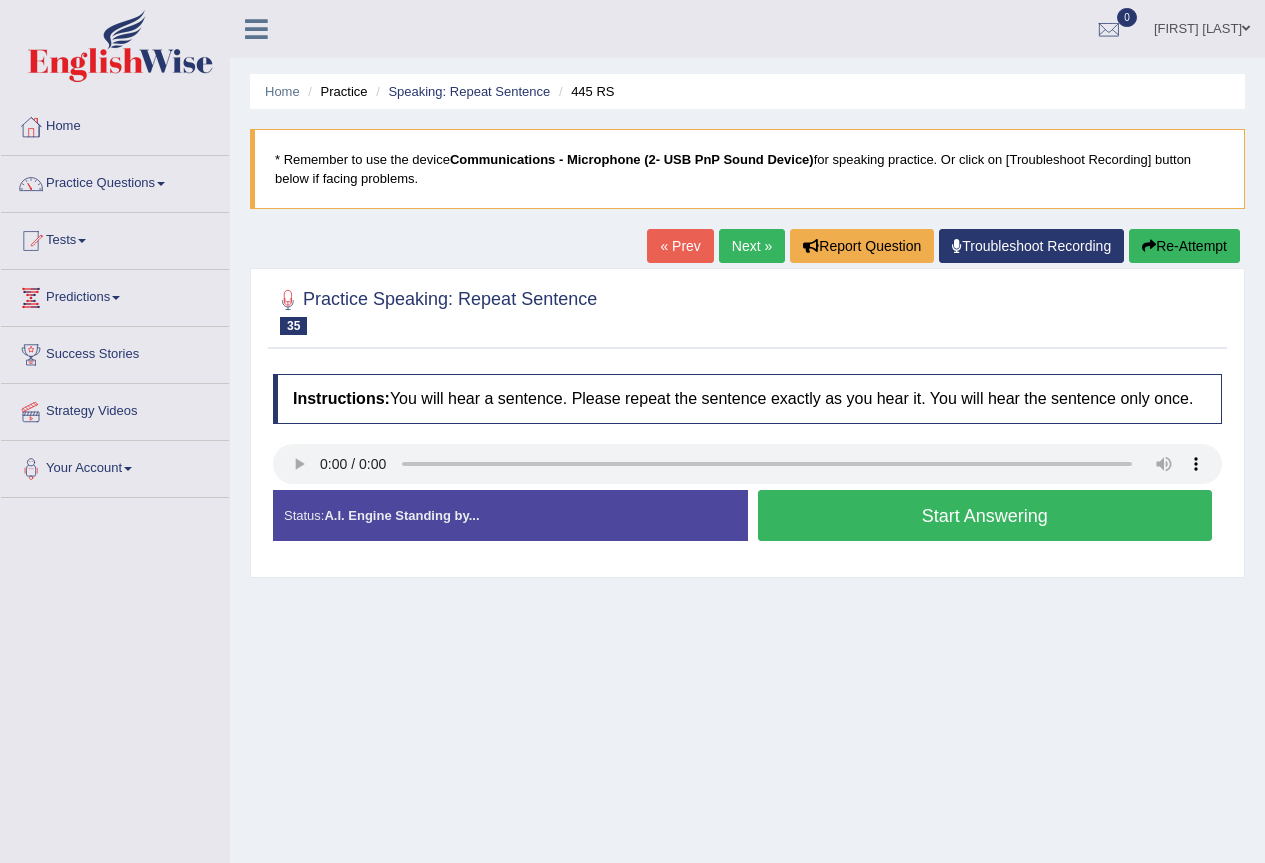 click on "Start Answering" at bounding box center [985, 515] 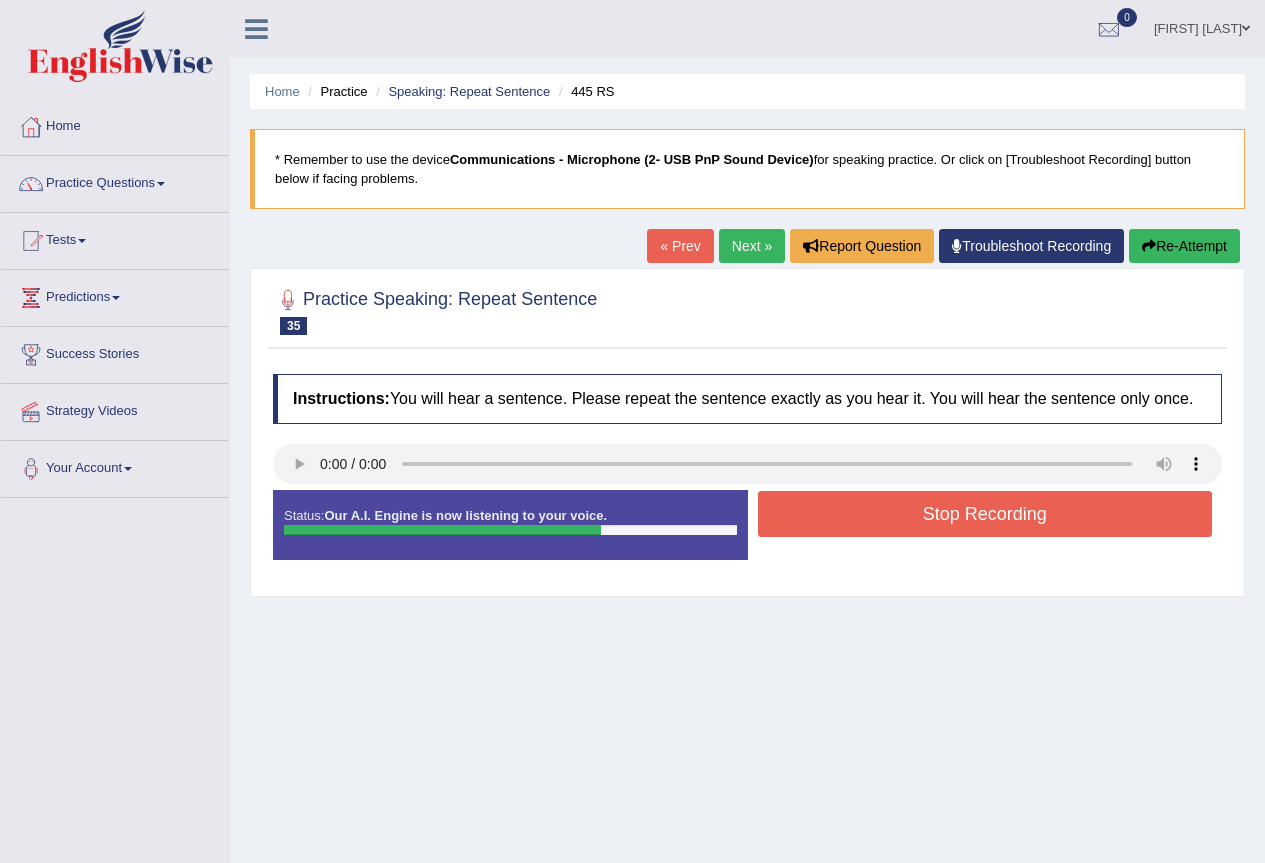 click on "Stop Recording" at bounding box center (985, 514) 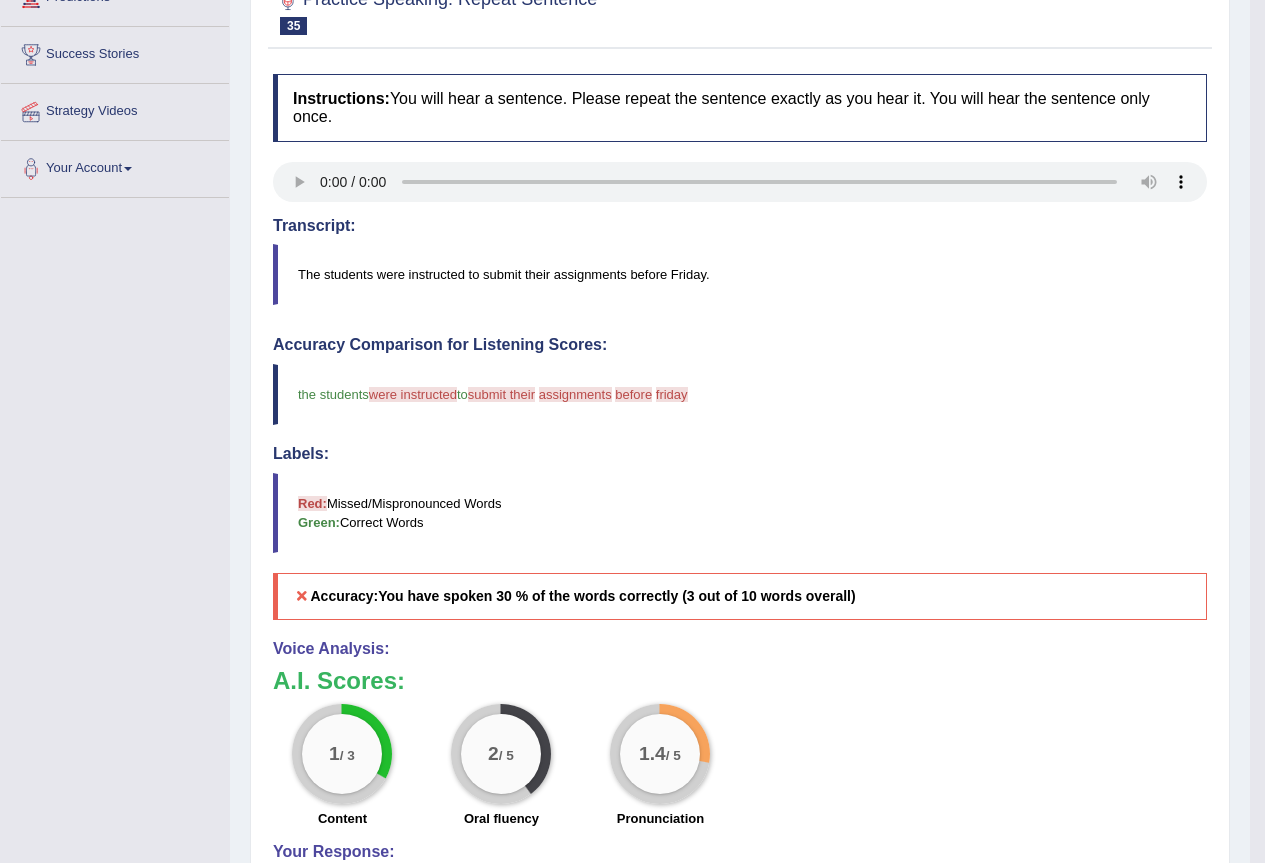 scroll, scrollTop: 0, scrollLeft: 0, axis: both 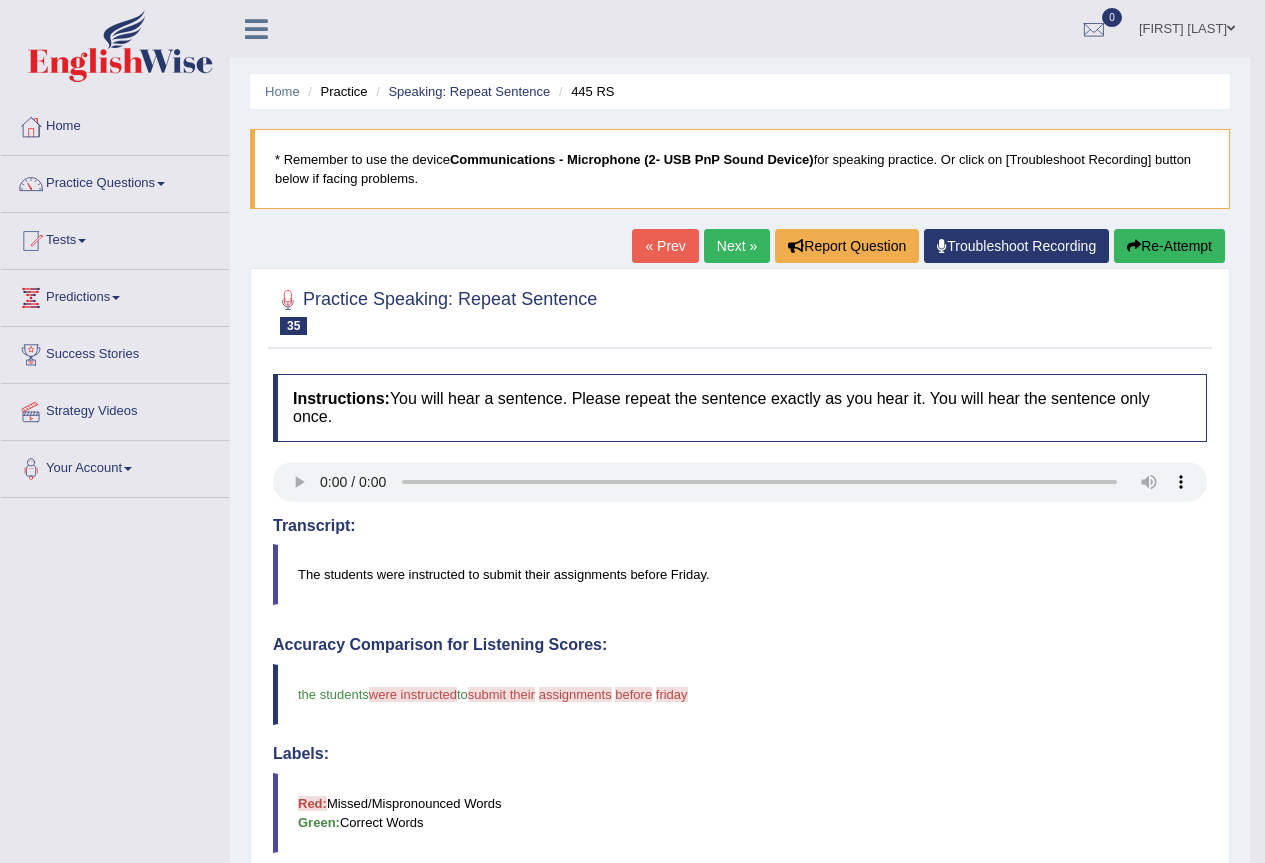 click on "Next »" at bounding box center (737, 246) 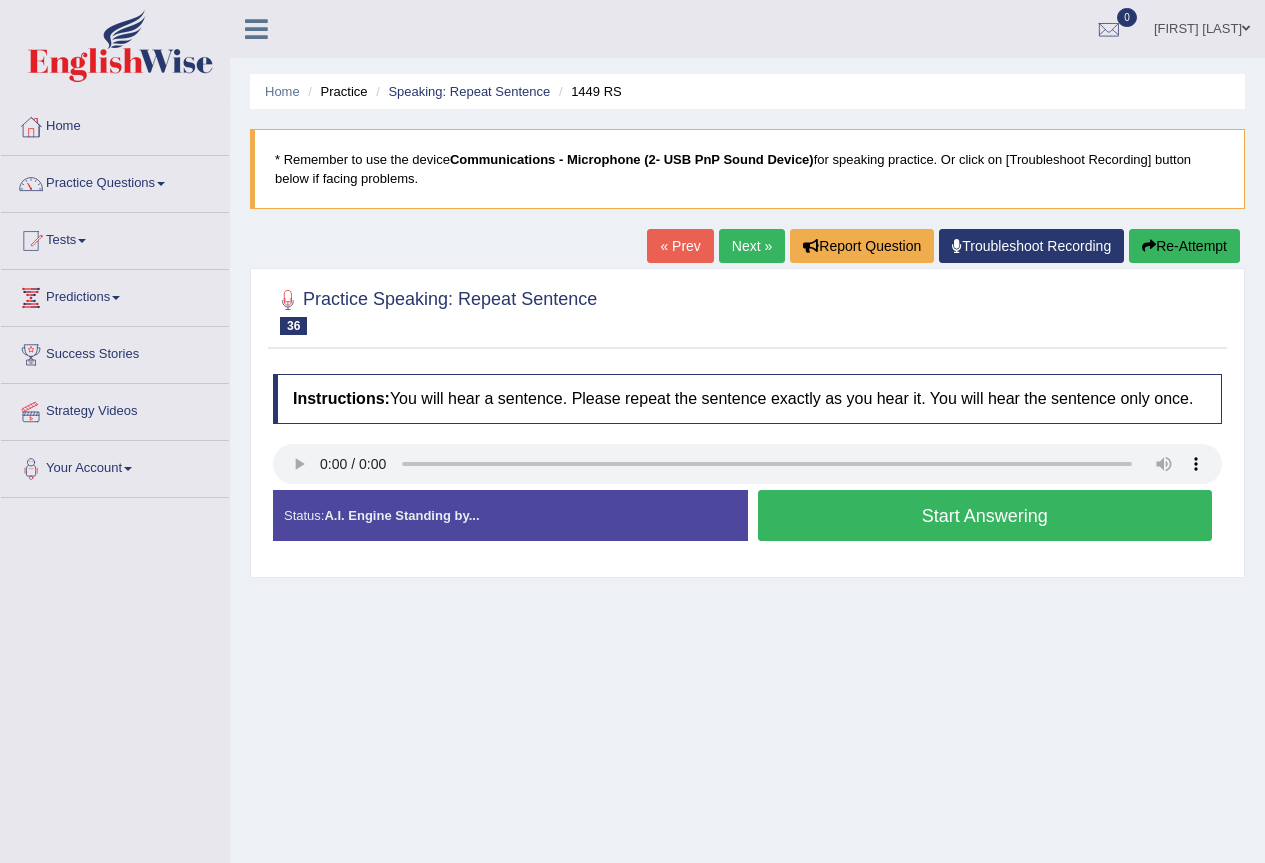 scroll, scrollTop: 0, scrollLeft: 0, axis: both 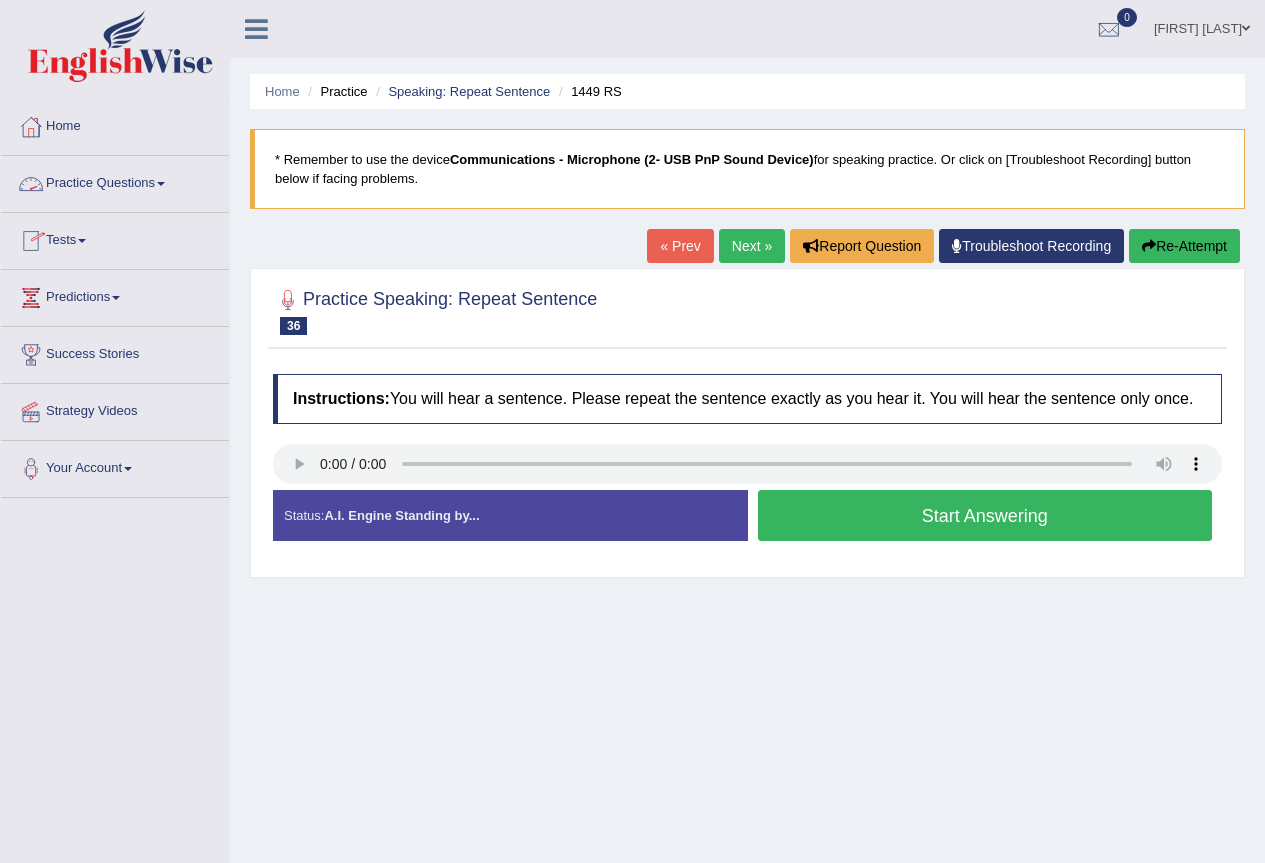 click on "Practice Questions" at bounding box center (115, 181) 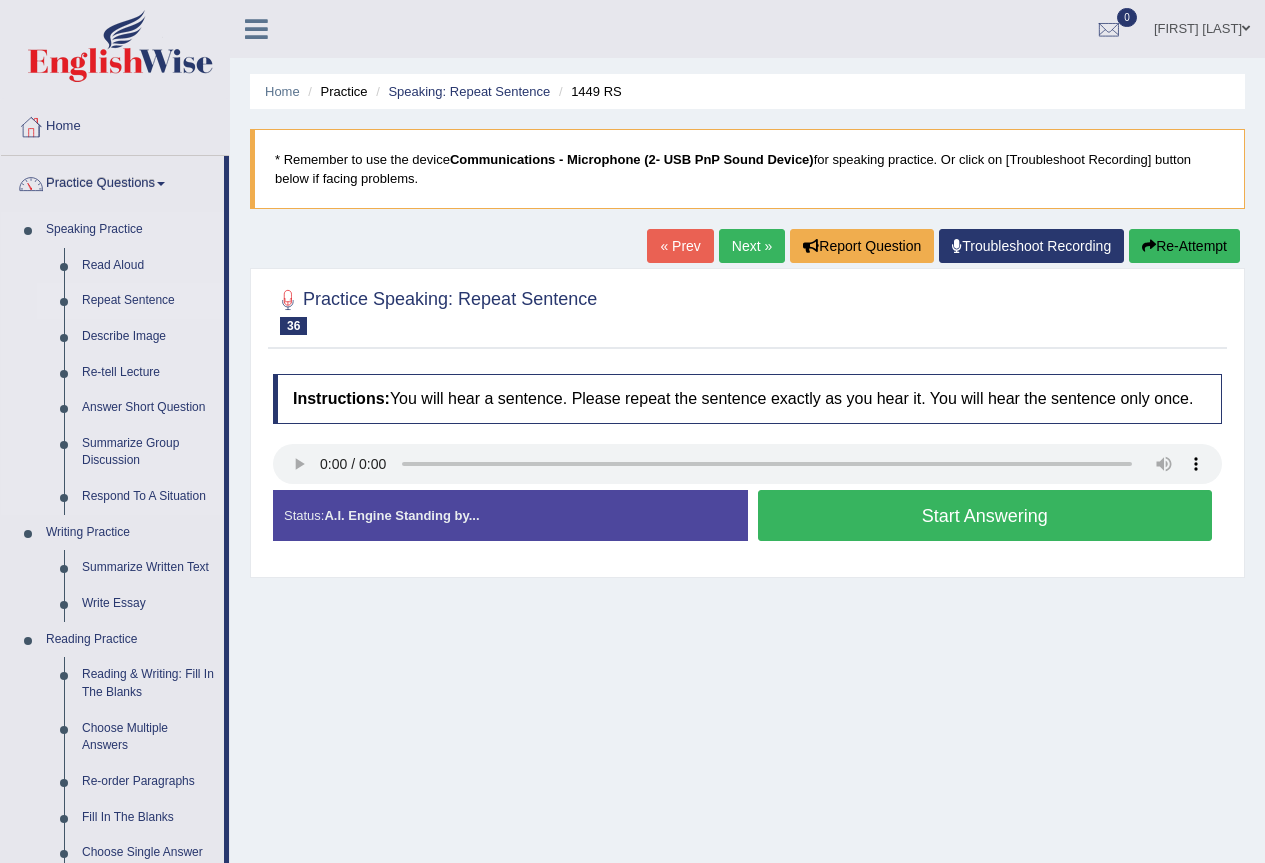 click on "Repeat Sentence" at bounding box center [148, 301] 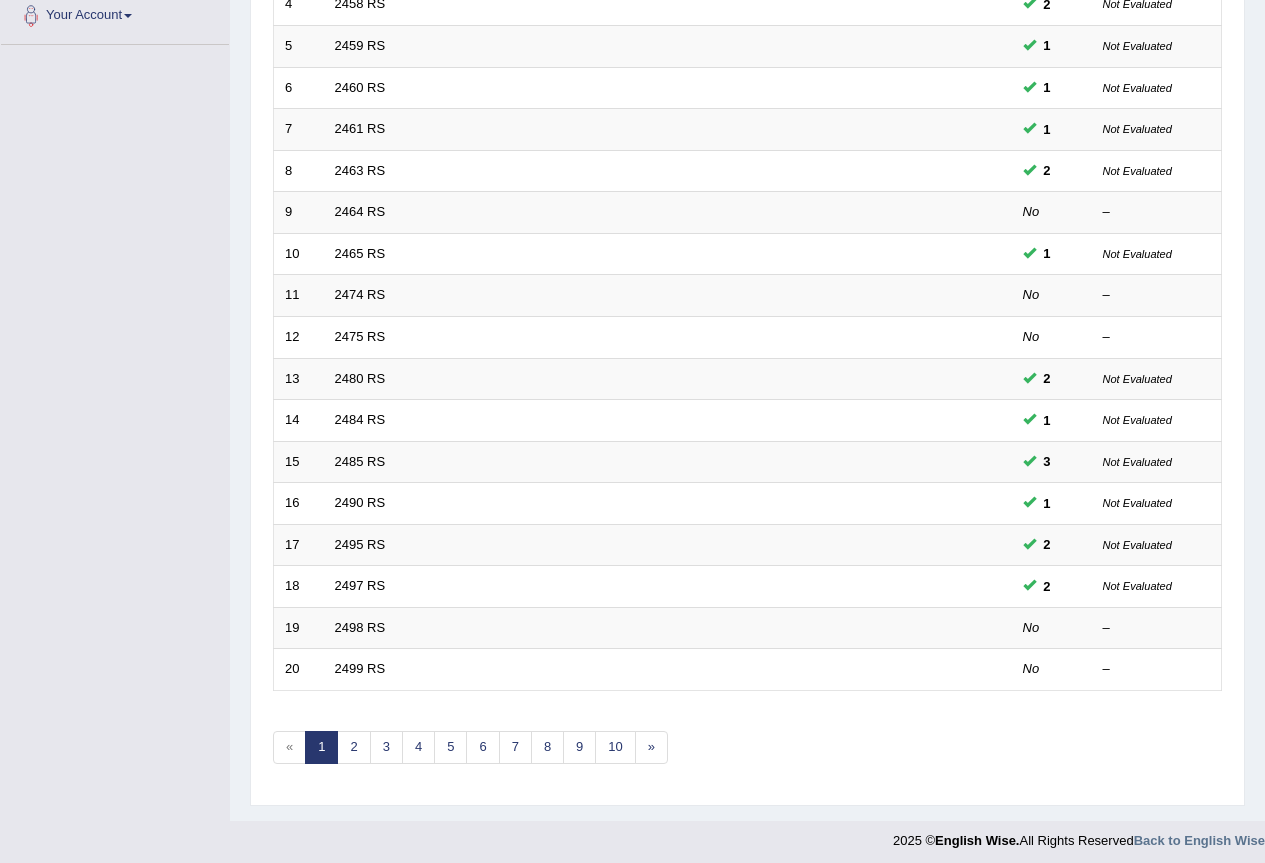 scroll, scrollTop: 453, scrollLeft: 0, axis: vertical 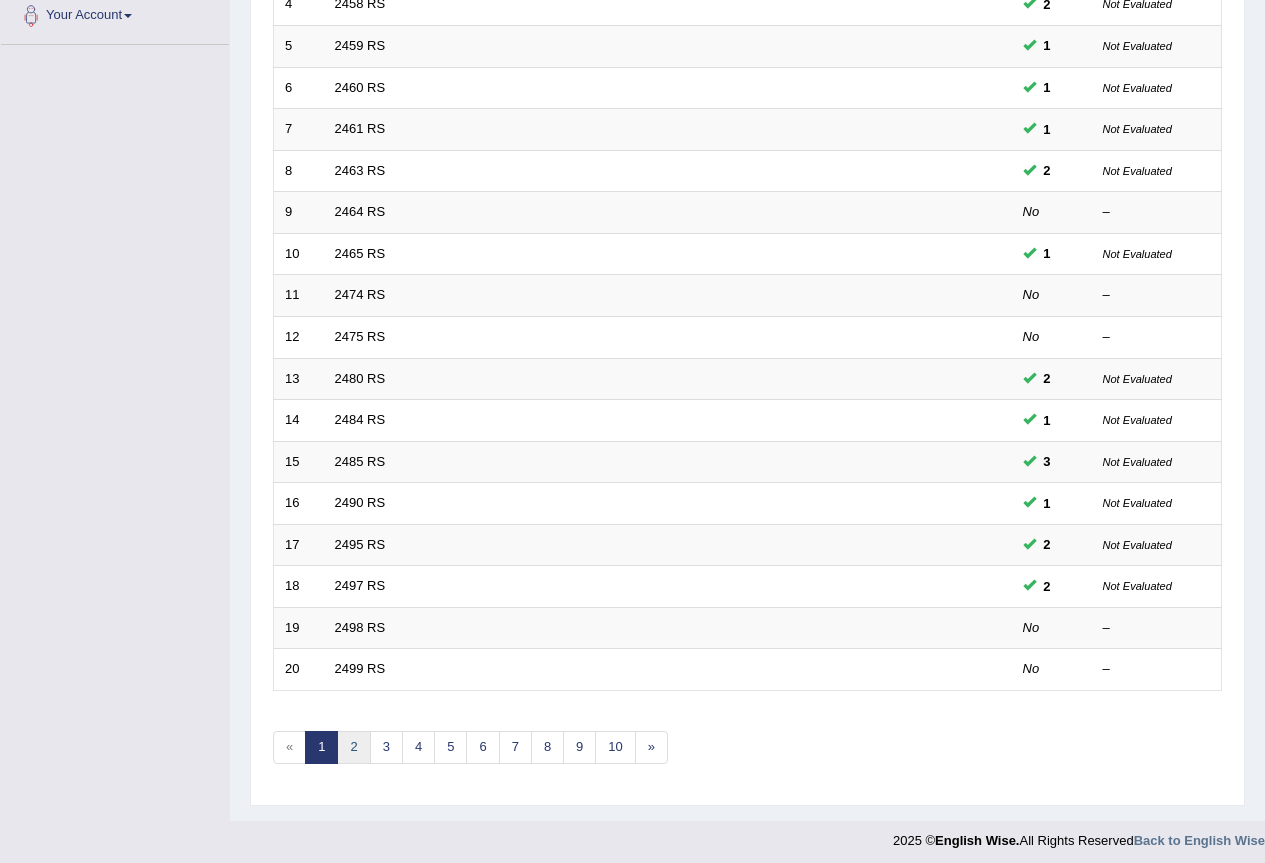 click on "2" at bounding box center [353, 747] 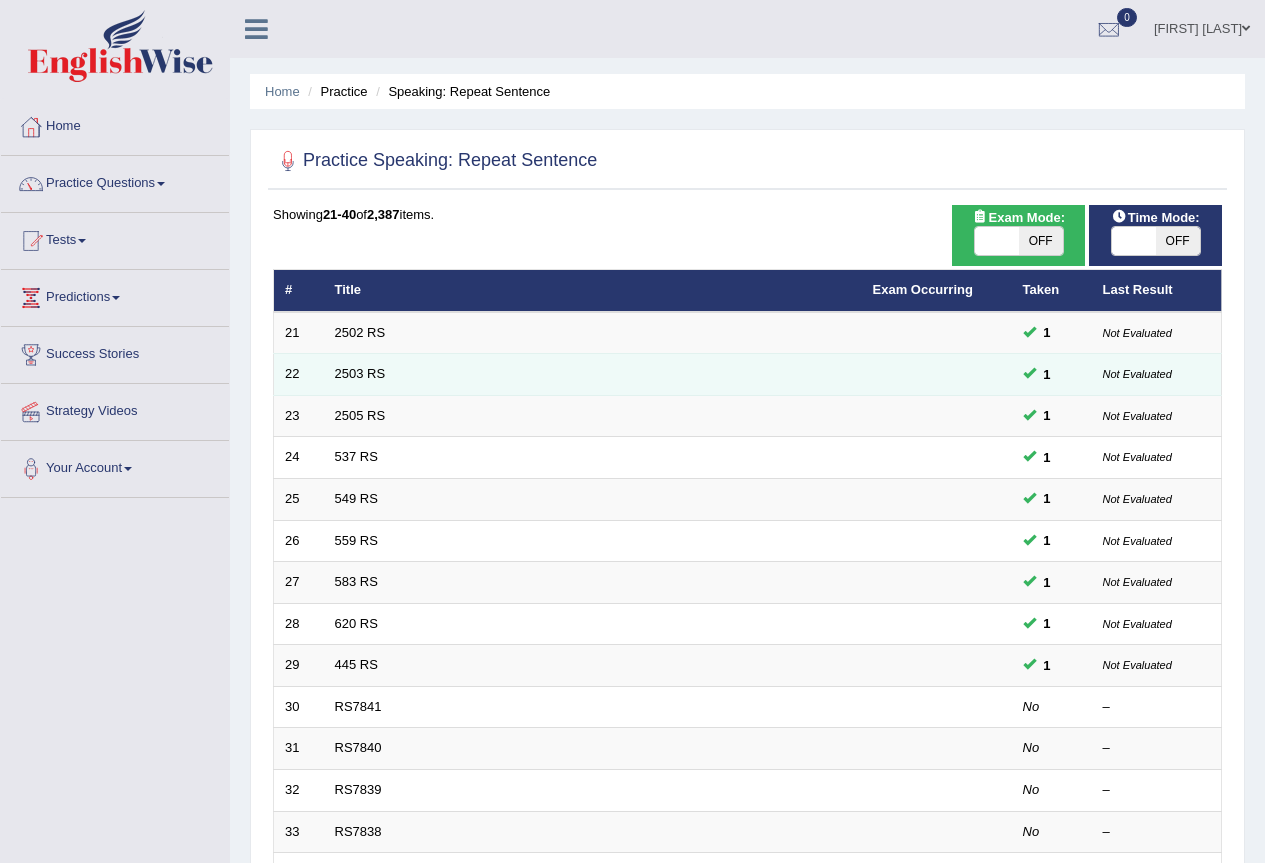 scroll, scrollTop: 0, scrollLeft: 0, axis: both 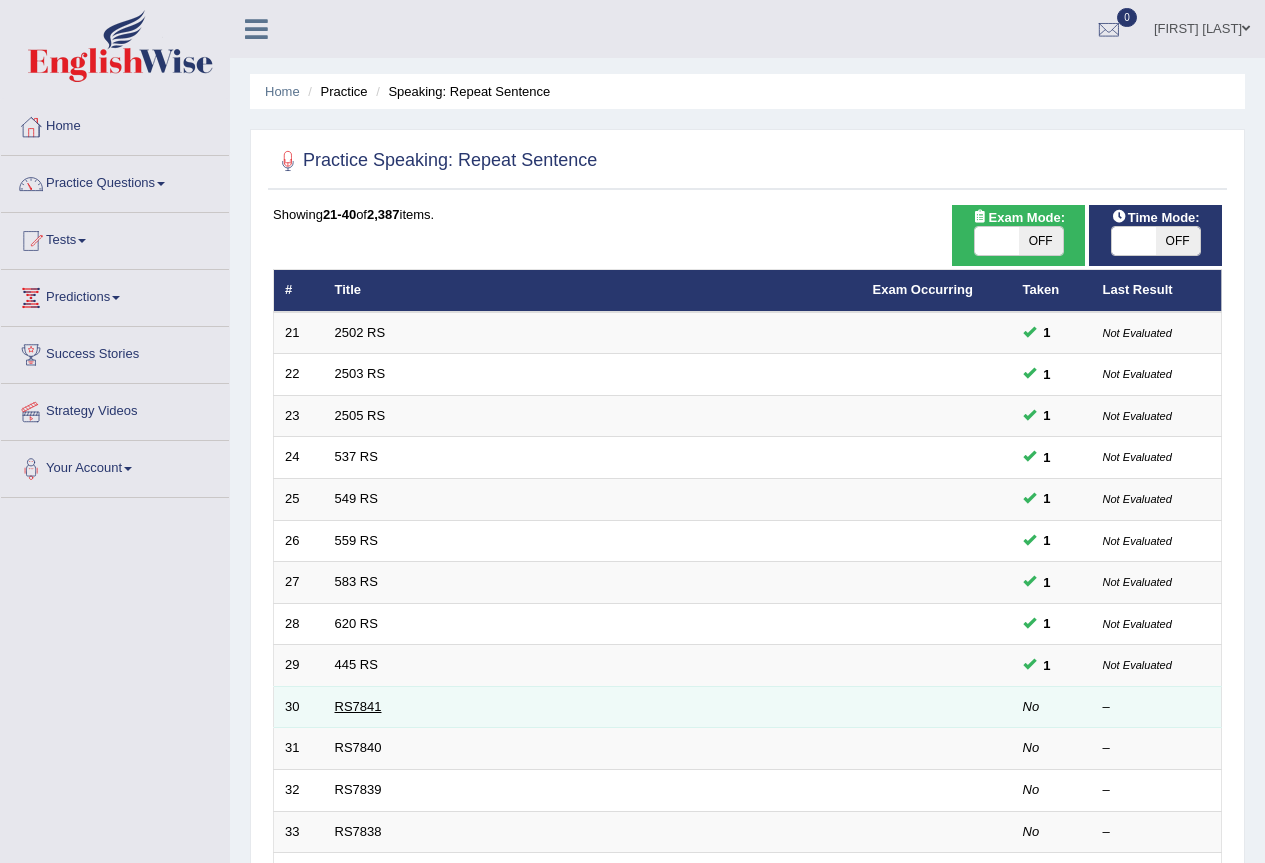 click on "RS7841" at bounding box center (358, 706) 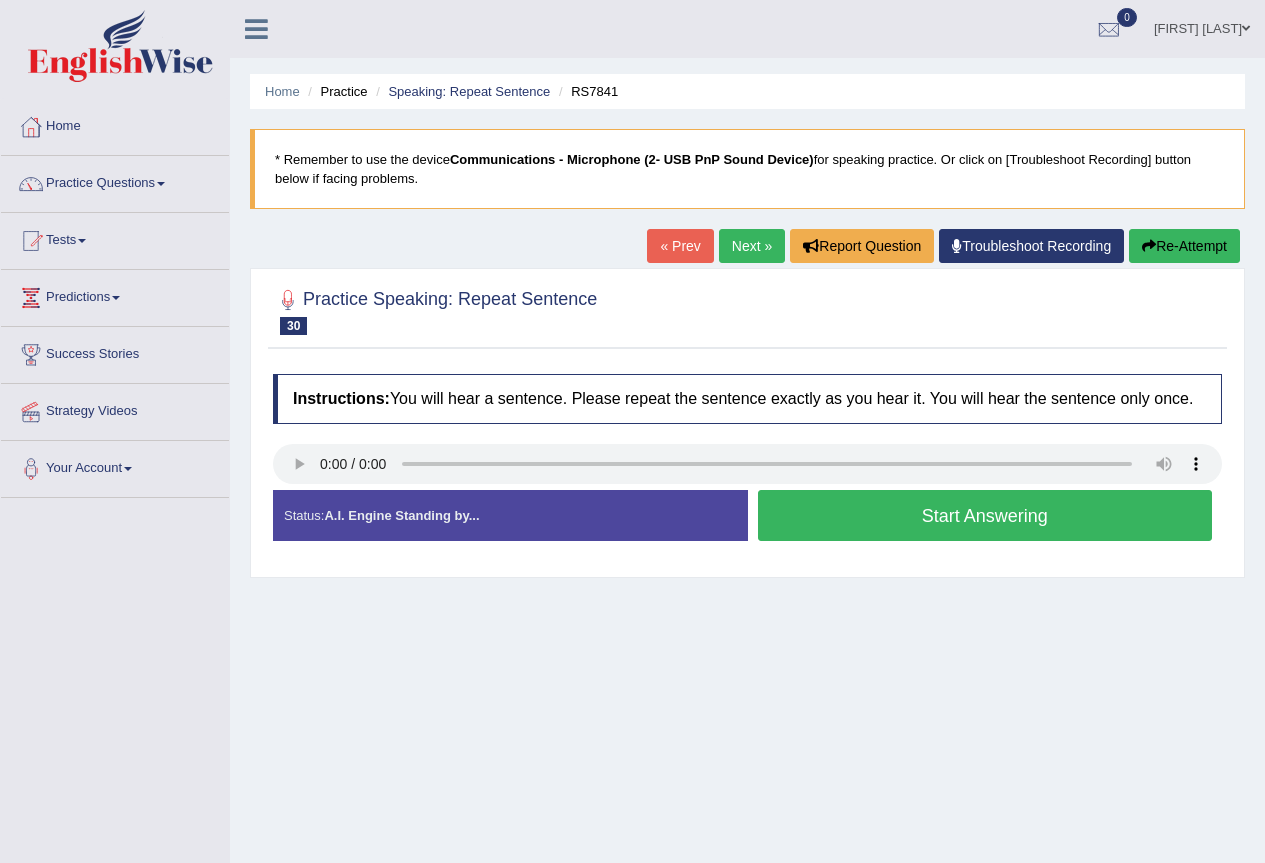 scroll, scrollTop: 0, scrollLeft: 0, axis: both 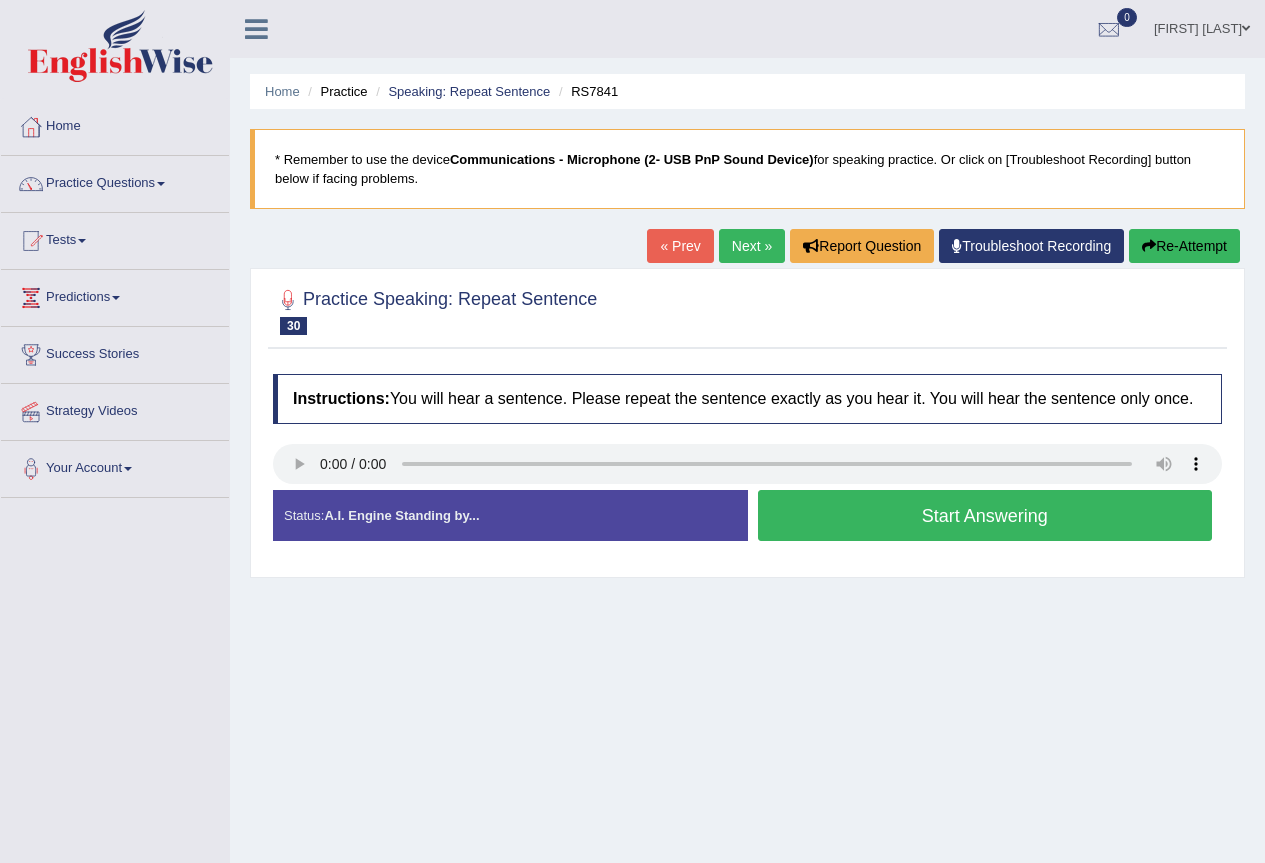 click on "Start Answering" at bounding box center (985, 515) 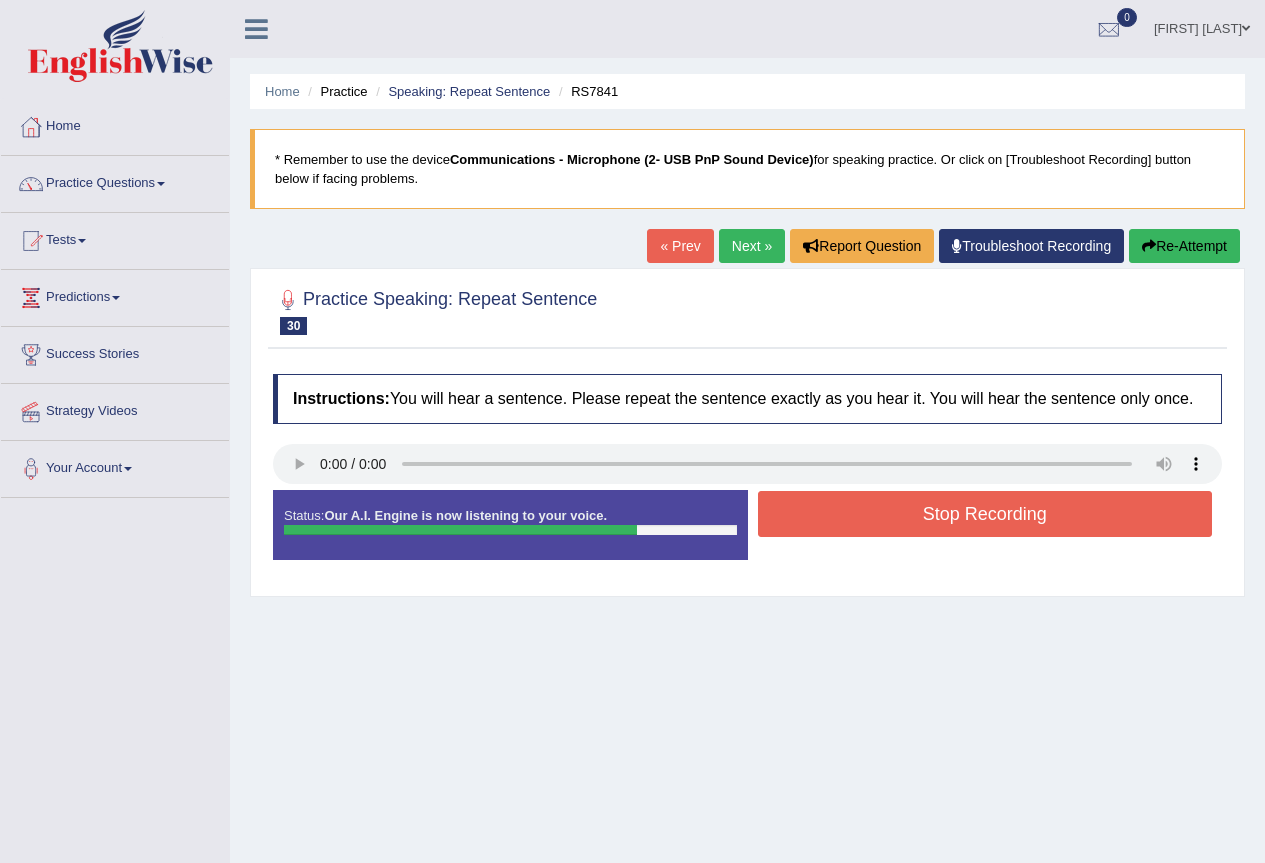 click on "Stop Recording" at bounding box center (985, 514) 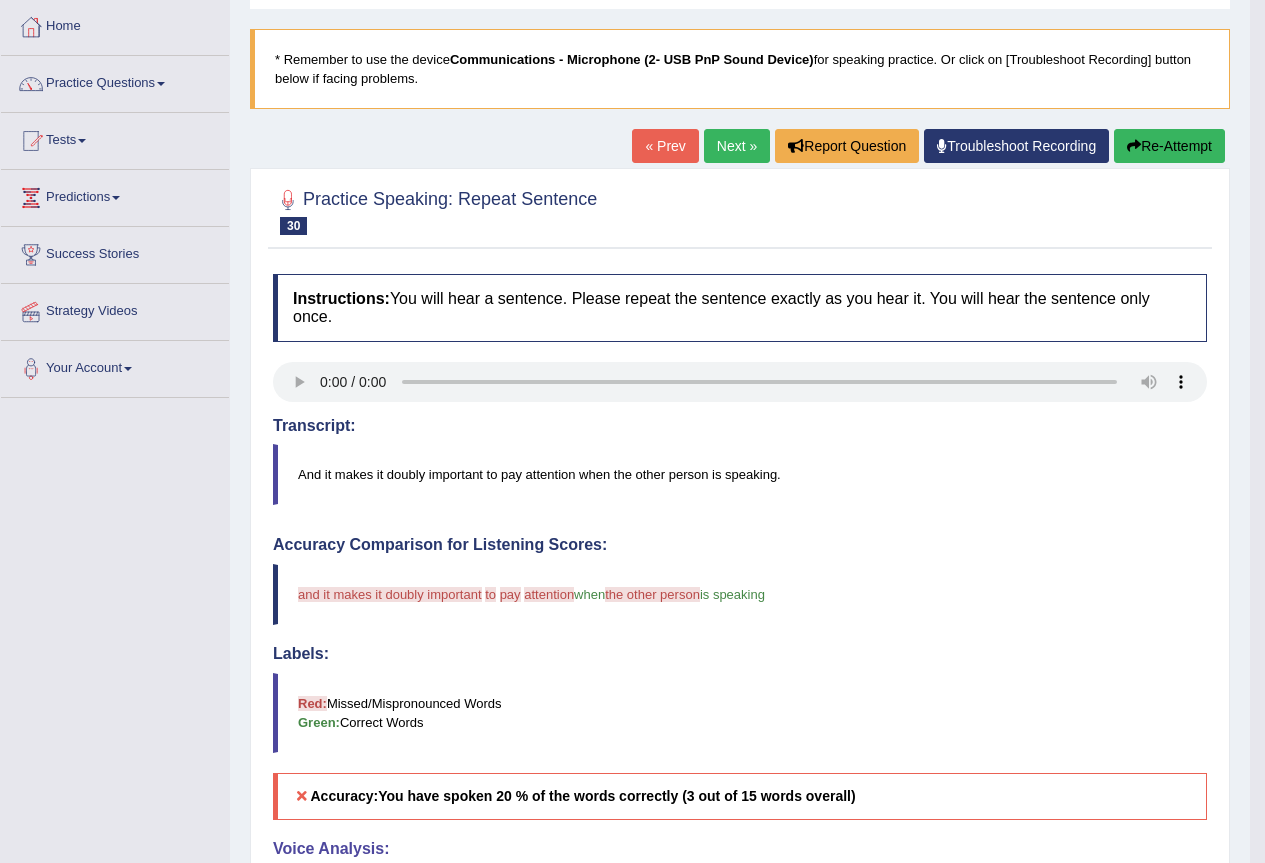 scroll, scrollTop: 0, scrollLeft: 0, axis: both 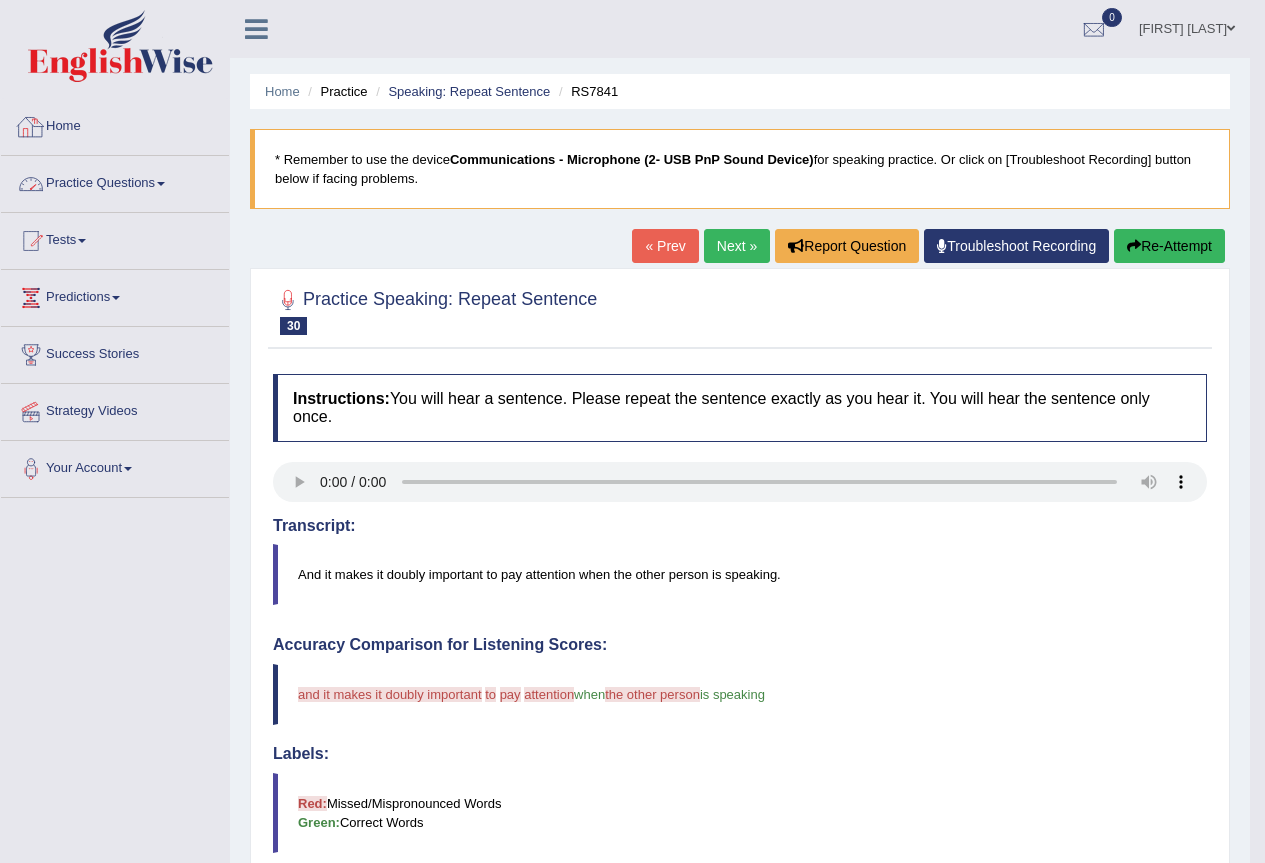 click on "Practice Questions" at bounding box center (115, 181) 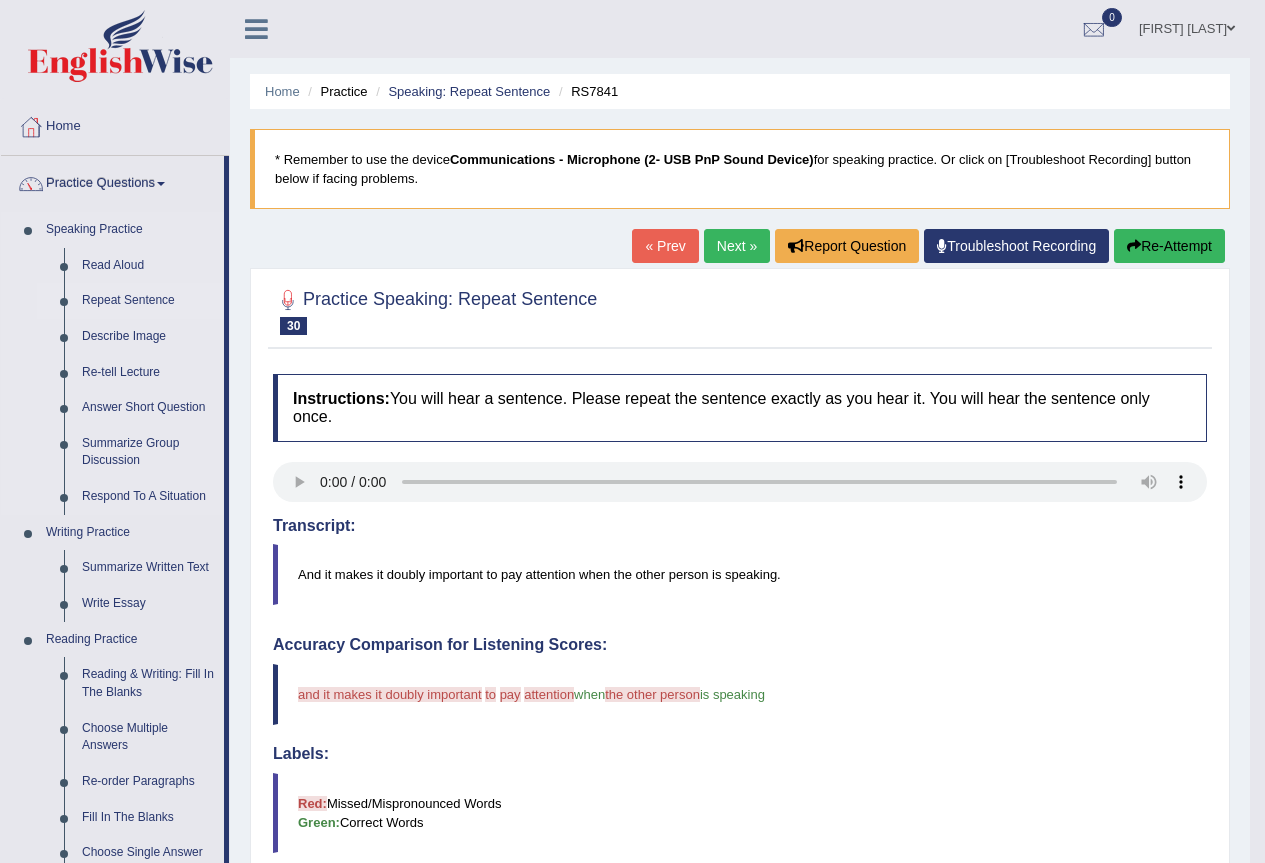 click on "Repeat Sentence" at bounding box center (148, 301) 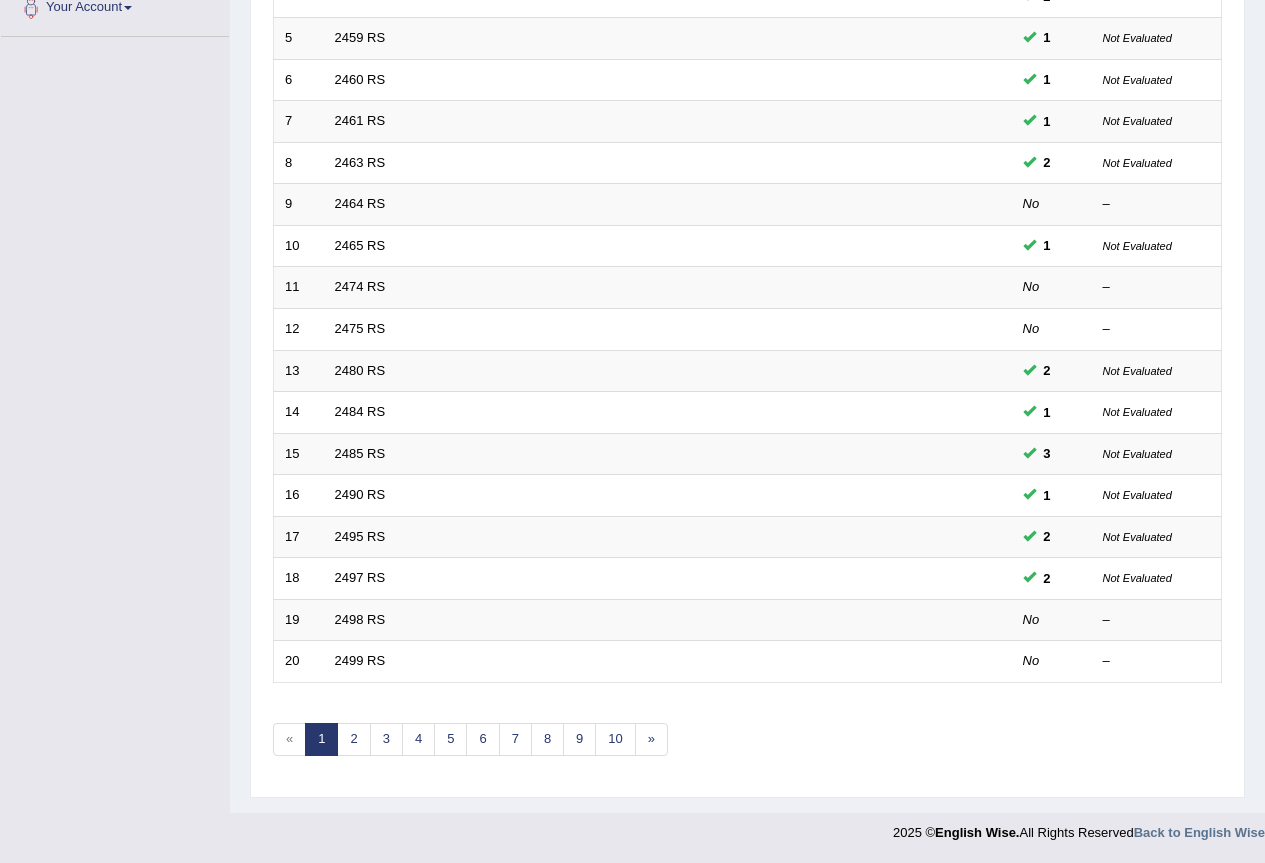 scroll, scrollTop: 461, scrollLeft: 0, axis: vertical 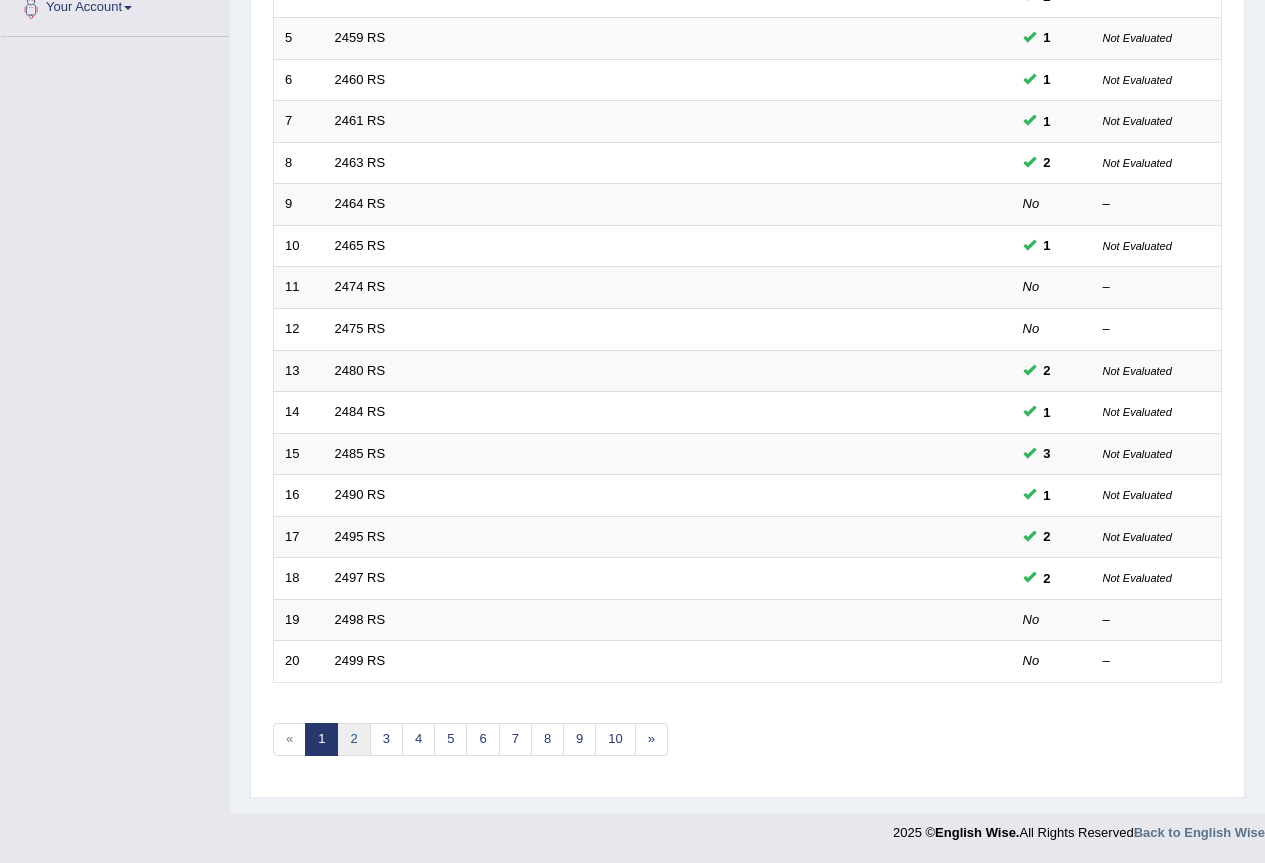 click on "2" at bounding box center (353, 739) 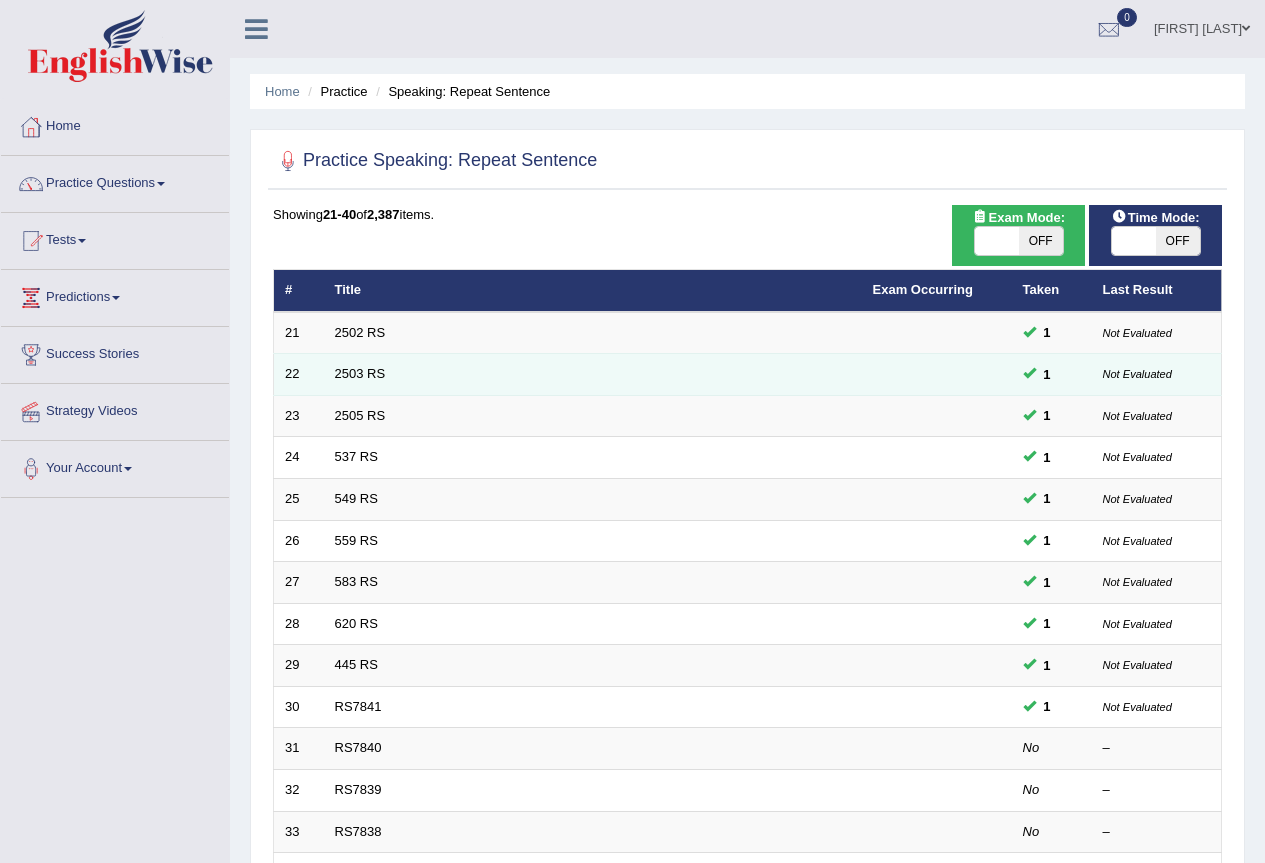scroll, scrollTop: 0, scrollLeft: 0, axis: both 